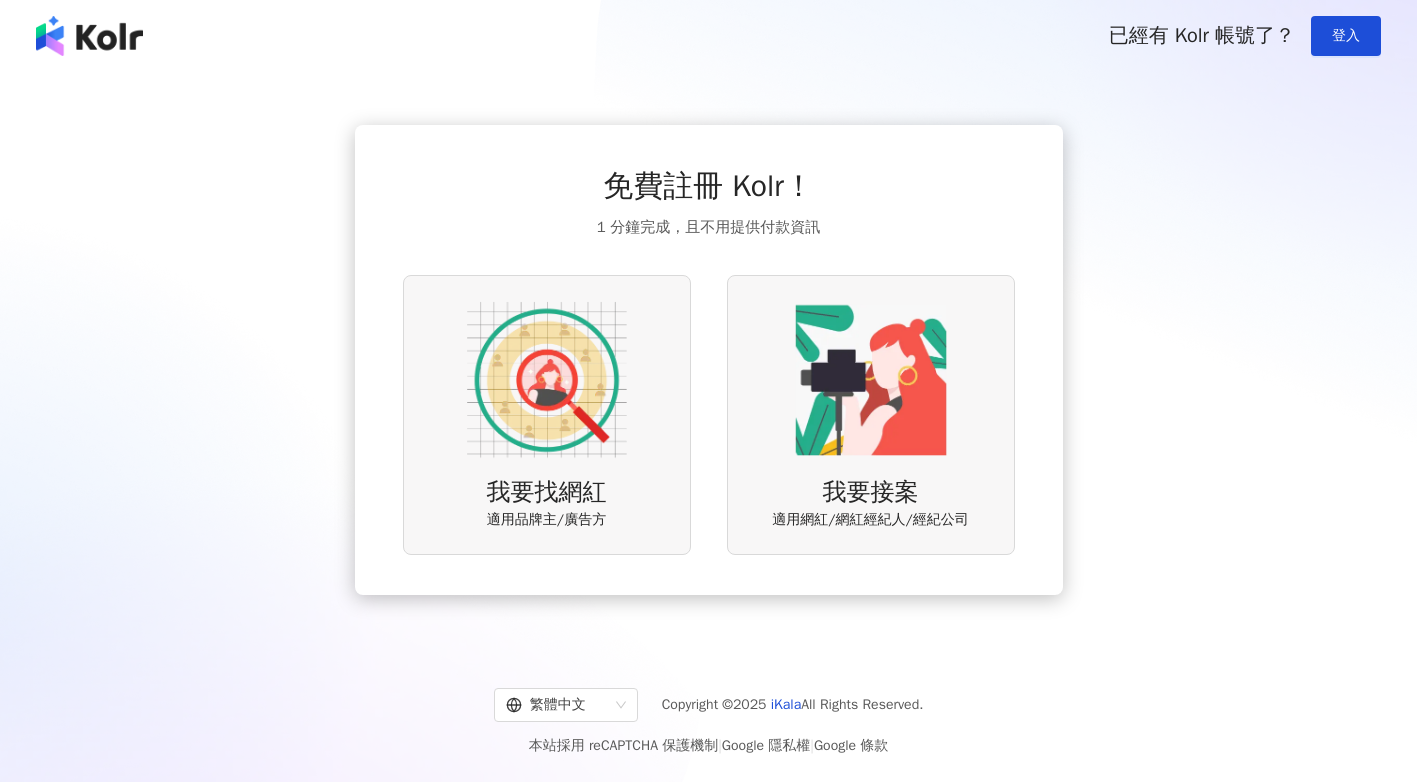 scroll, scrollTop: 0, scrollLeft: 0, axis: both 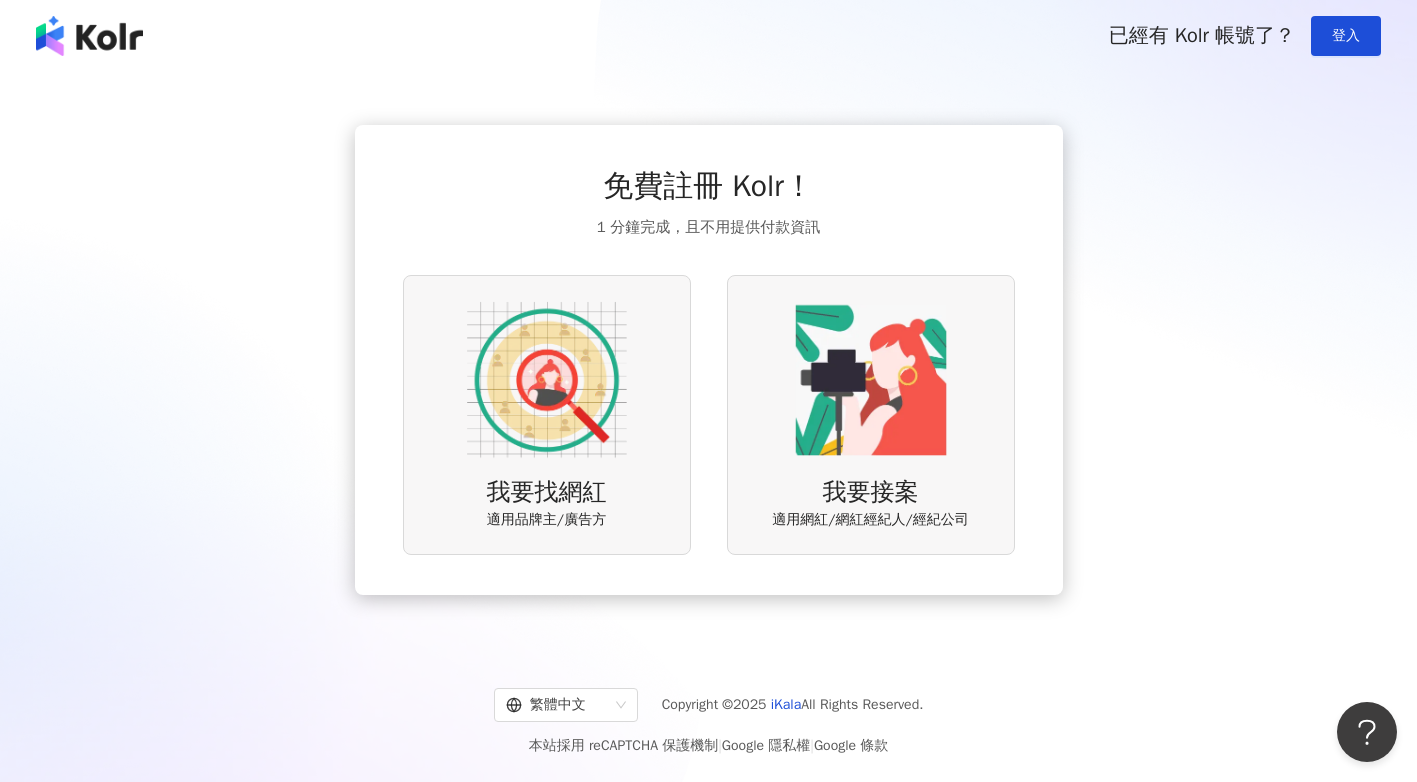 click at bounding box center (547, 380) 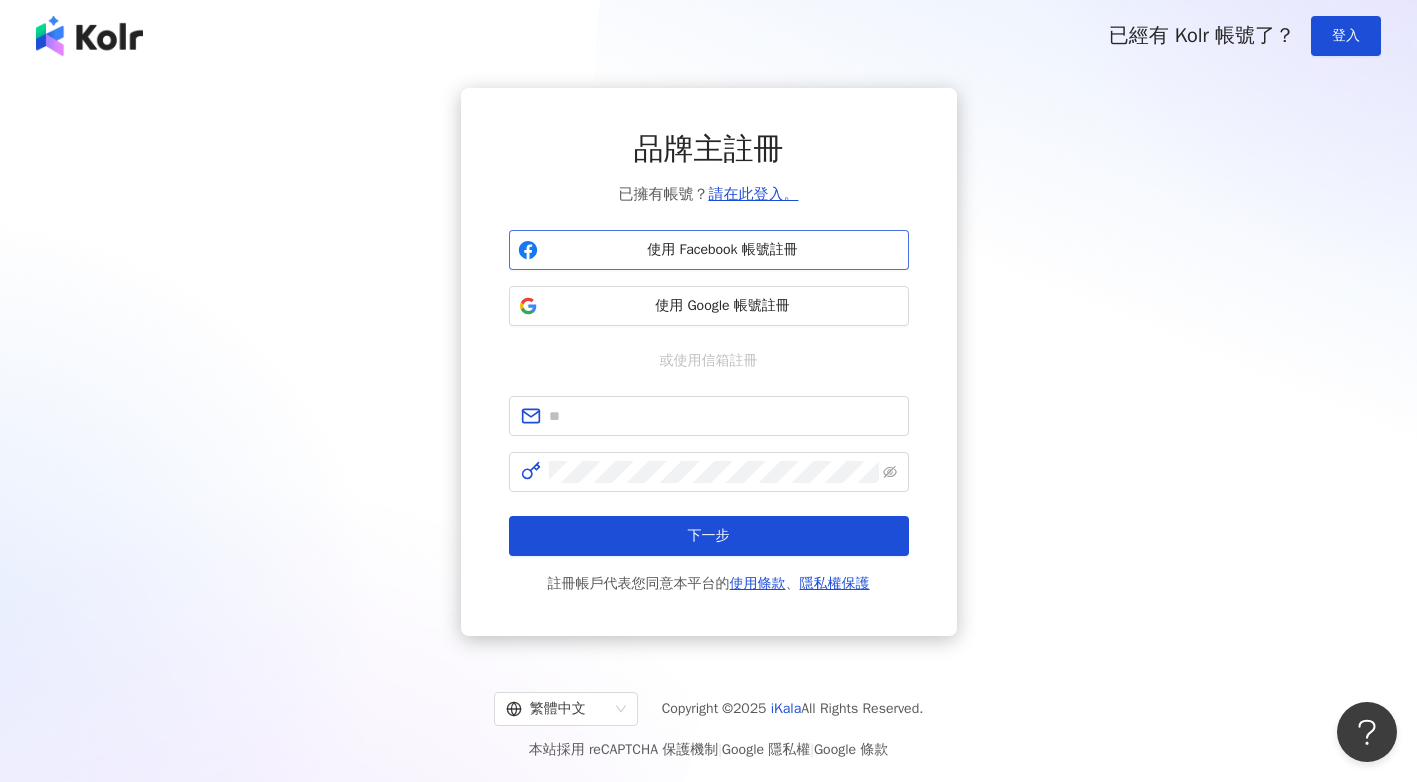 click on "使用 Facebook 帳號註冊" at bounding box center [723, 250] 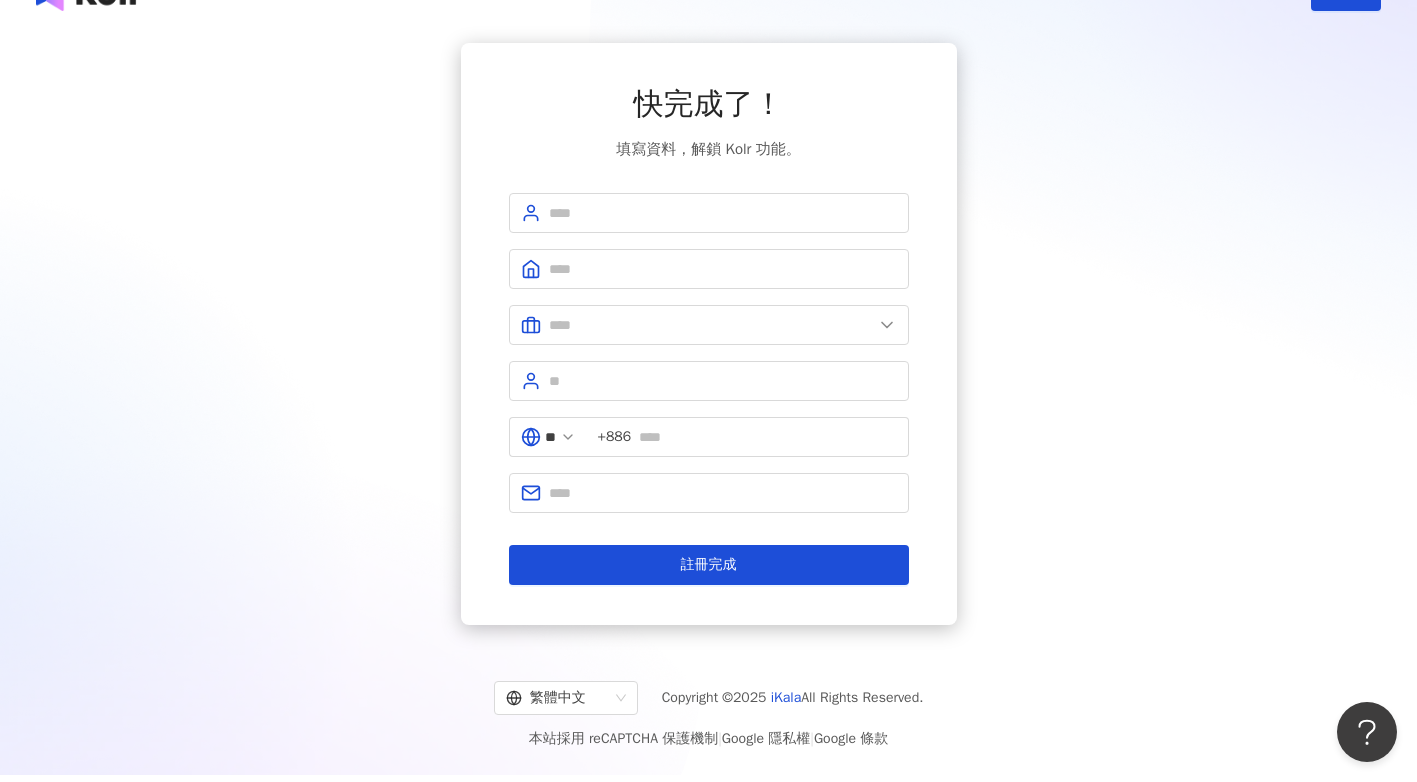 scroll, scrollTop: 92, scrollLeft: 0, axis: vertical 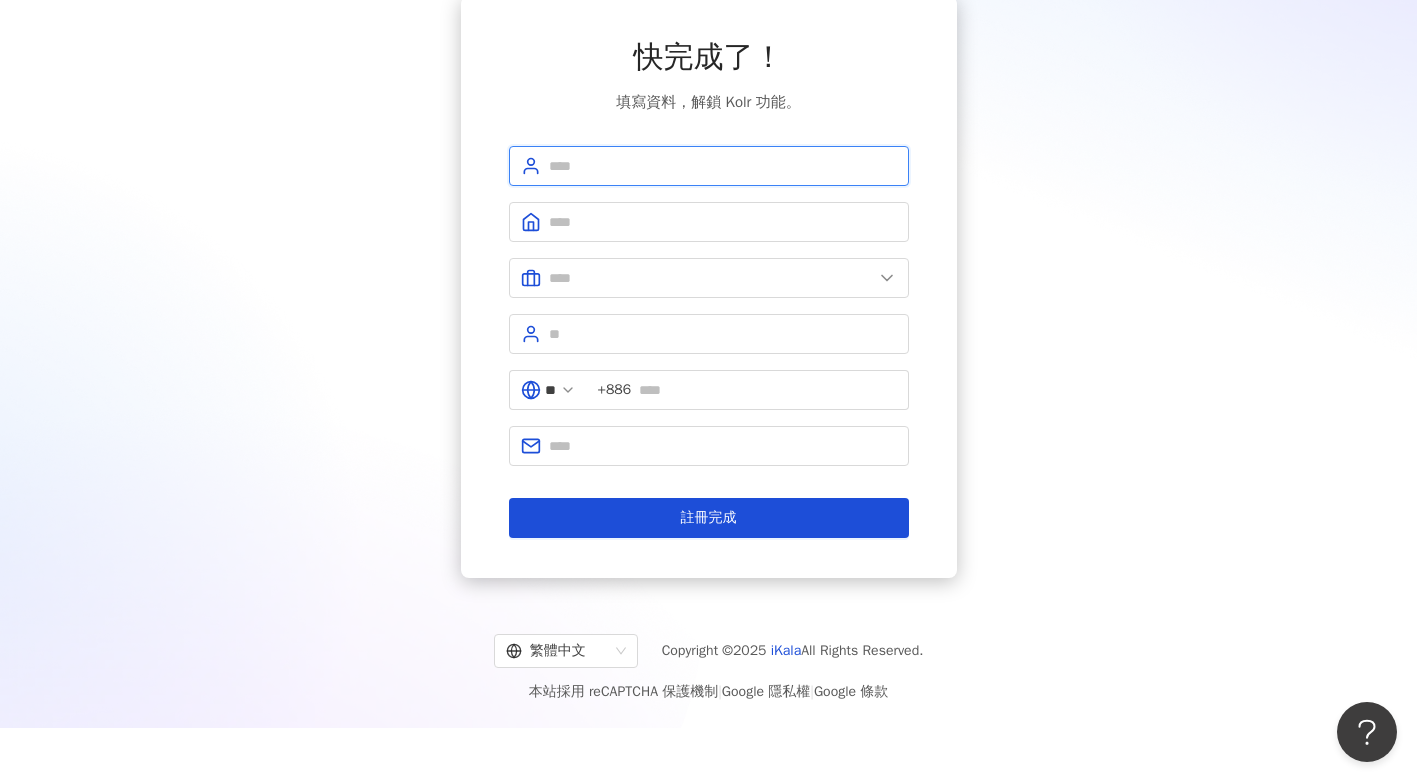 click at bounding box center [723, 166] 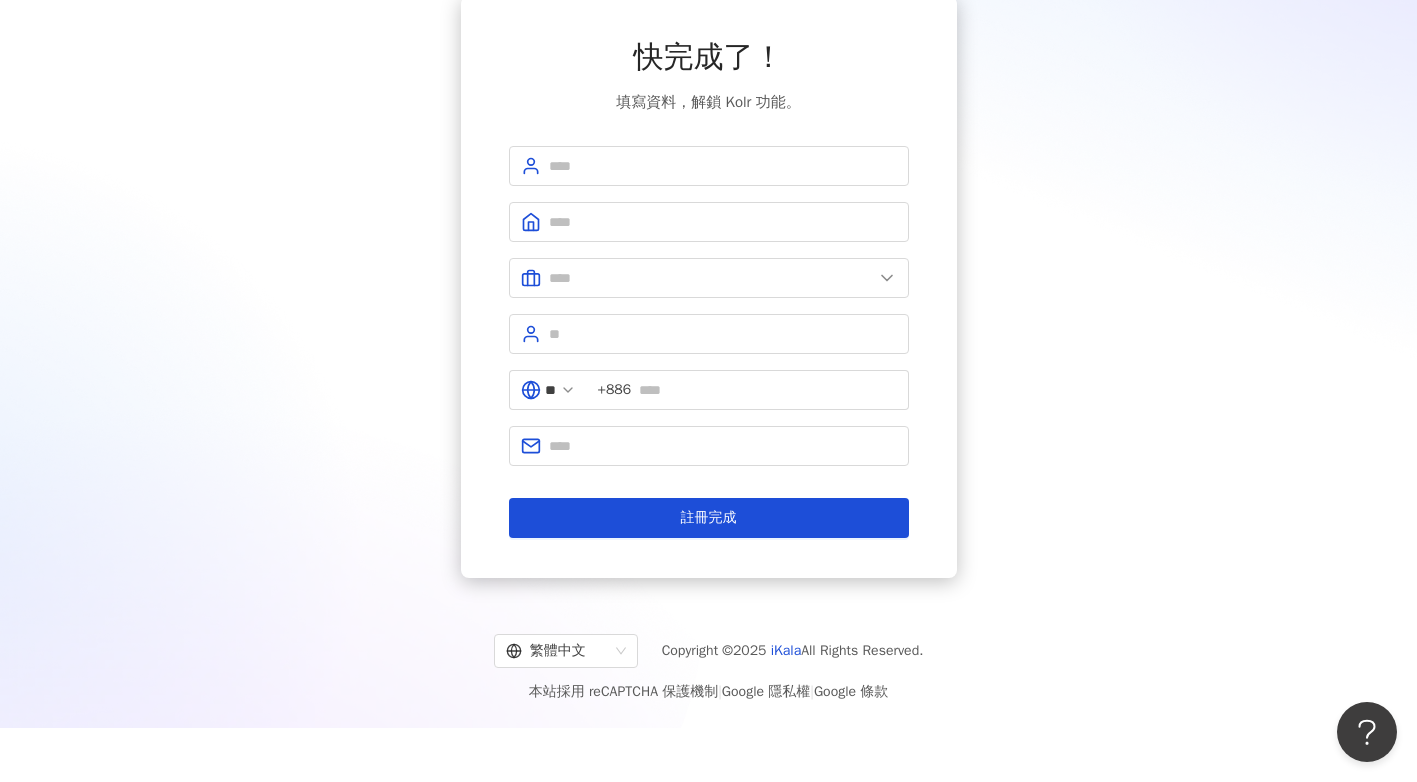 click on "** +[COUNTRY CODE] 註冊完成" at bounding box center [709, 342] 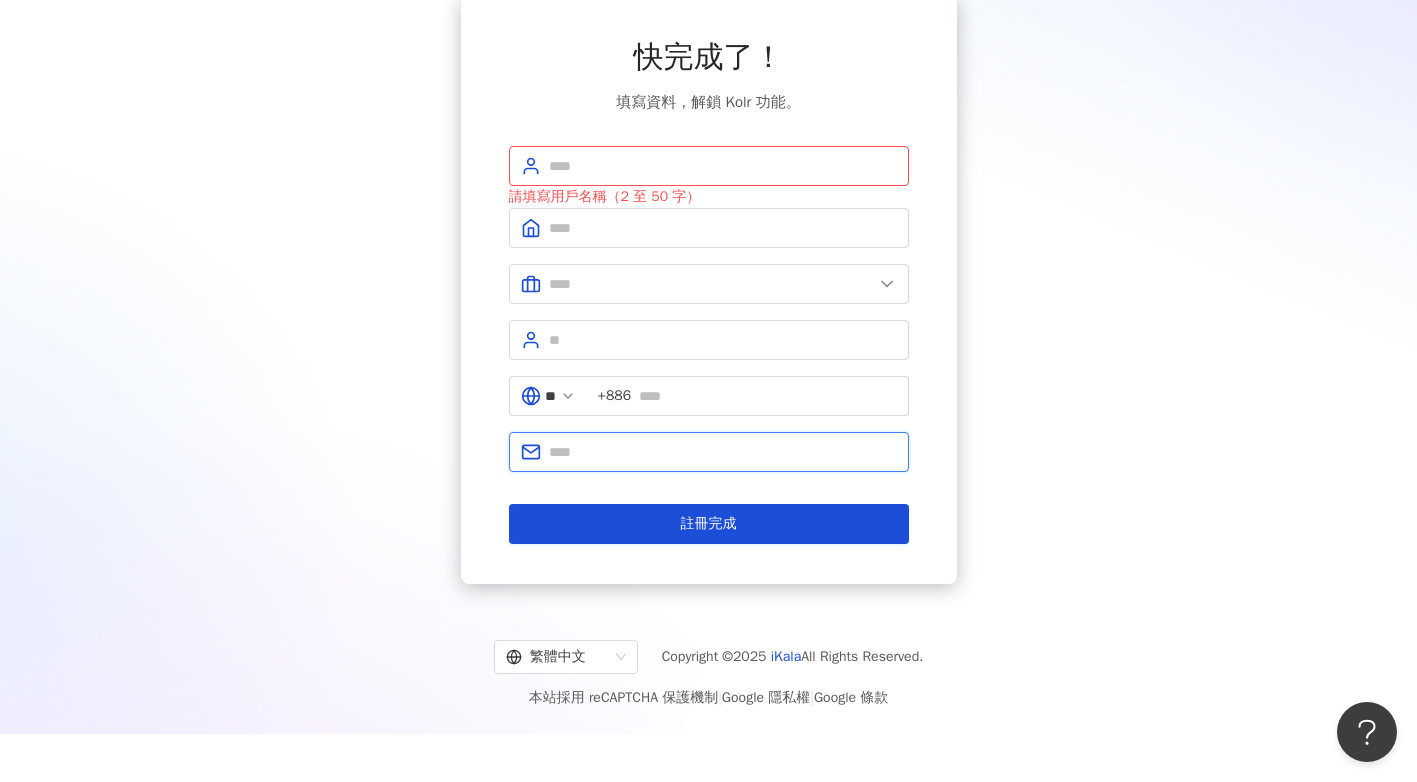 click at bounding box center [723, 452] 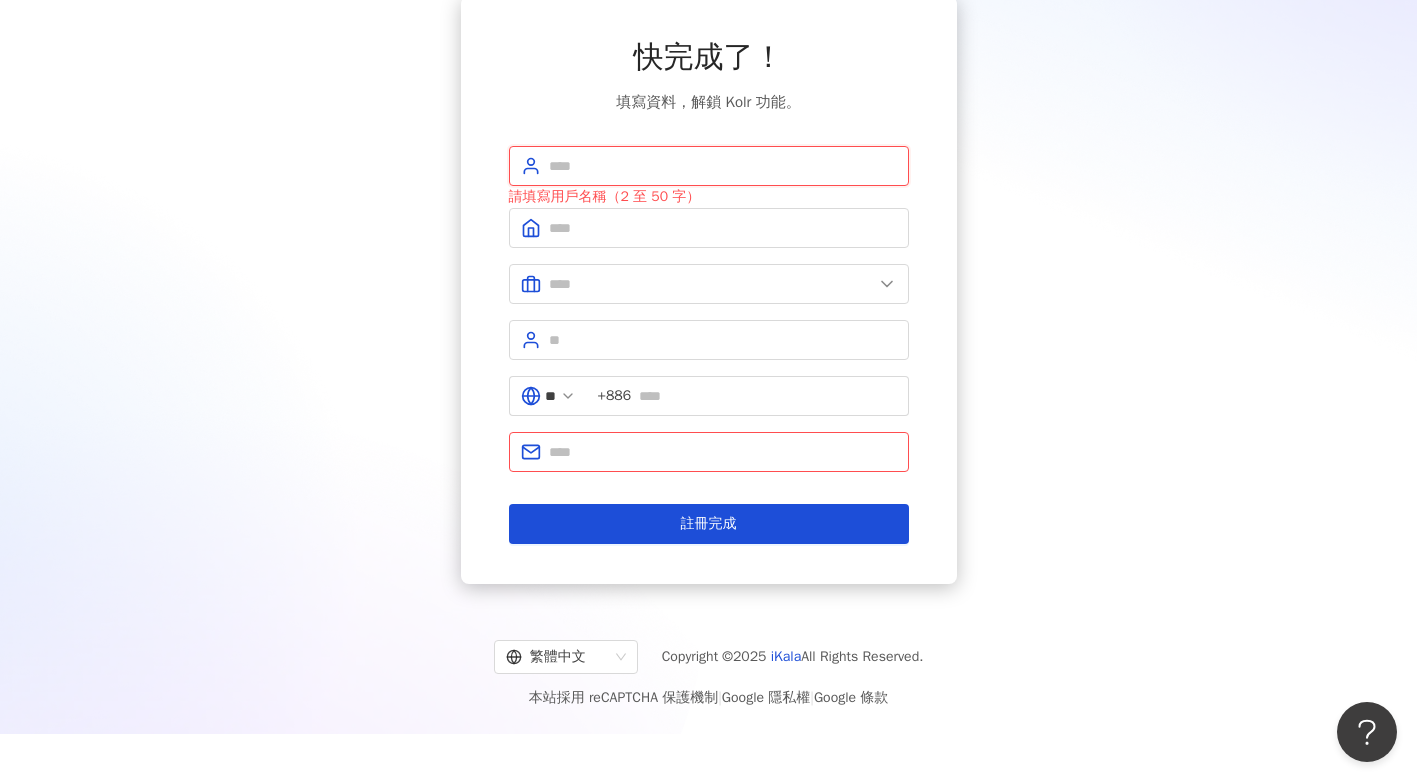 click at bounding box center [723, 166] 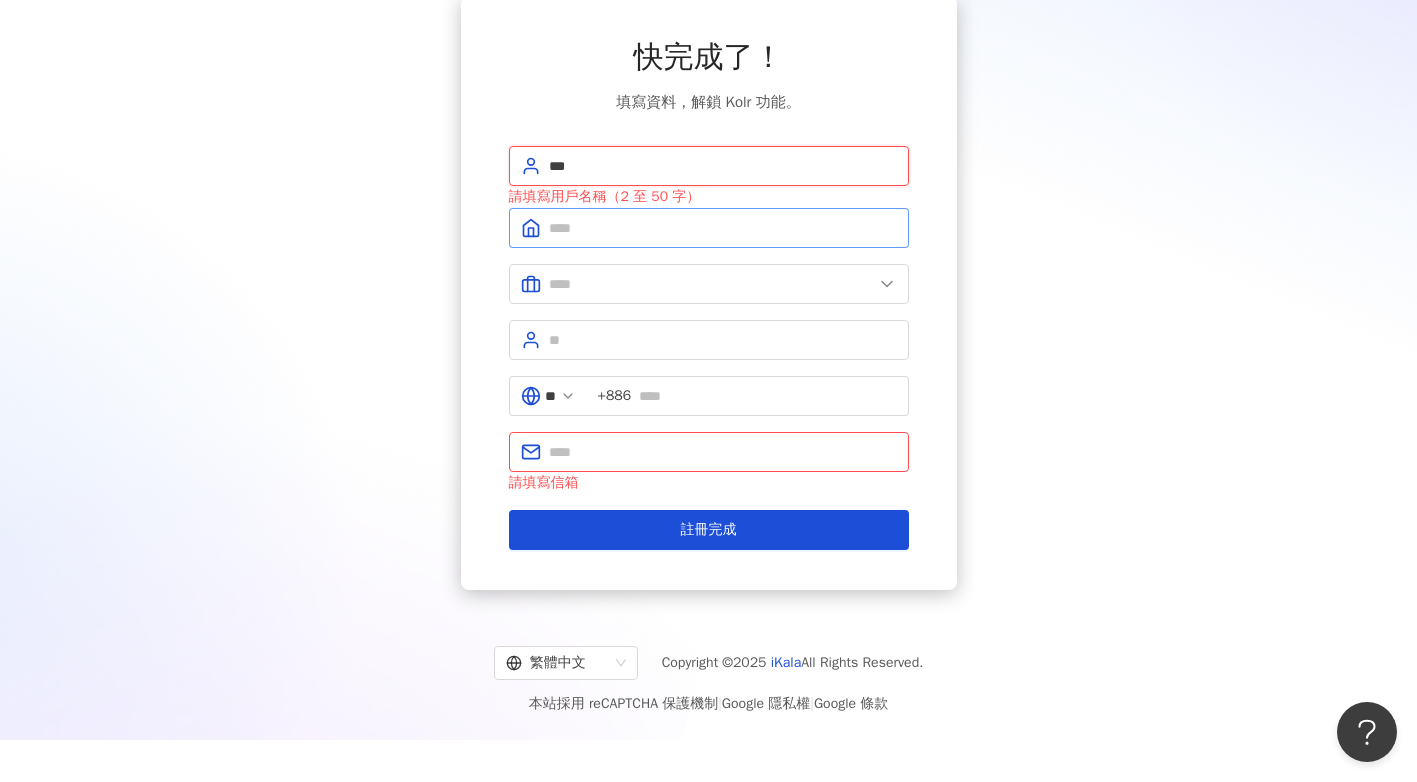 type on "***" 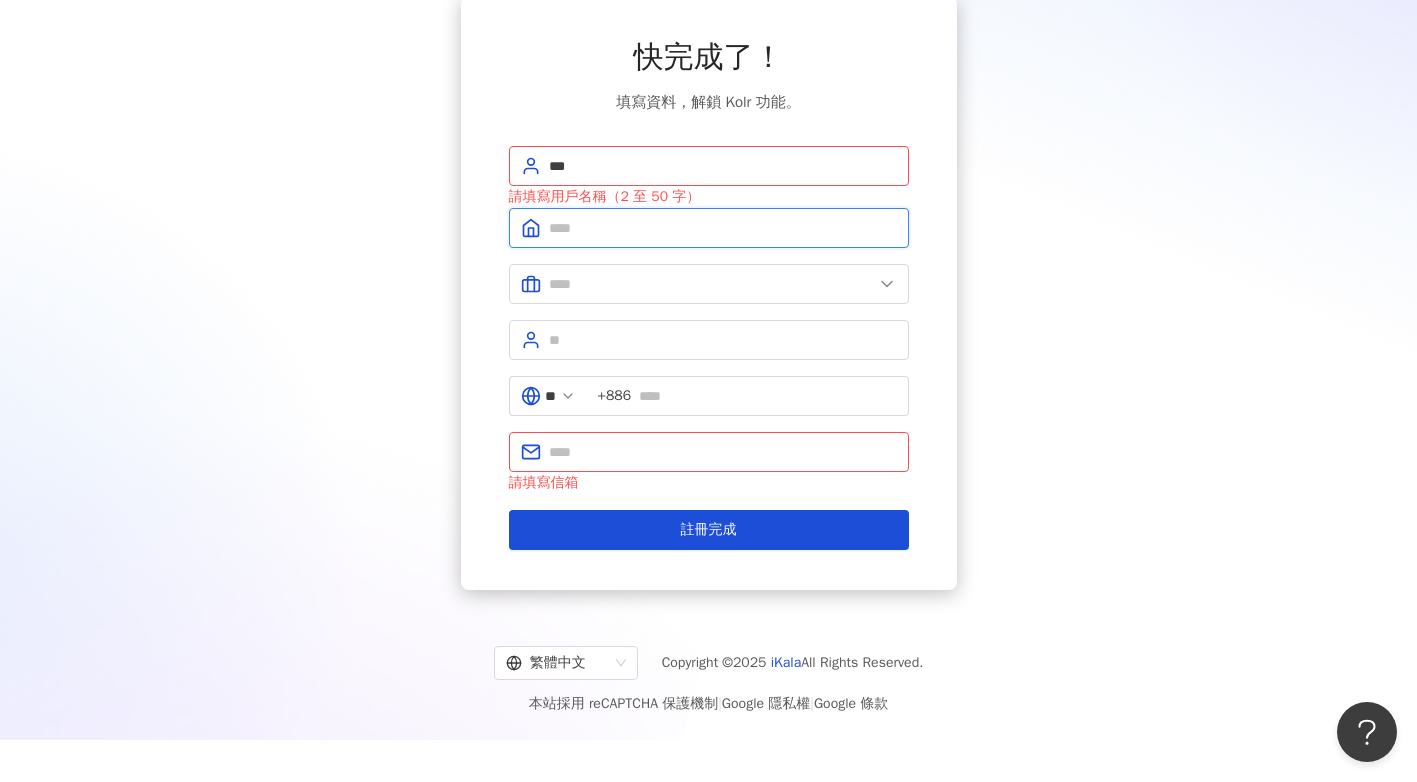 click at bounding box center (723, 228) 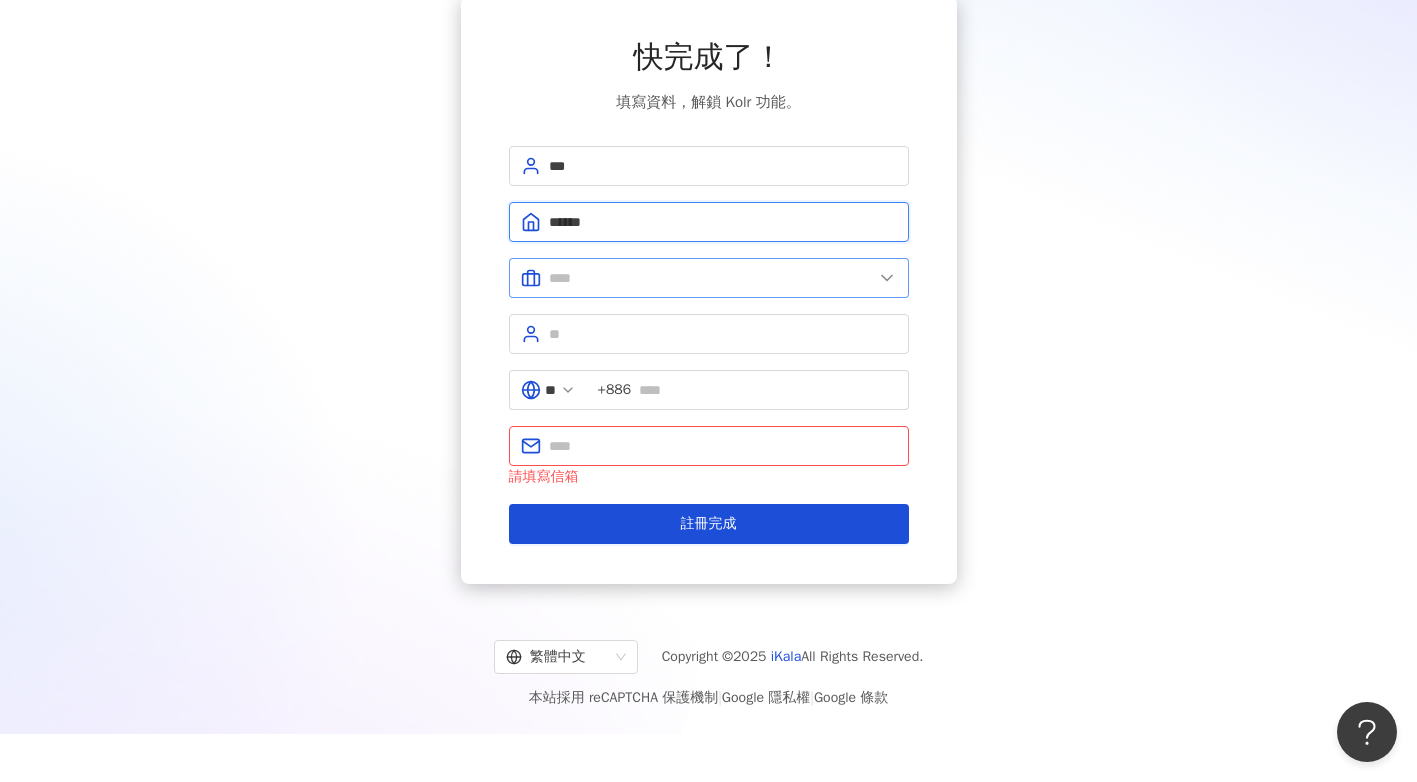 type on "******" 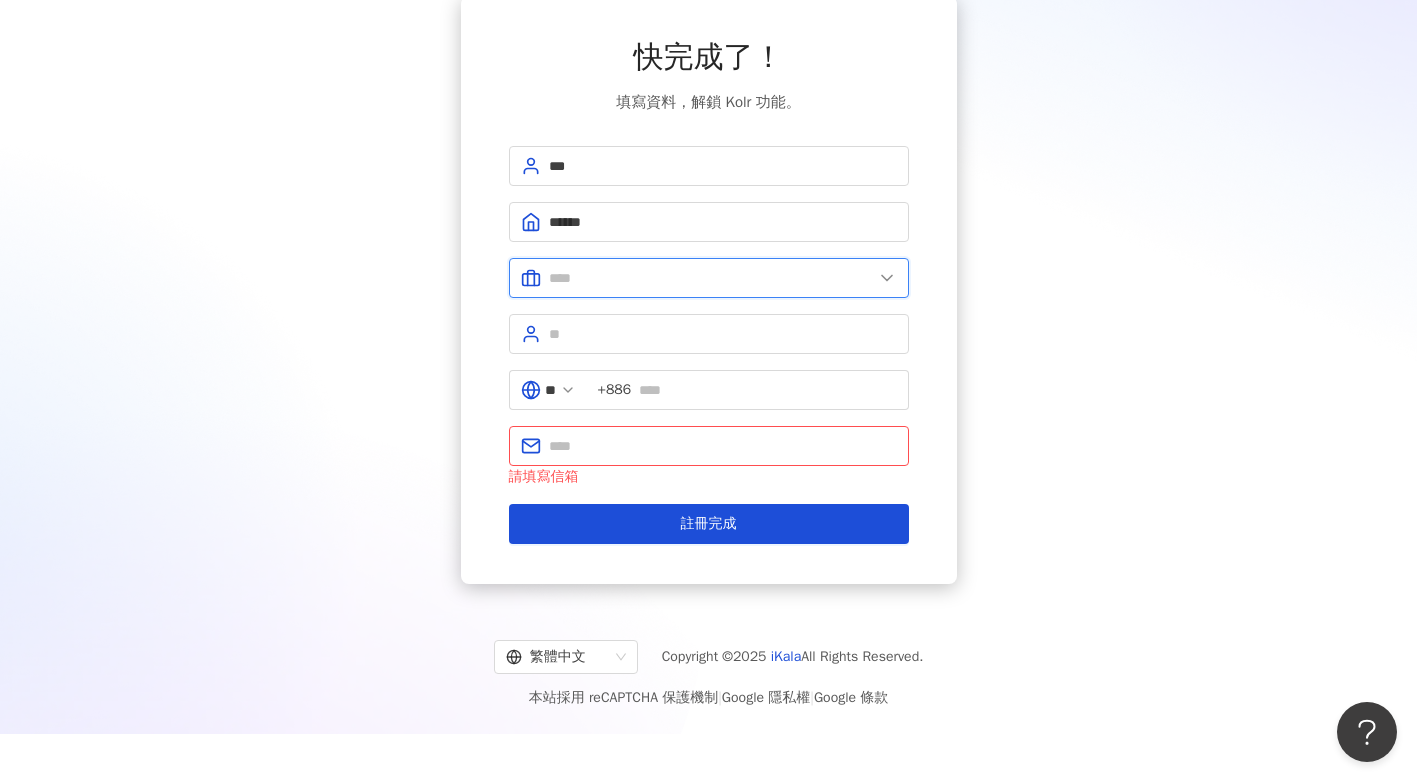 click at bounding box center [711, 278] 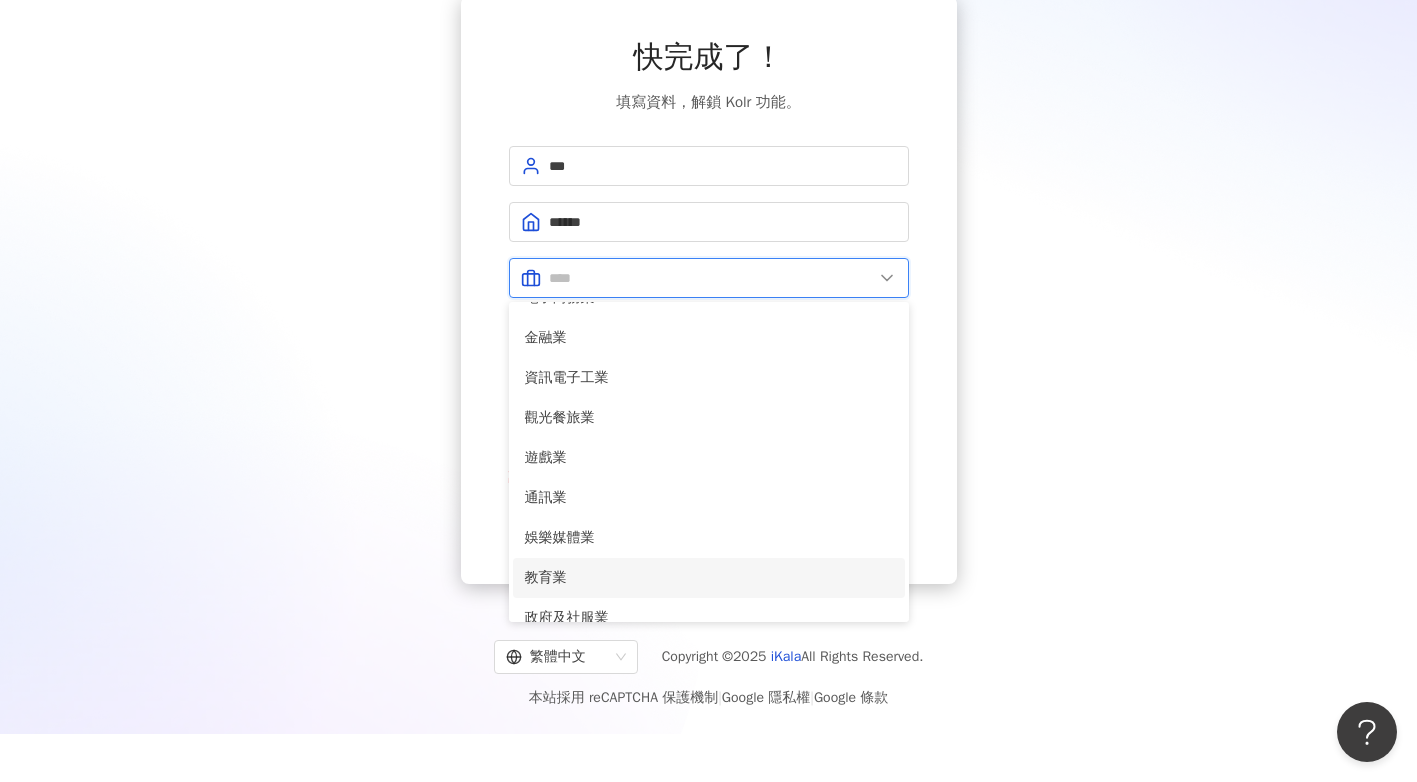 scroll, scrollTop: 408, scrollLeft: 0, axis: vertical 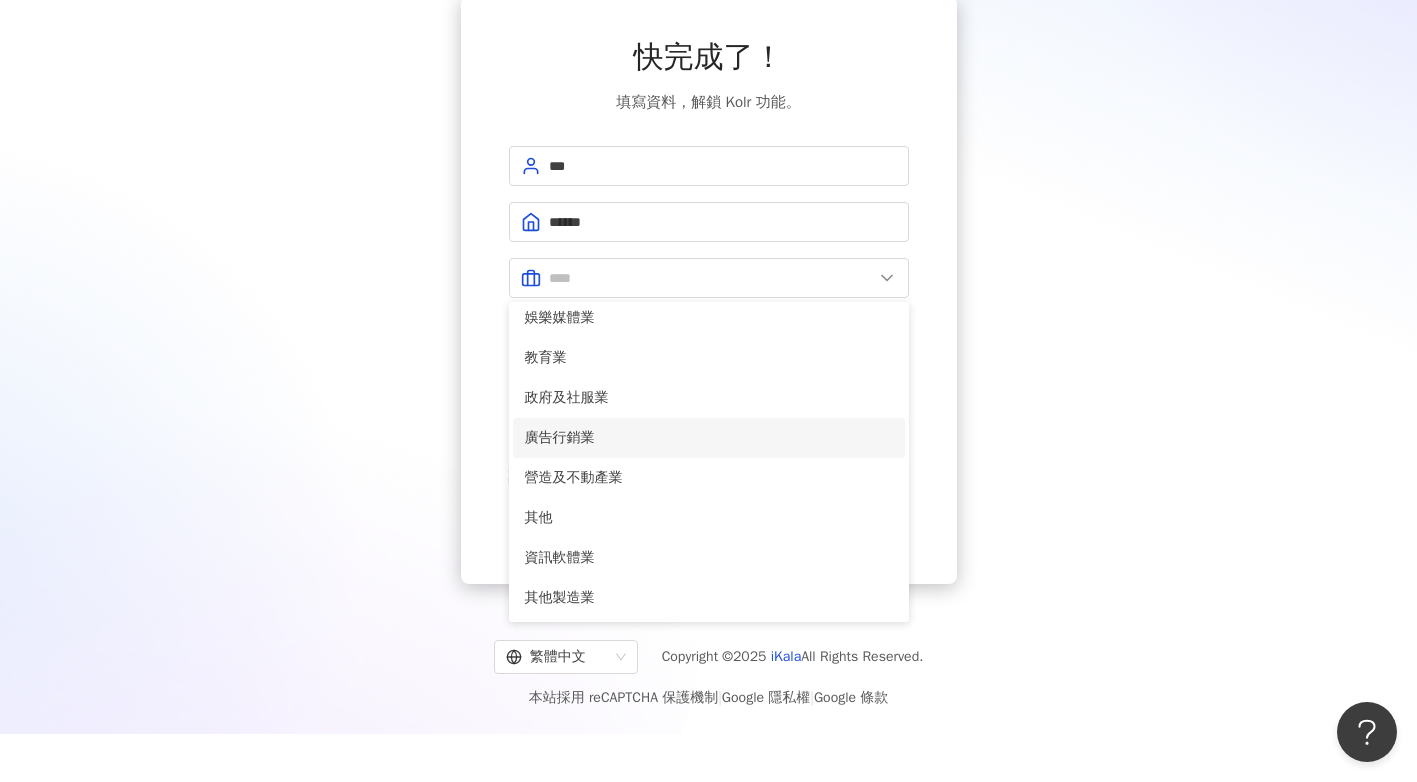 click on "廣告行銷業" at bounding box center (709, 438) 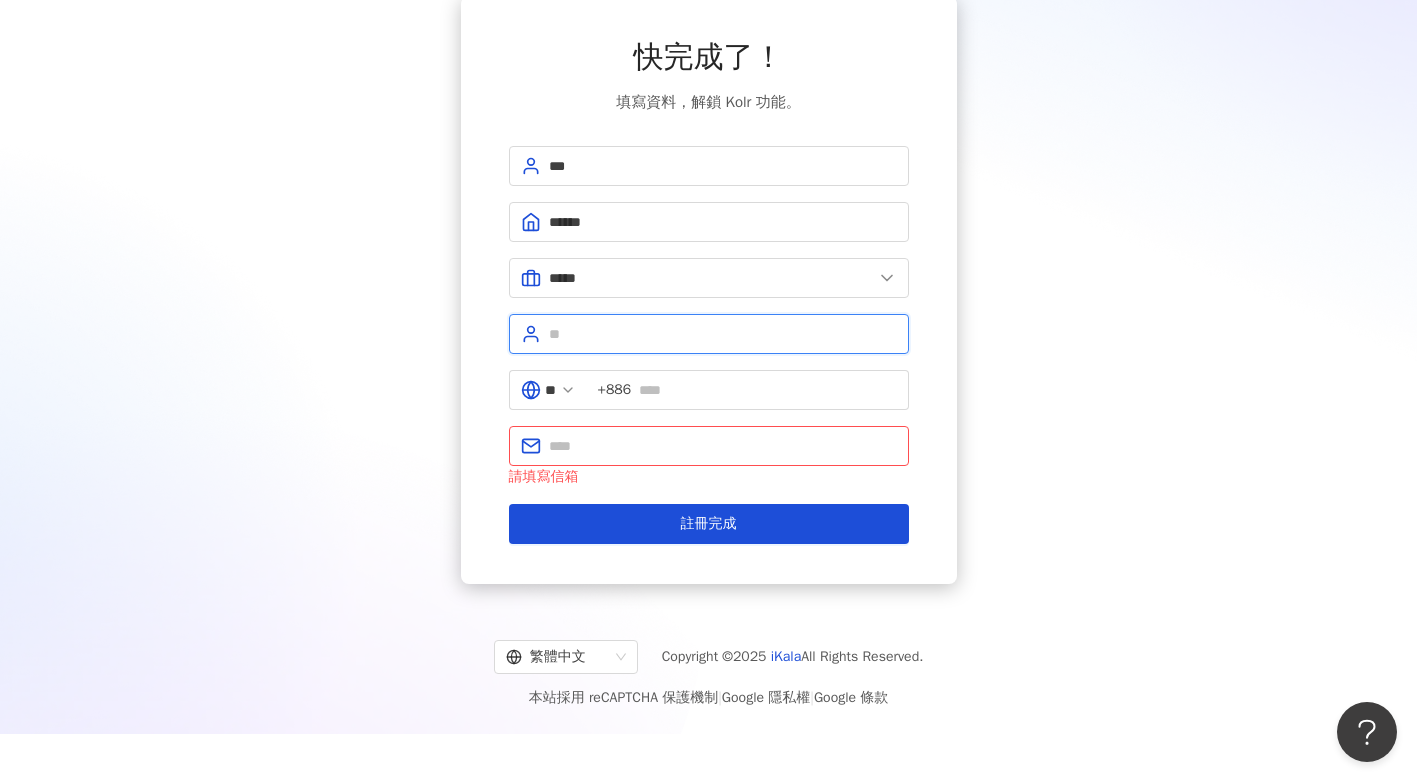 click at bounding box center (723, 334) 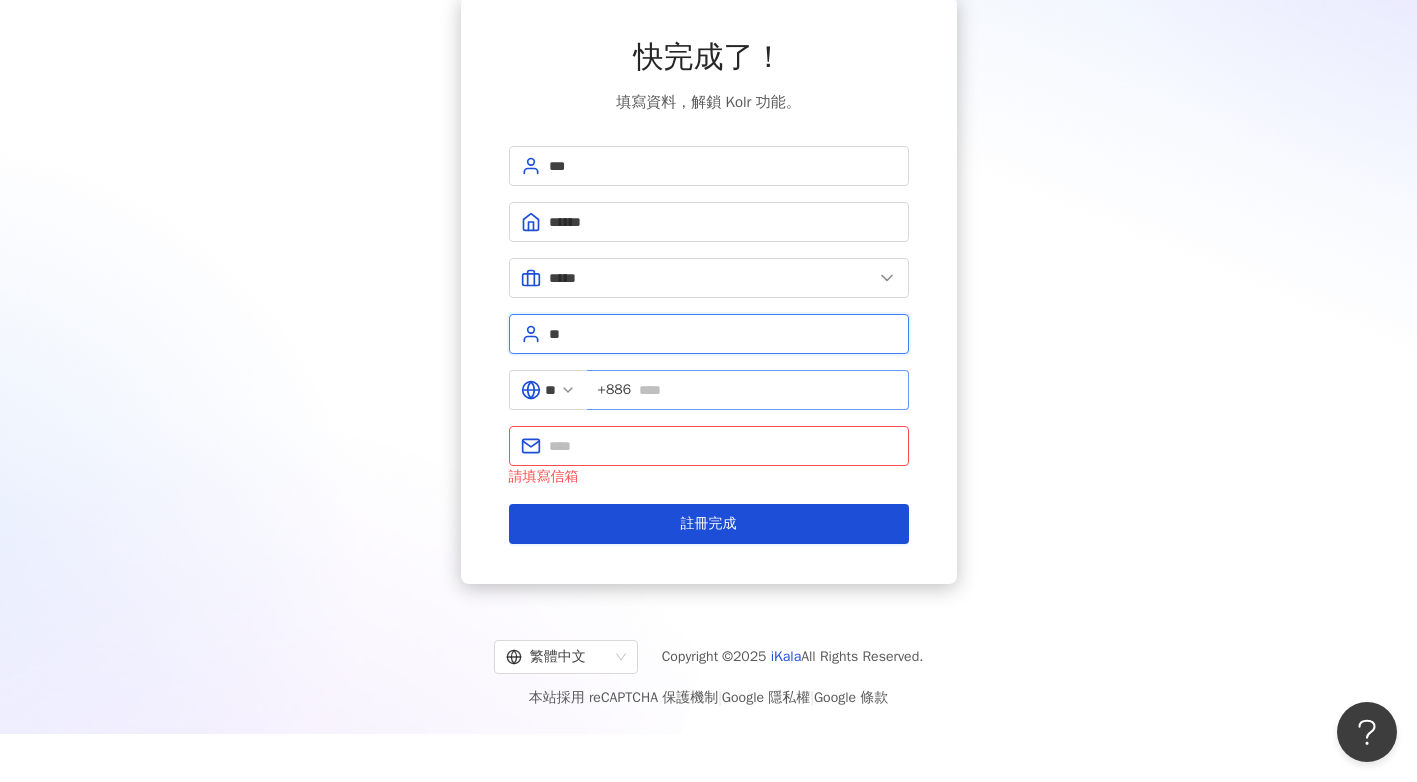 type on "**" 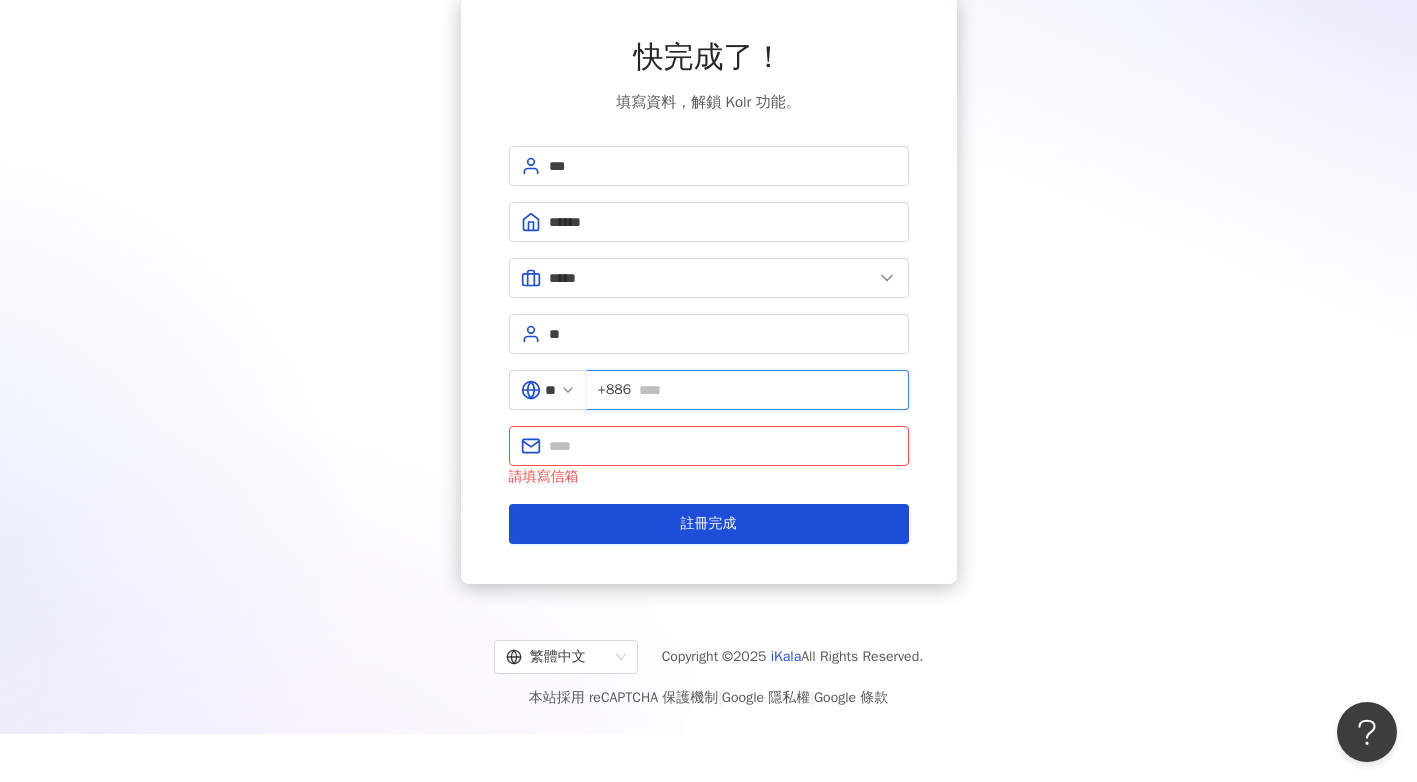 click at bounding box center [767, 390] 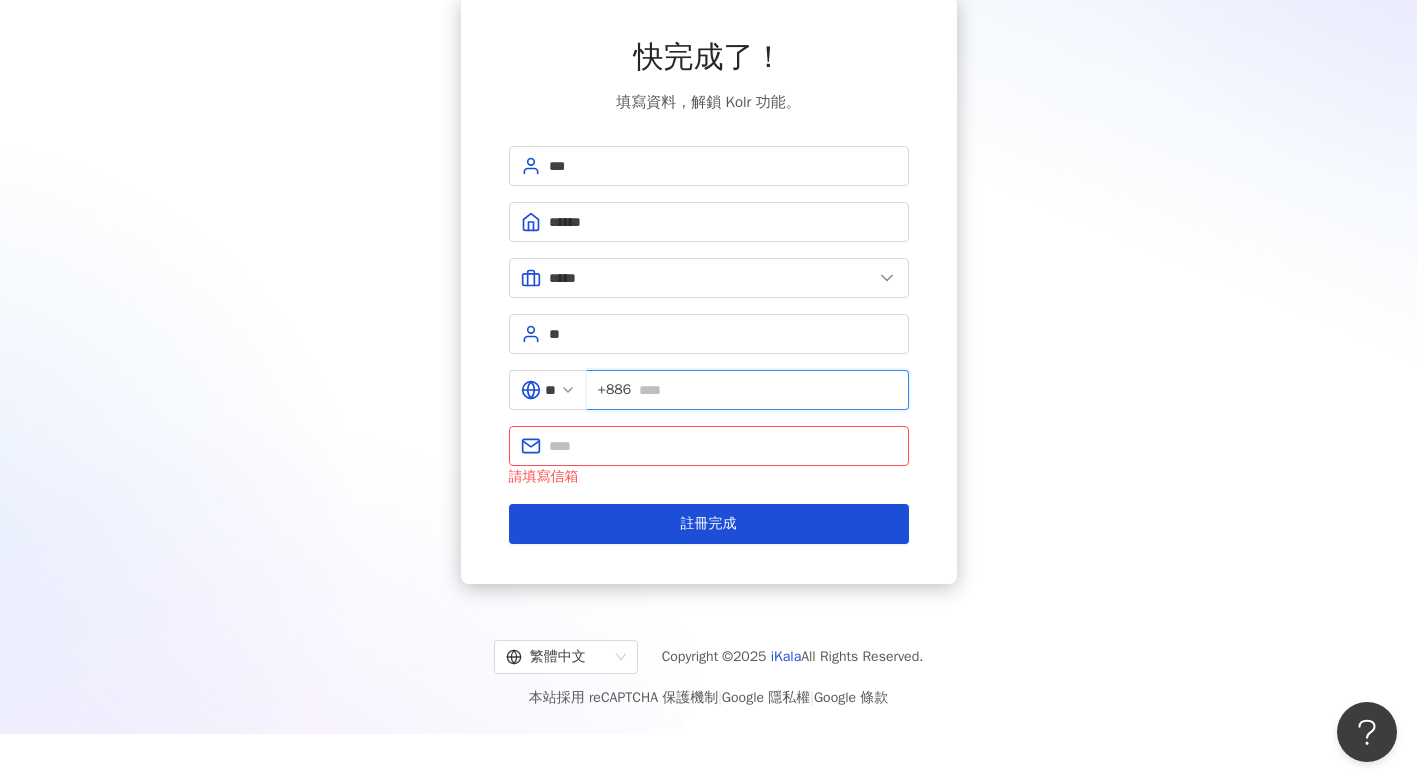 type on "**********" 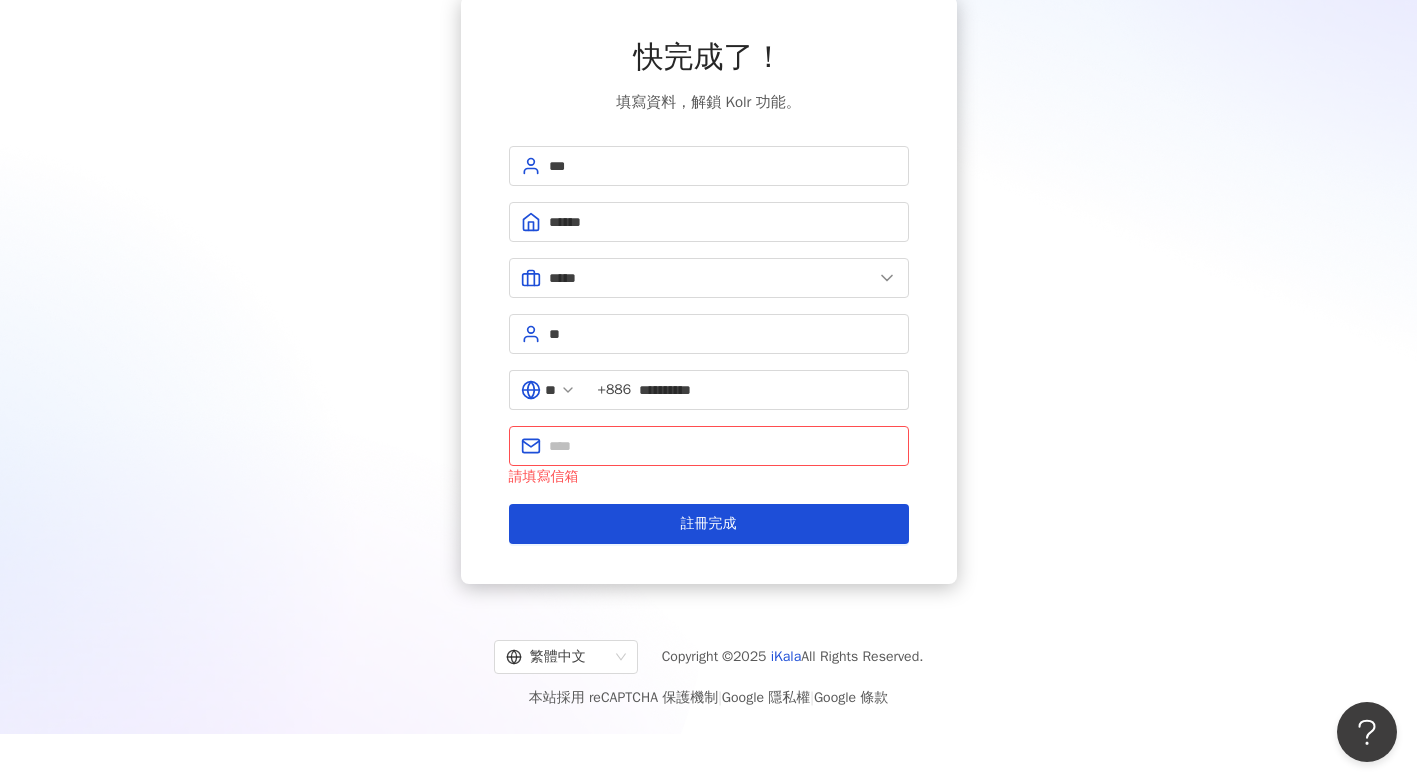 click on "**********" at bounding box center (709, 398) 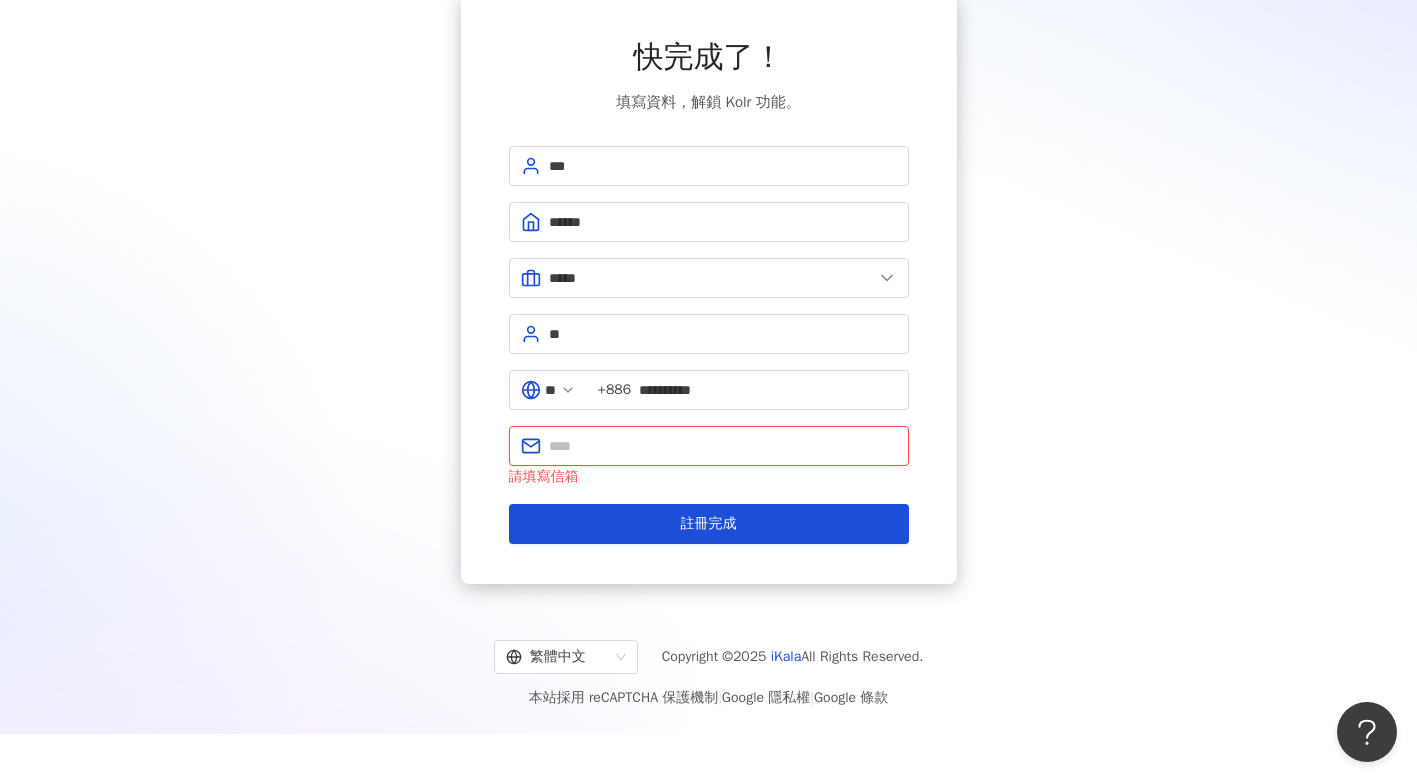 click at bounding box center [723, 446] 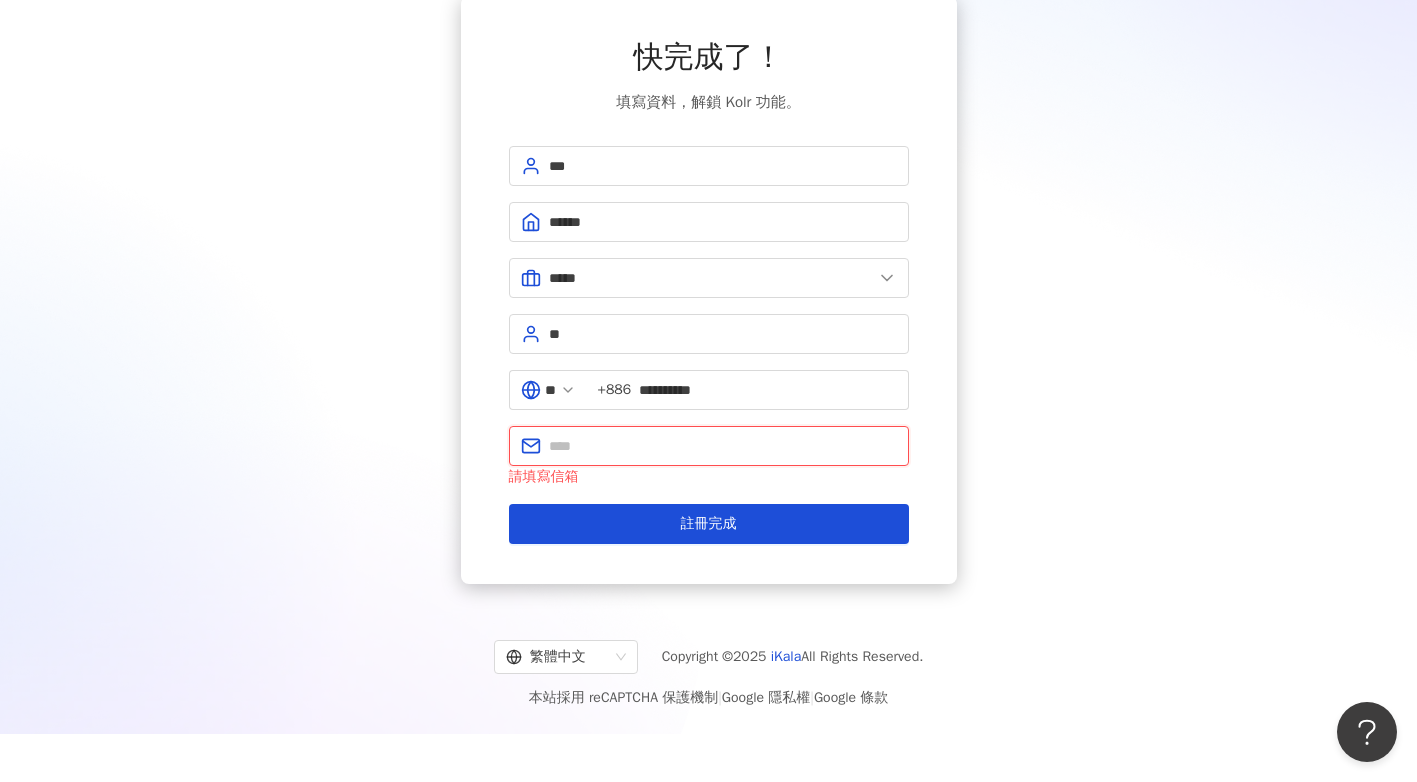 type on "**********" 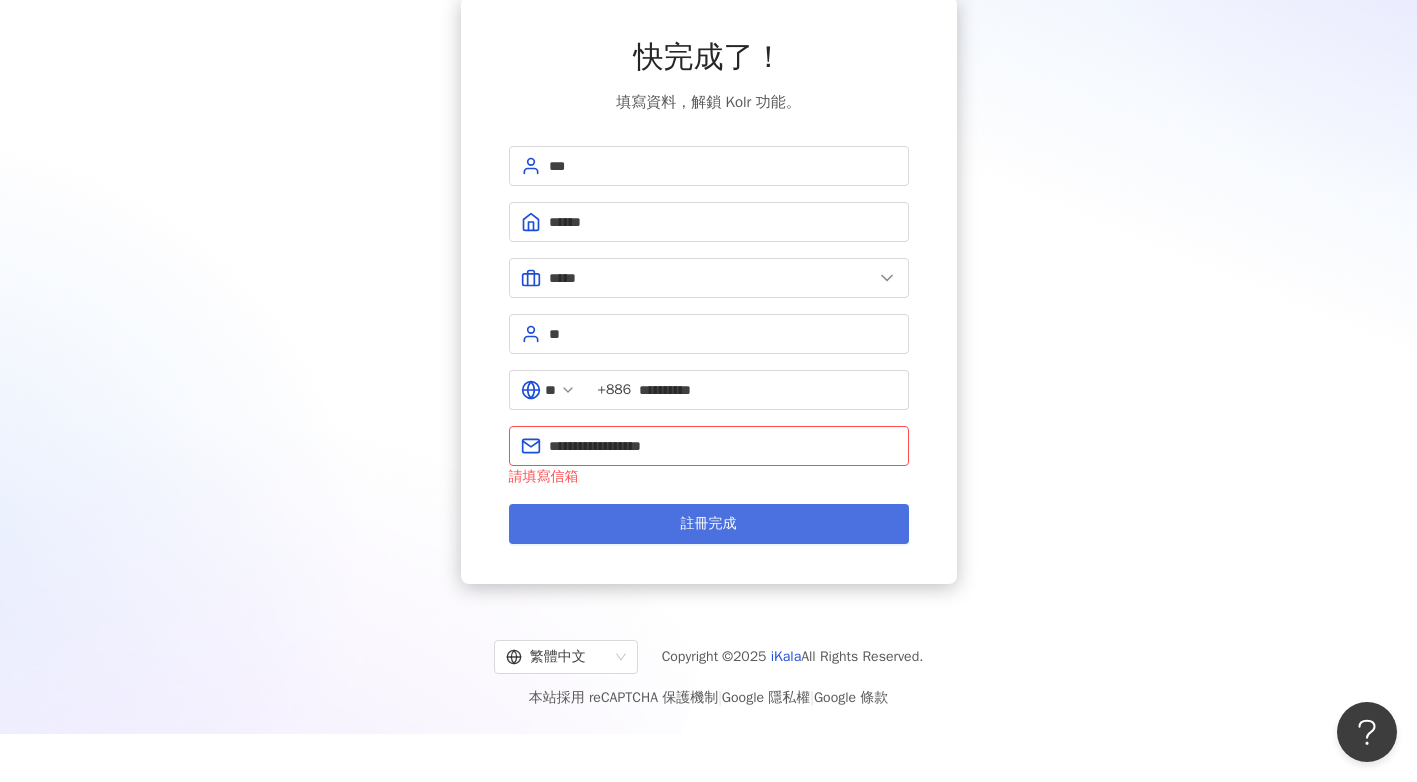 click on "註冊完成" at bounding box center (709, 524) 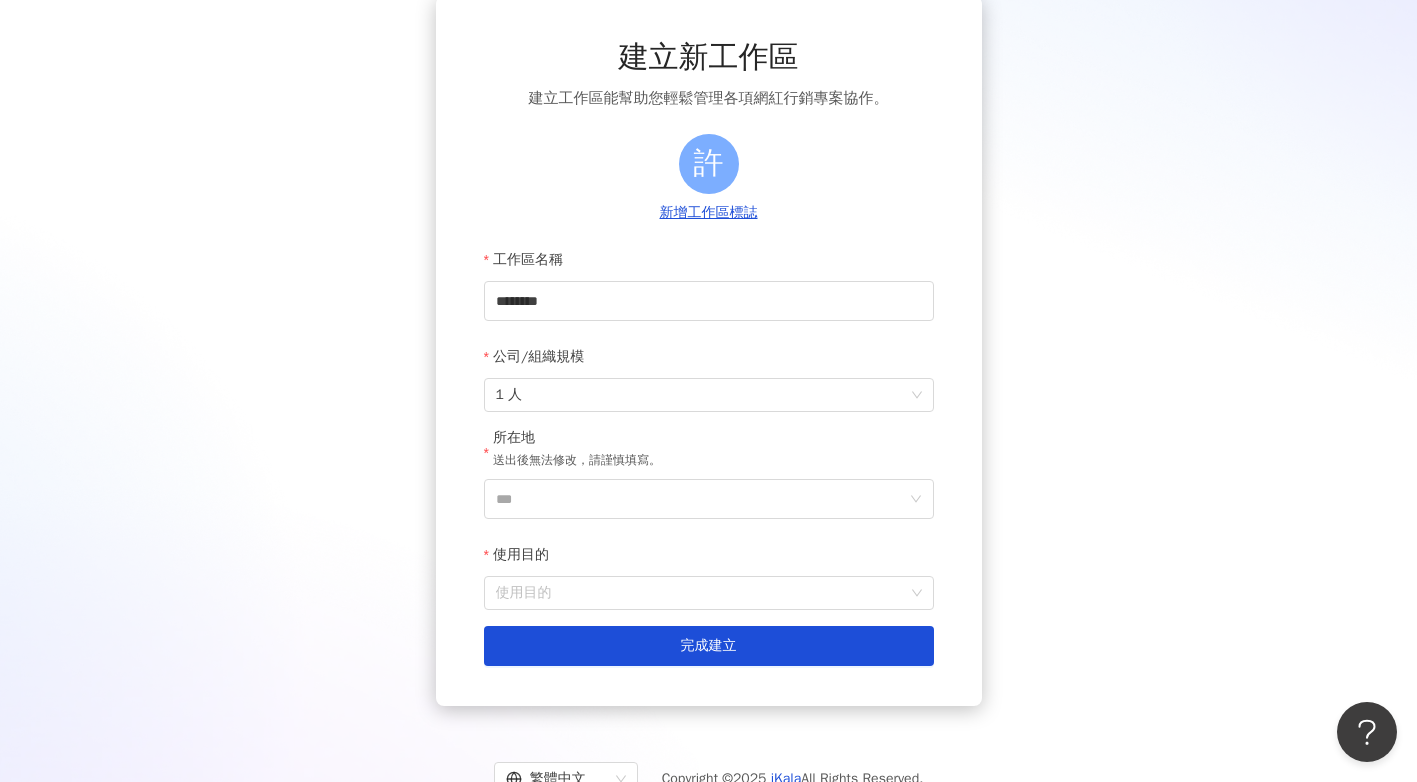 scroll, scrollTop: 0, scrollLeft: 0, axis: both 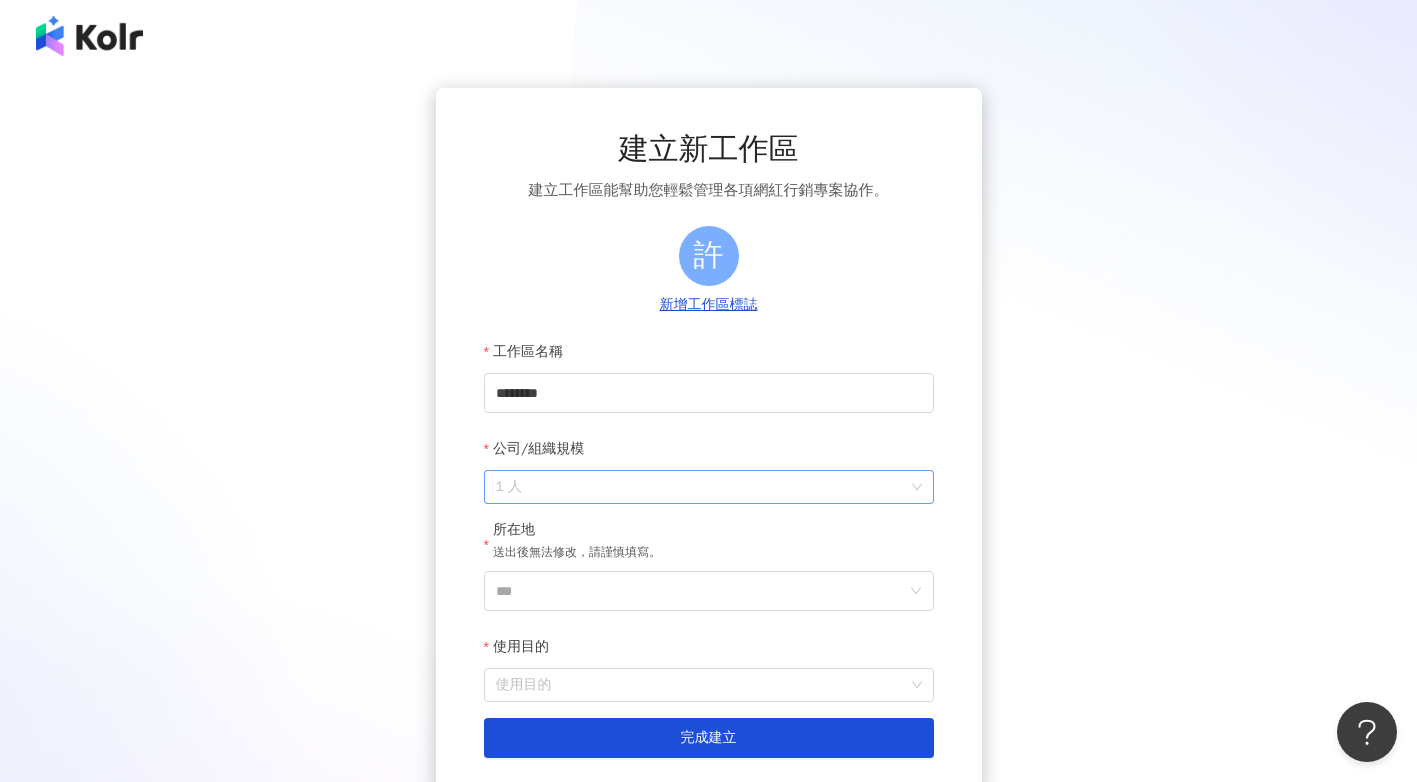 click on "1 人" at bounding box center (709, 487) 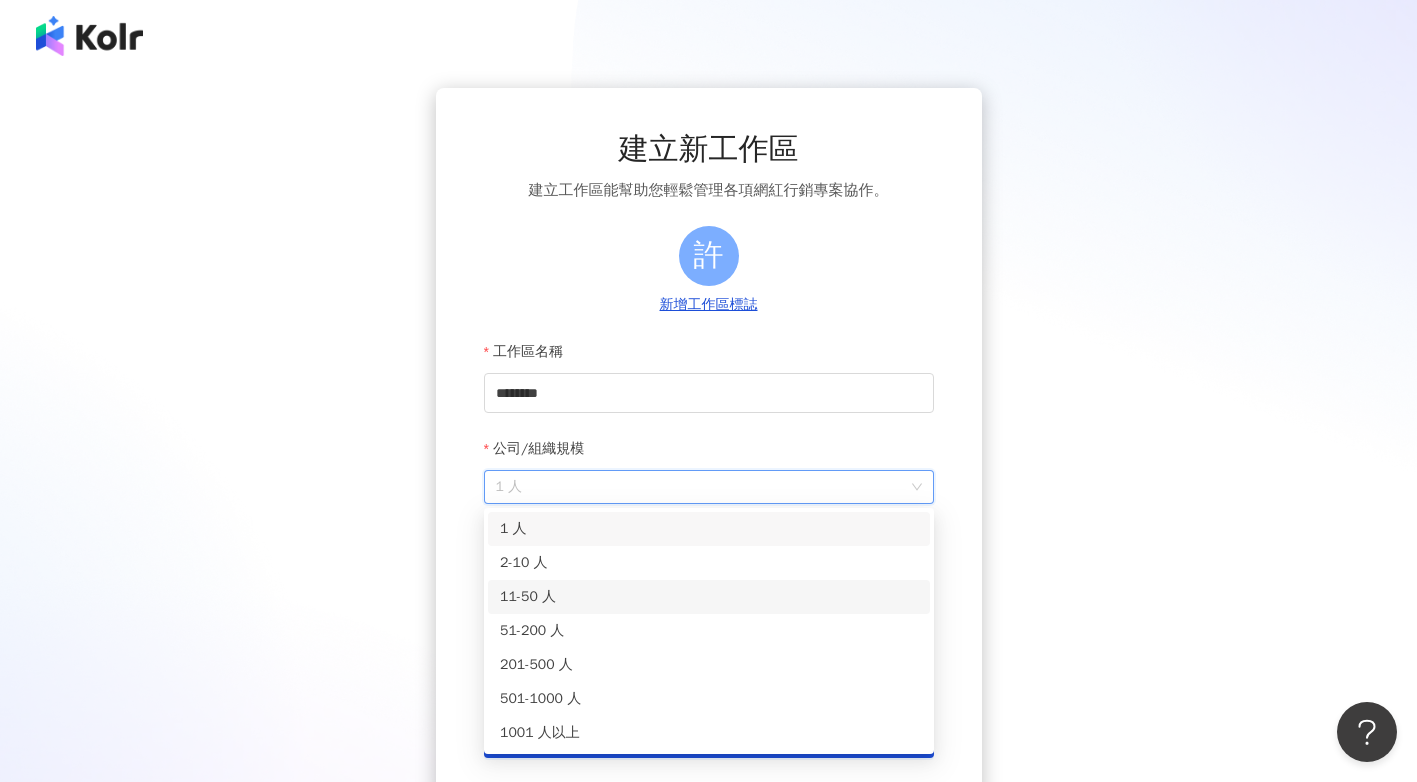 click on "11-50 人" at bounding box center [709, 597] 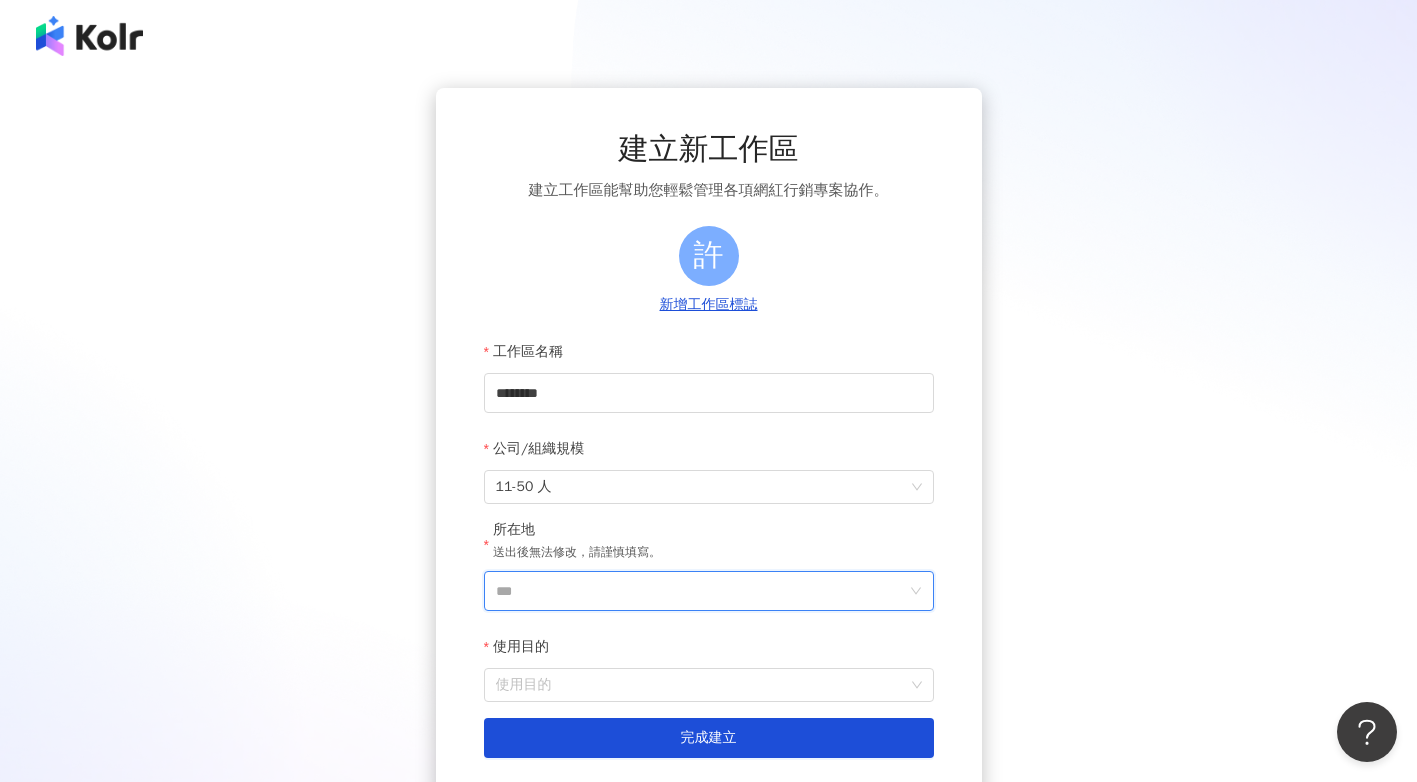 click on "***" at bounding box center [701, 591] 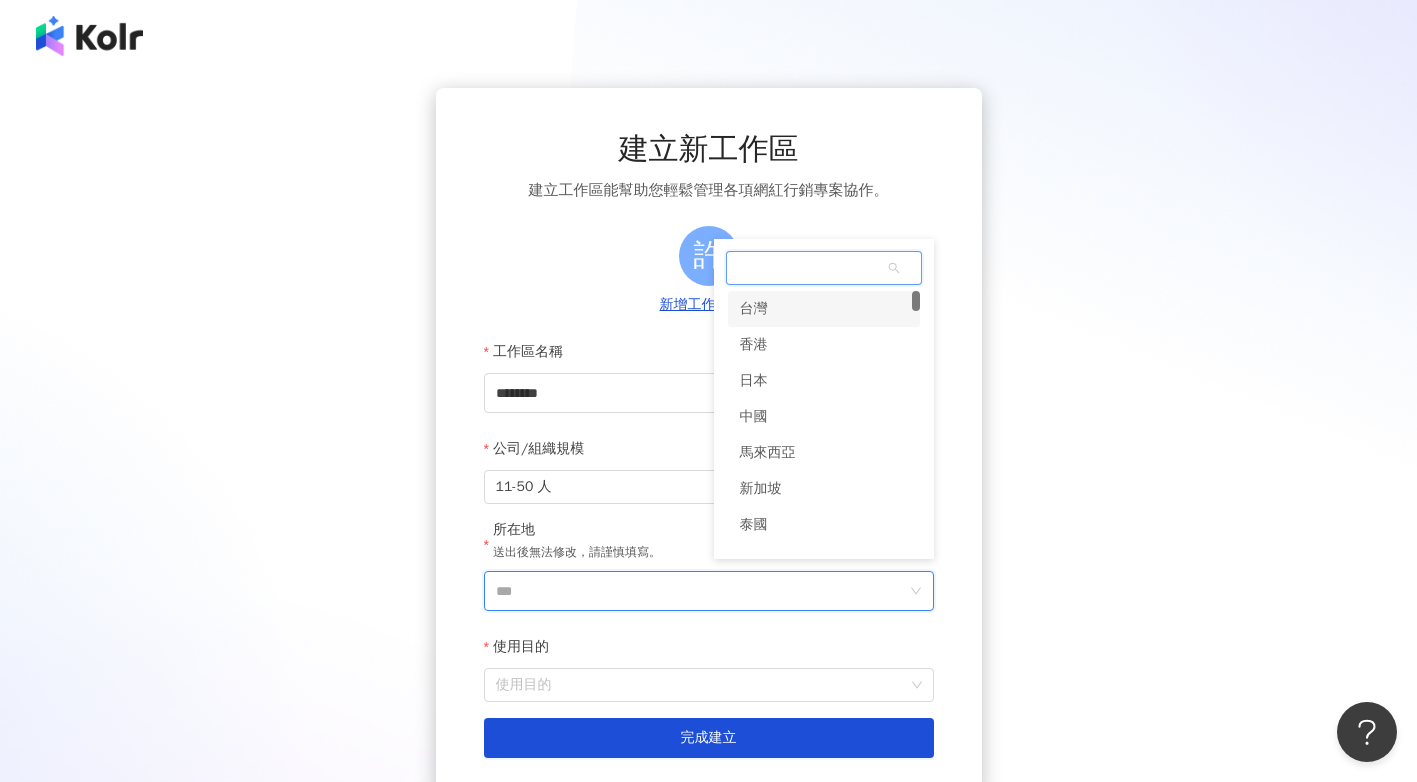 click on "台灣" at bounding box center [824, 309] 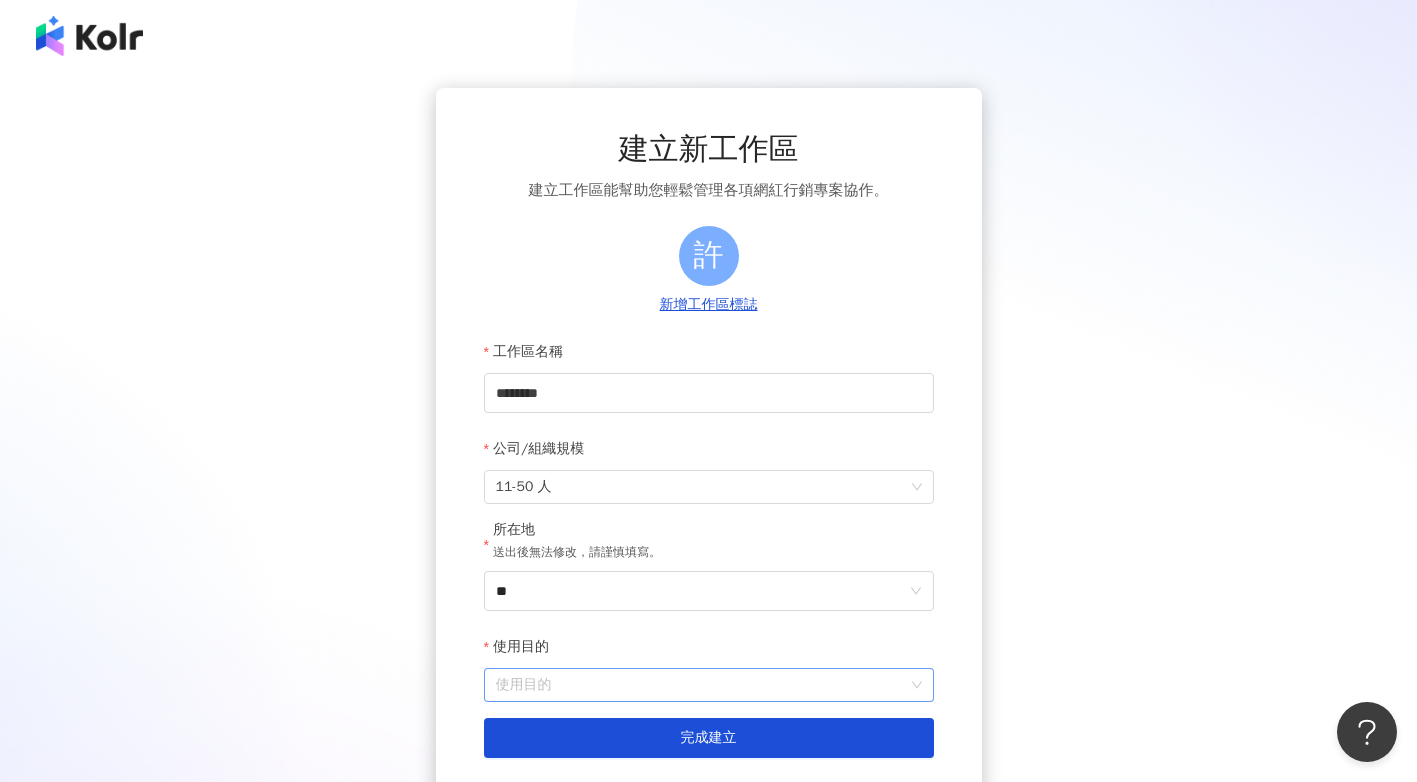 click on "使用目的" at bounding box center [709, 685] 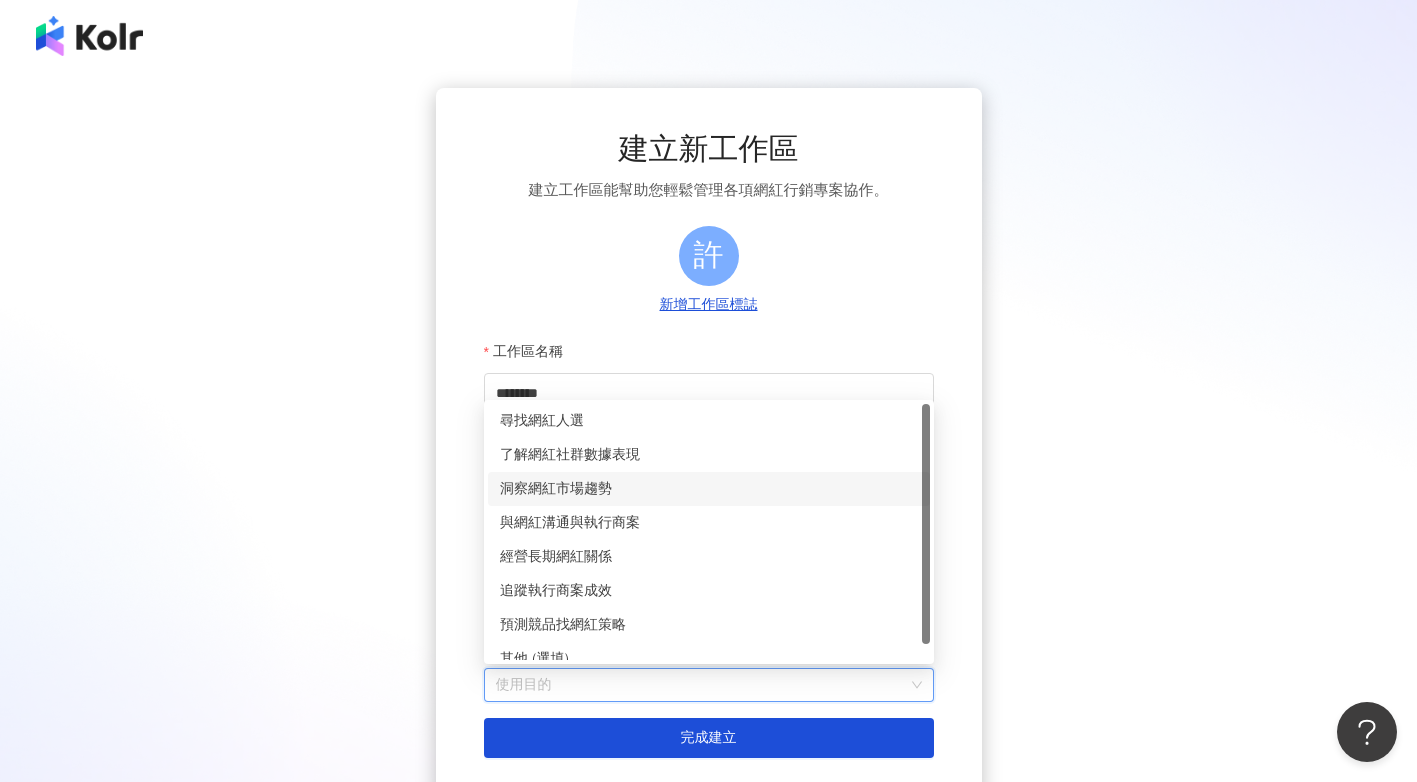 click on "洞察網紅市場趨勢" at bounding box center [709, 489] 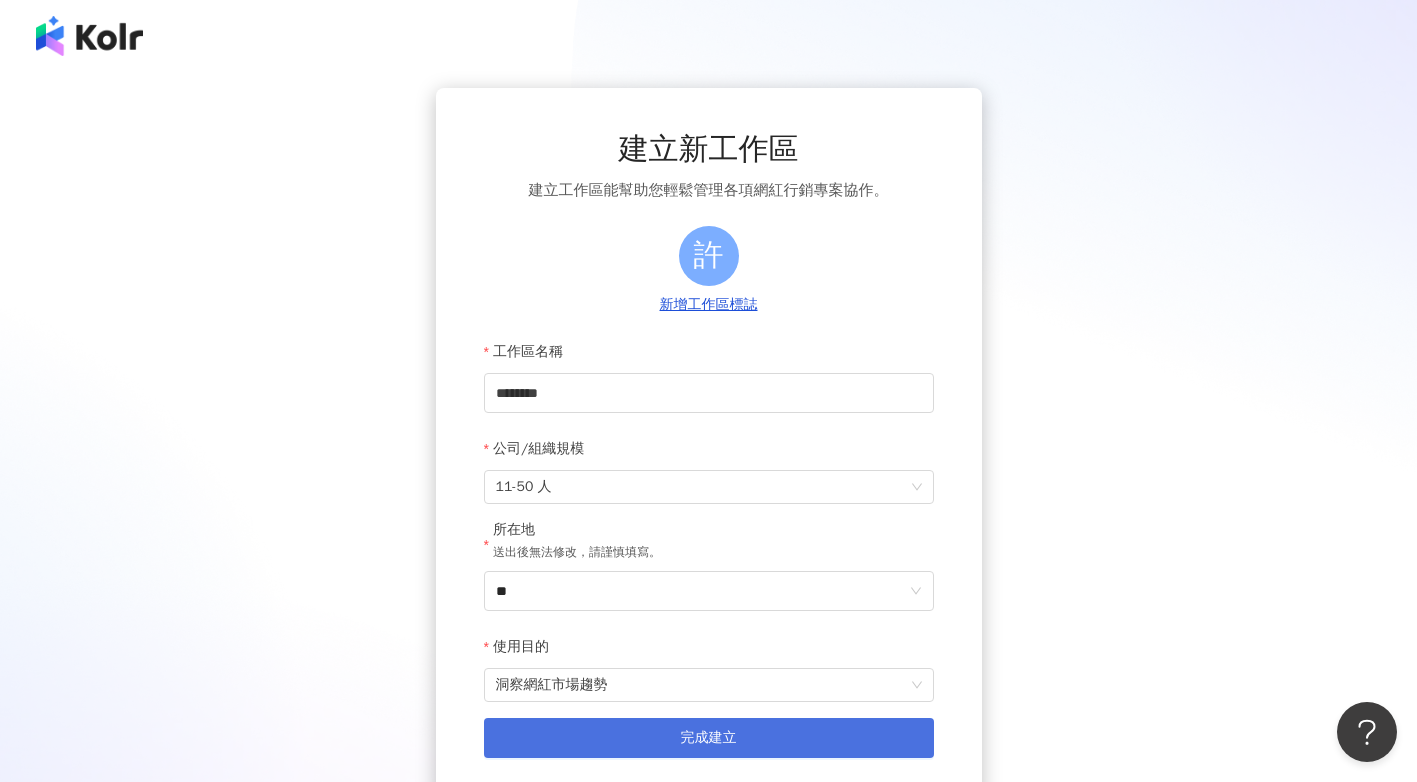 click on "完成建立" at bounding box center [709, 738] 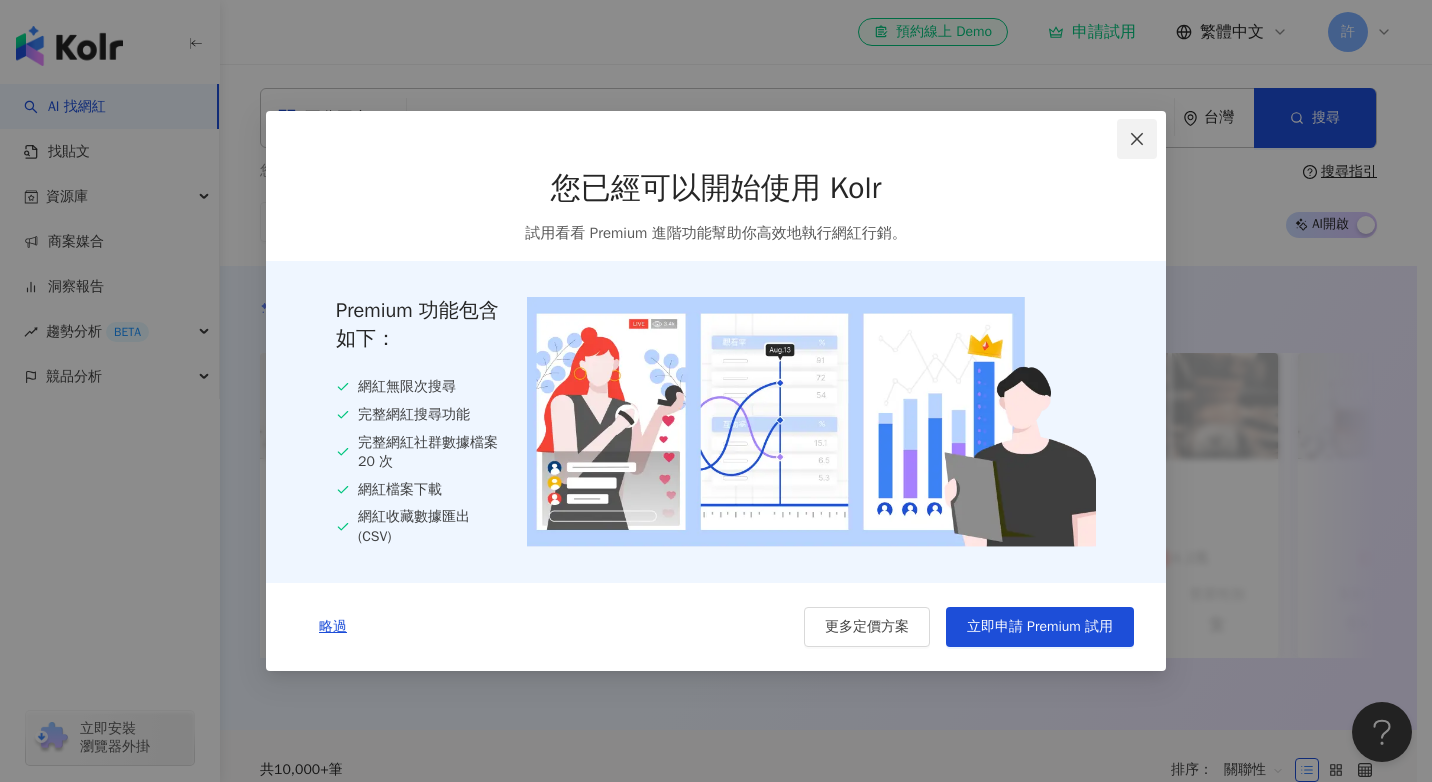 click at bounding box center [1137, 139] 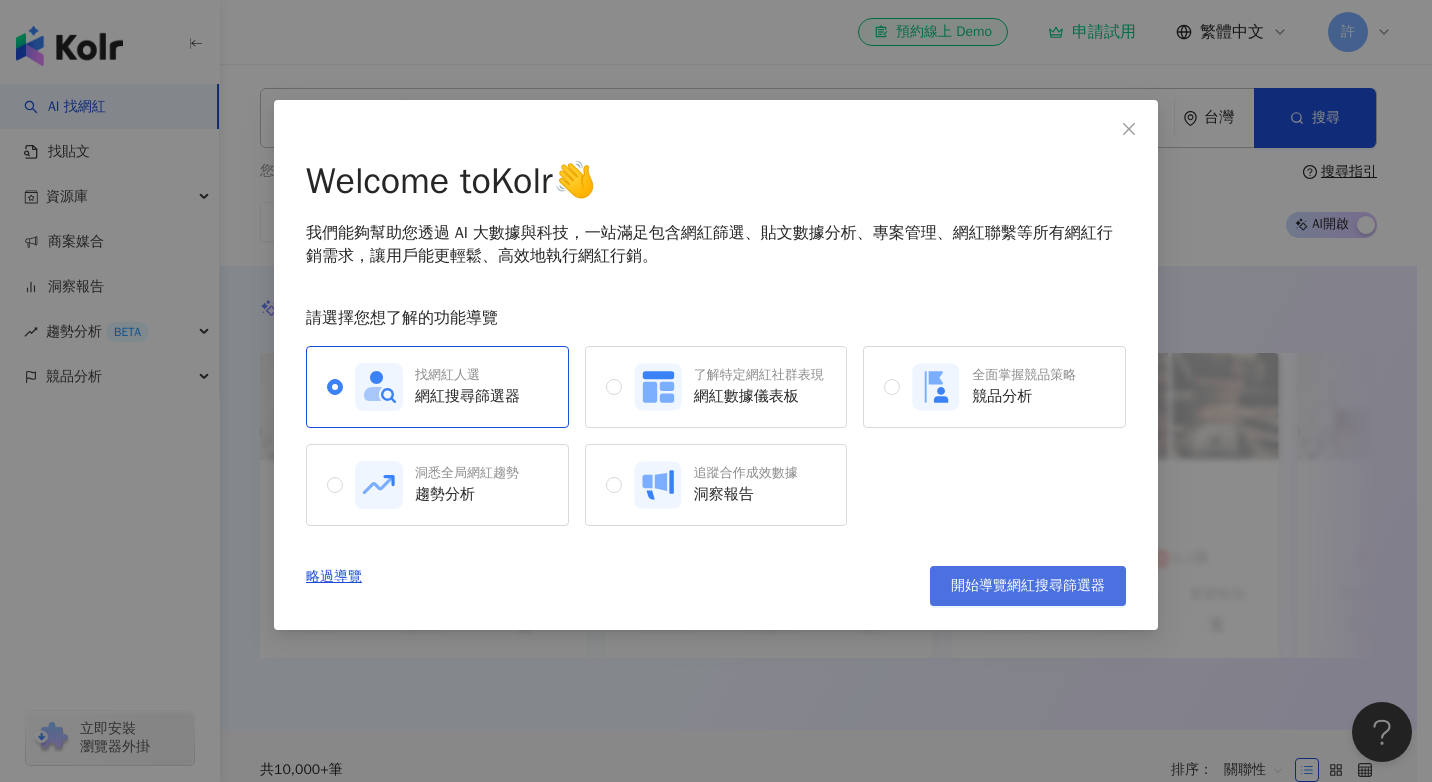 click on "開始導覽網紅搜尋篩選器" at bounding box center (1028, 586) 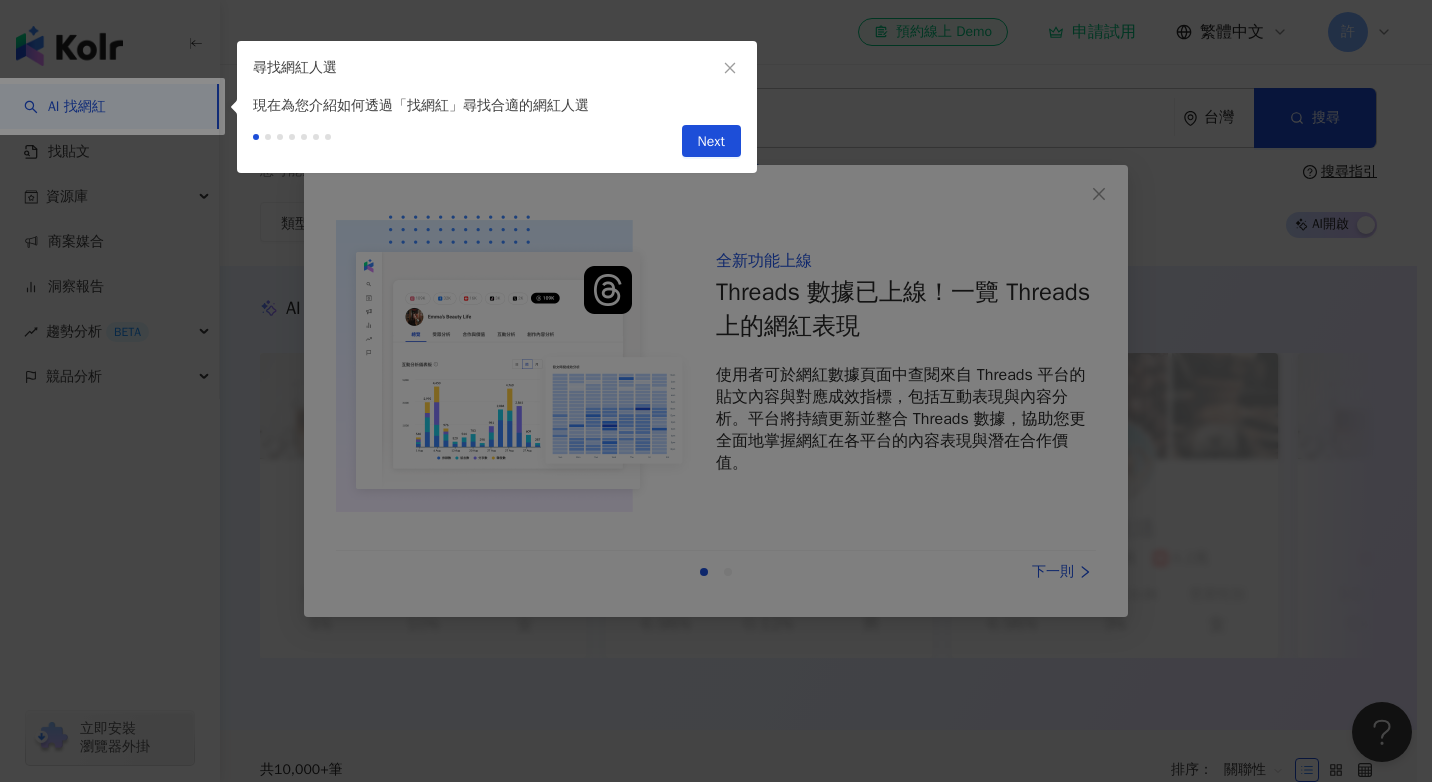 click at bounding box center (730, 68) 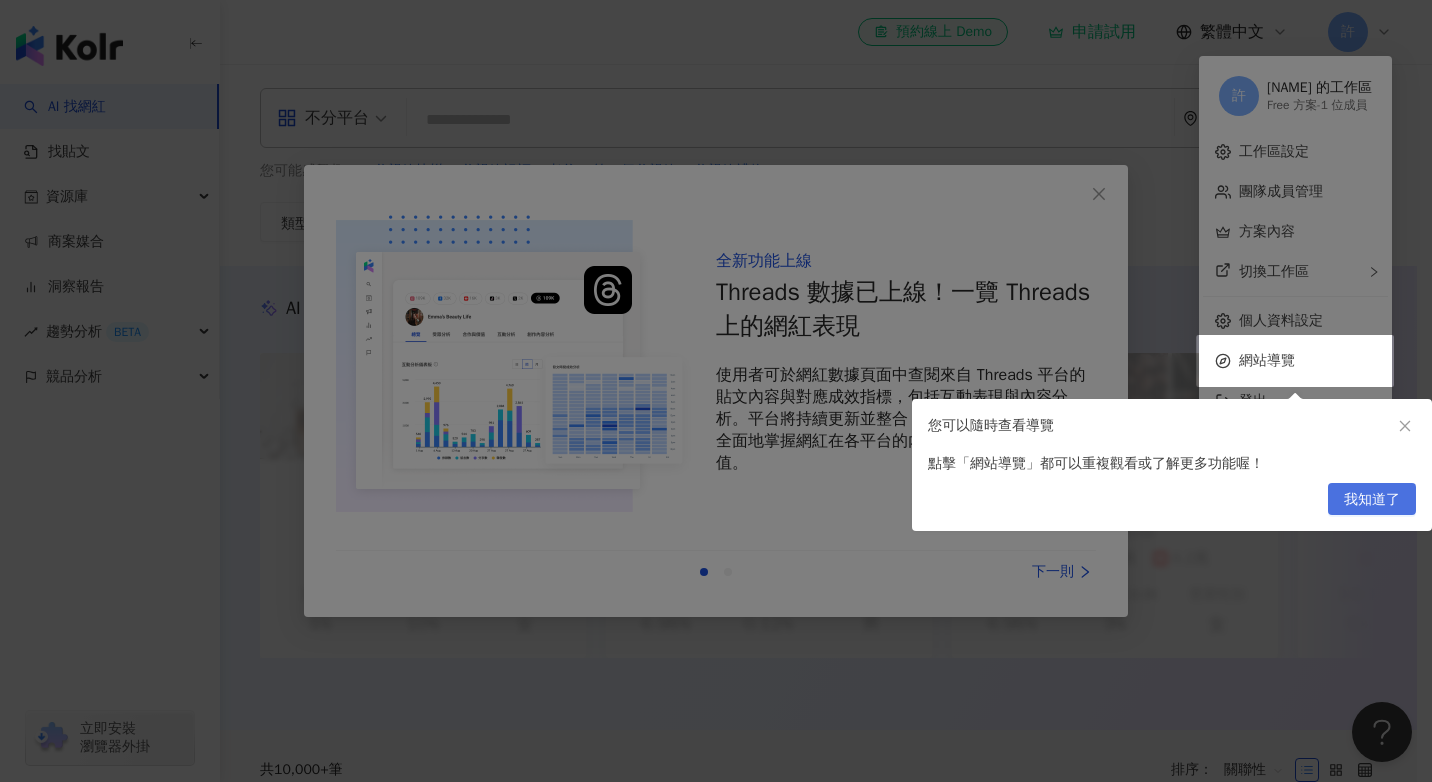 click on "我知道了" at bounding box center [1372, 500] 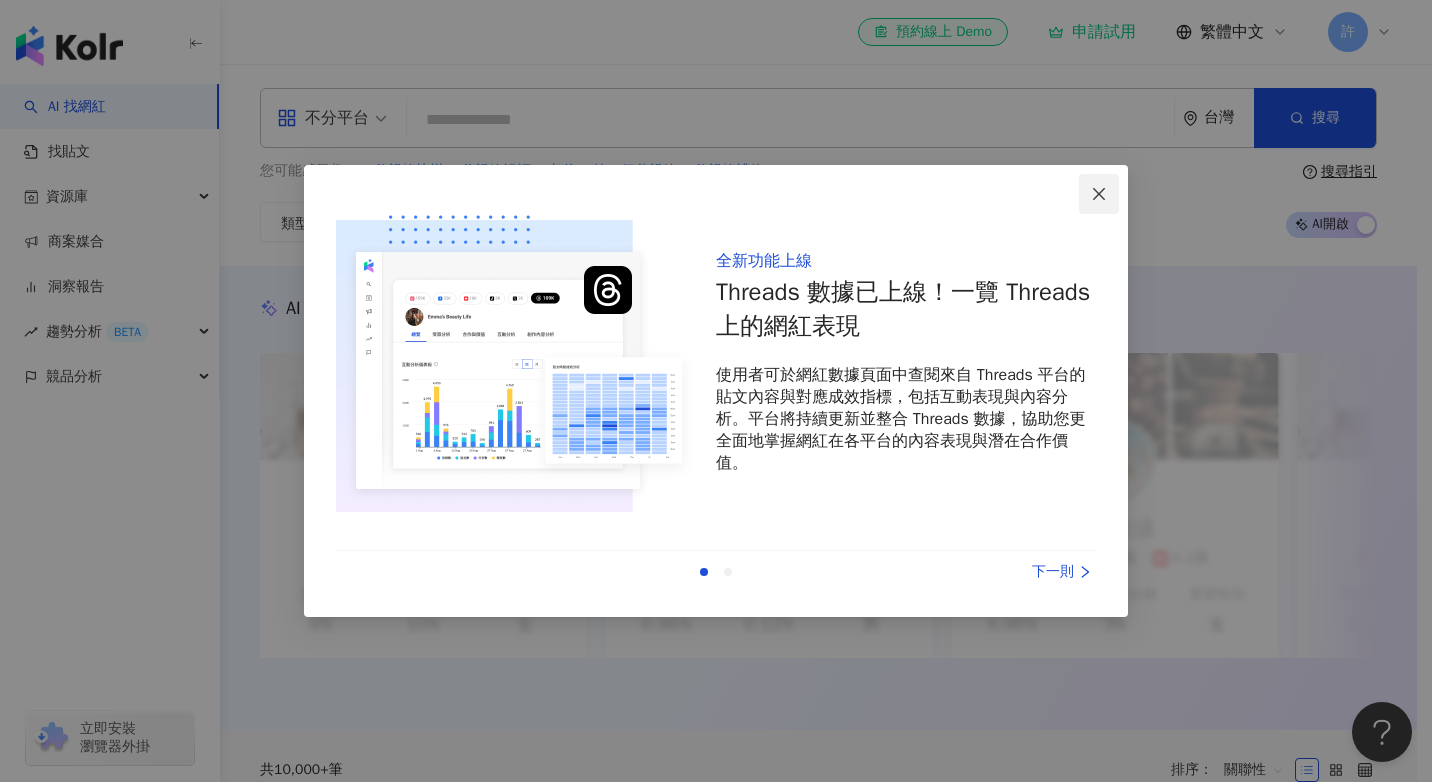 click 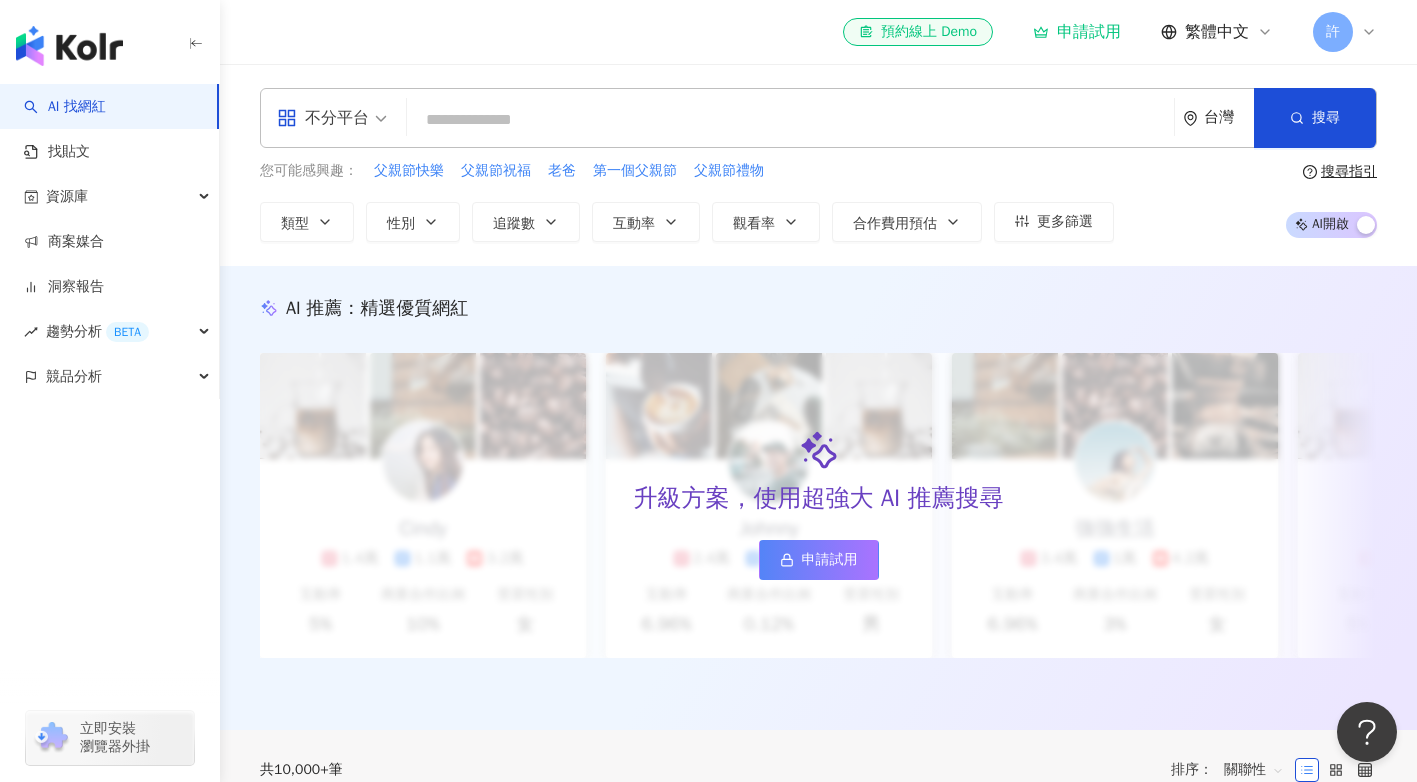 click at bounding box center [790, 120] 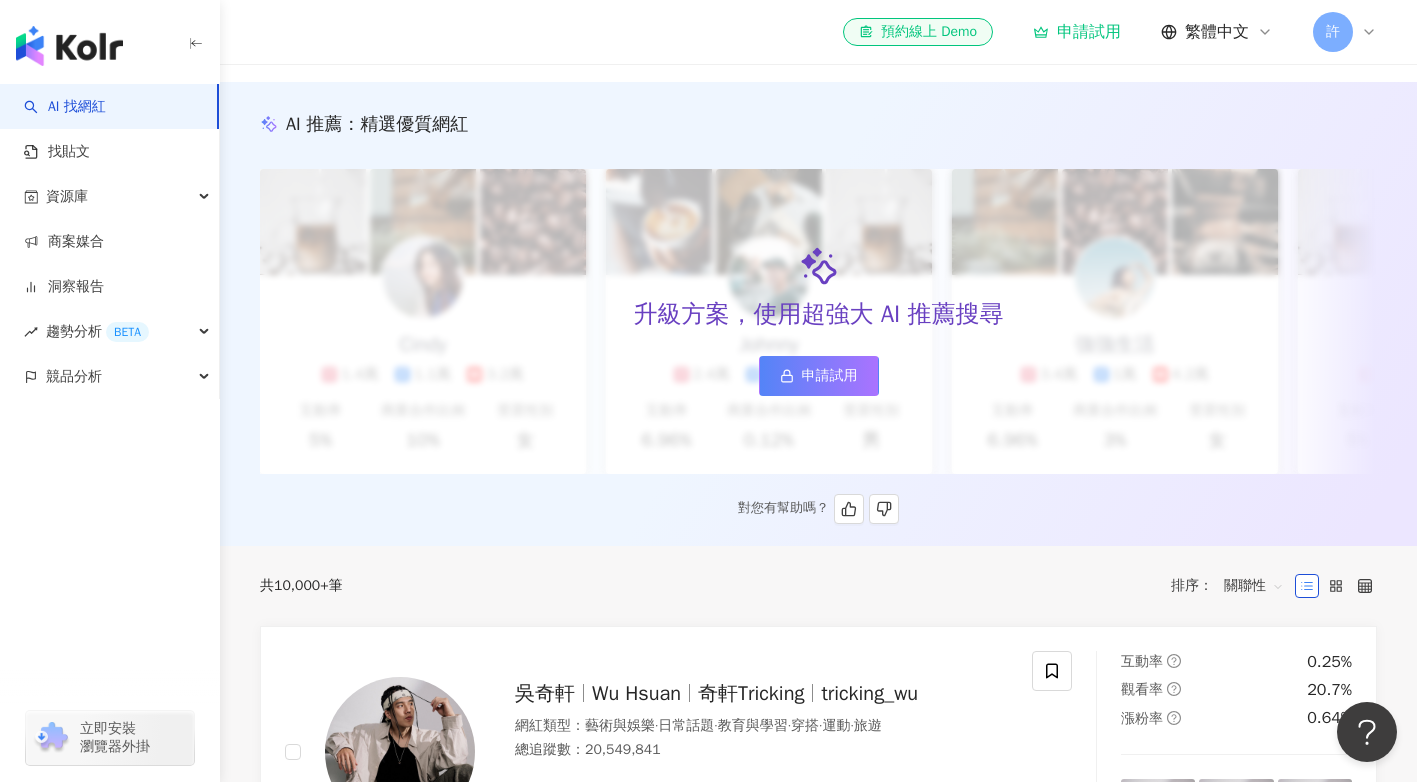 scroll, scrollTop: 0, scrollLeft: 0, axis: both 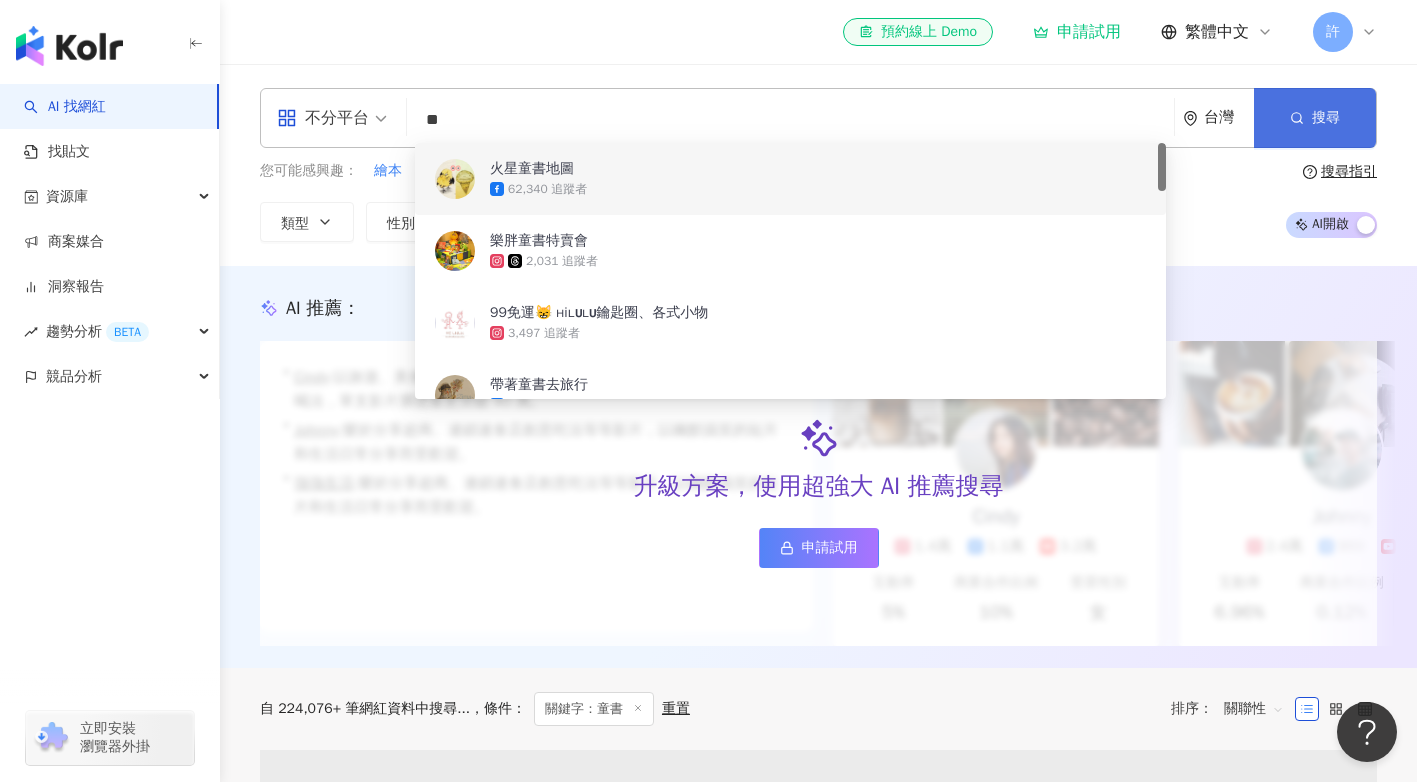 type on "**" 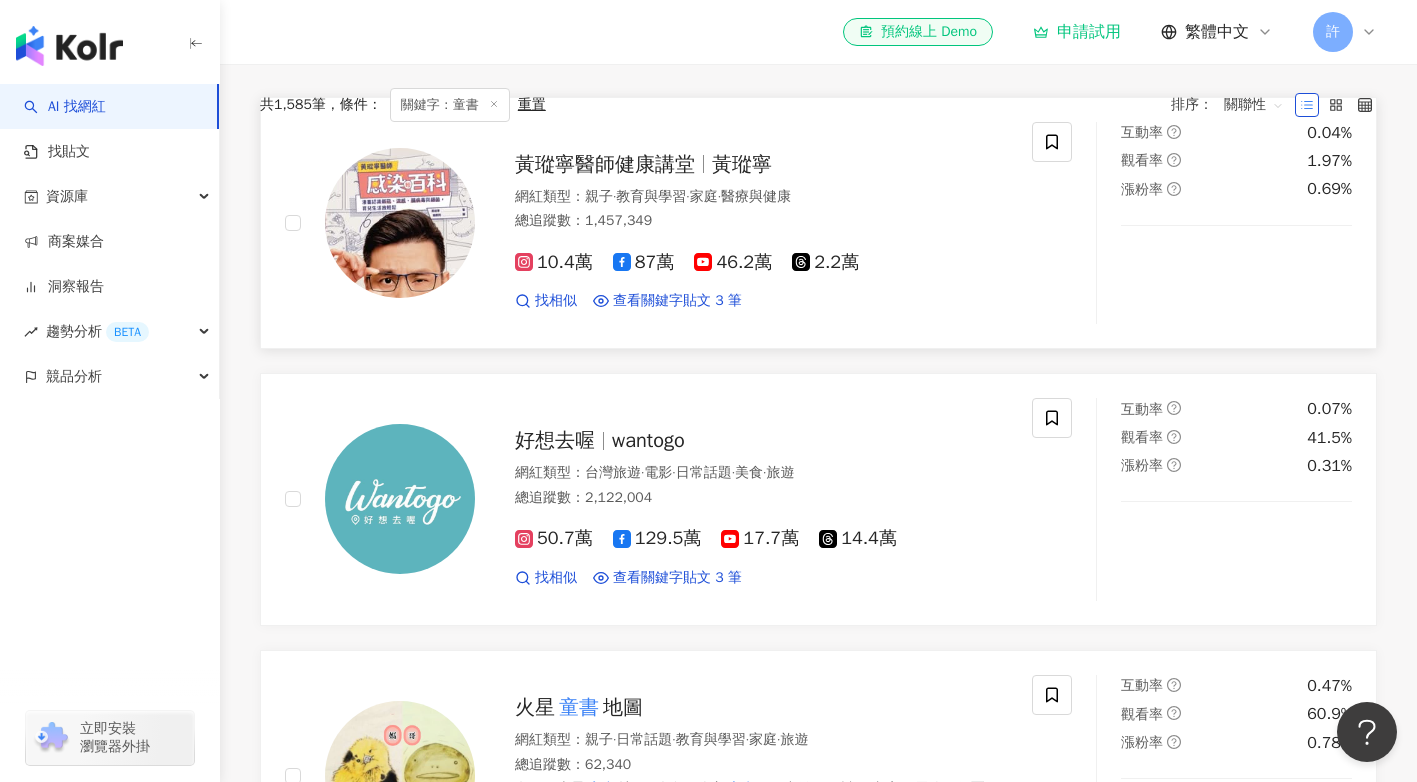 scroll, scrollTop: 600, scrollLeft: 0, axis: vertical 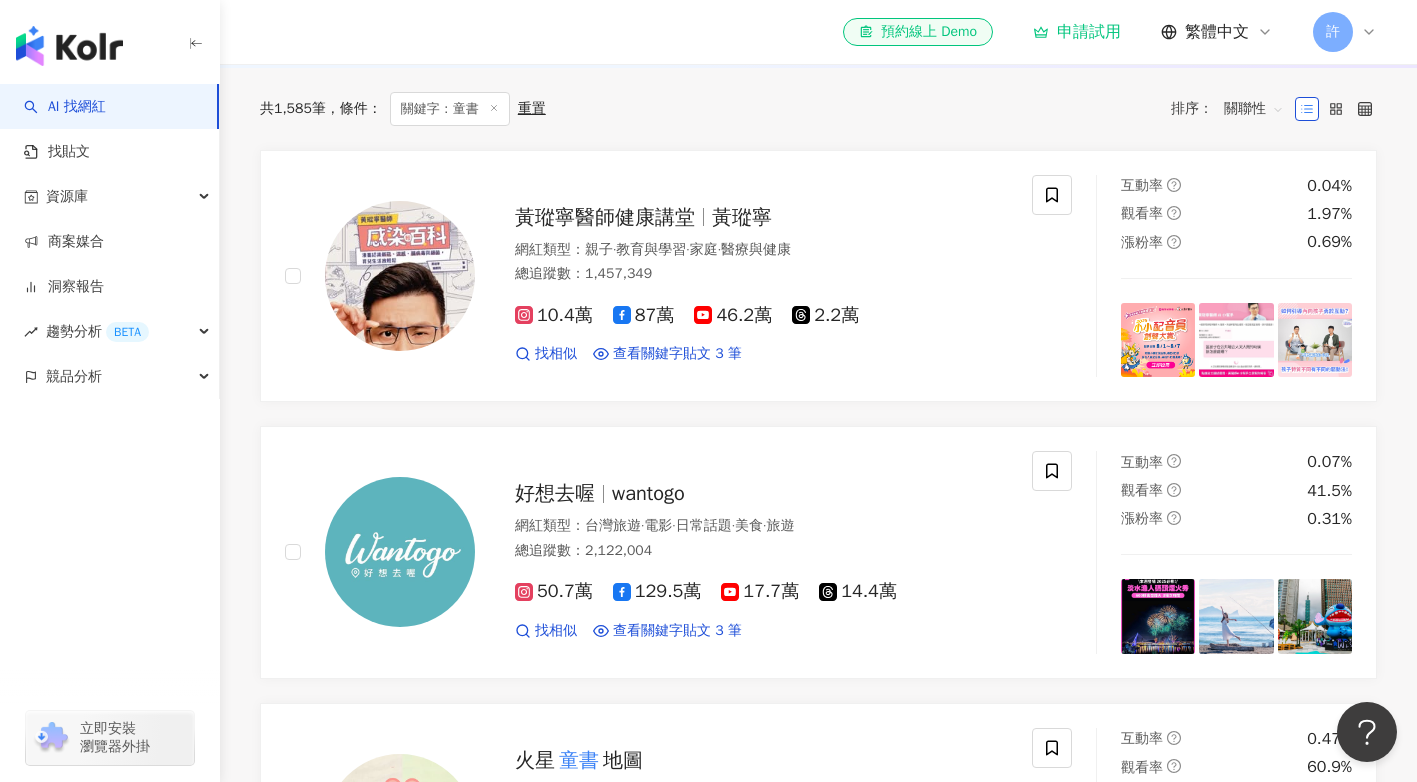 click on "關聯性" at bounding box center (1254, 109) 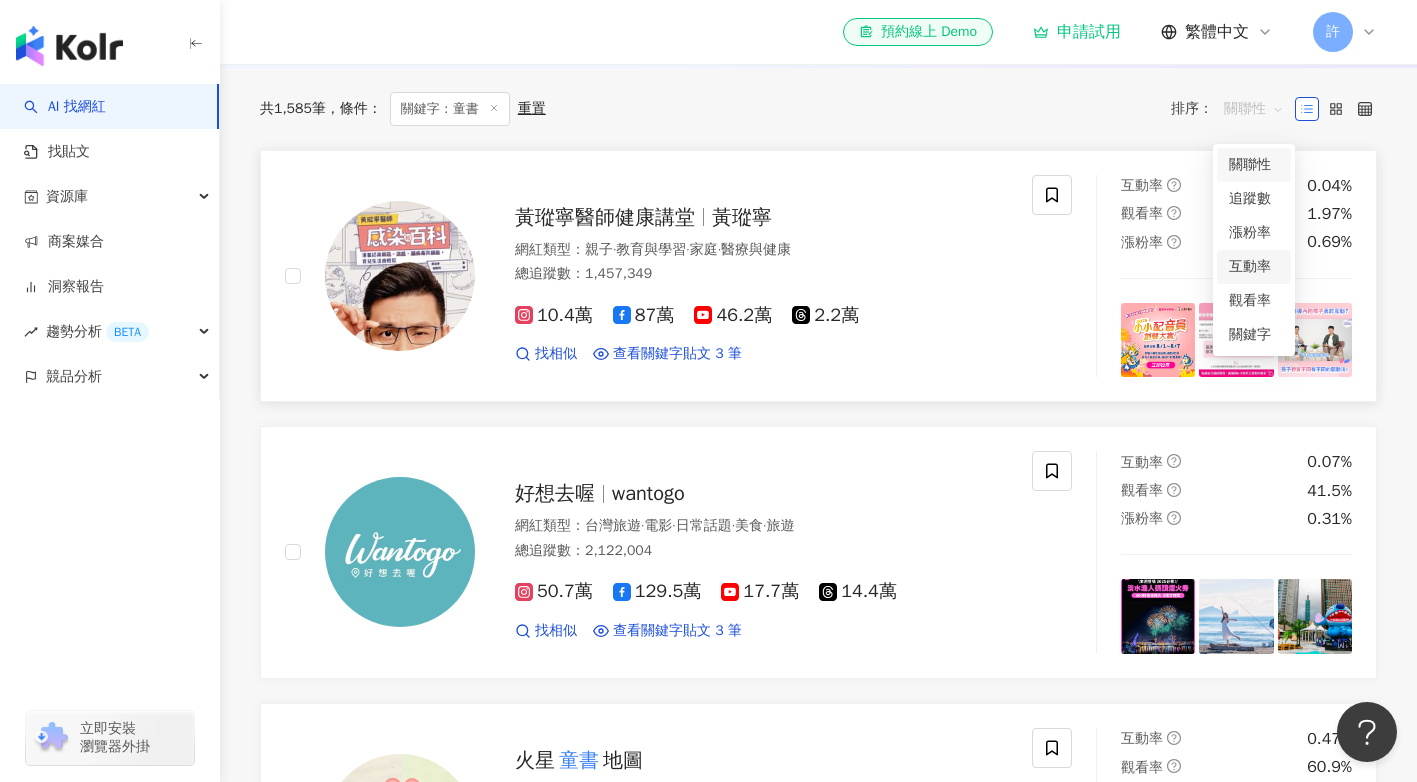 click on "互動率" at bounding box center (1254, 267) 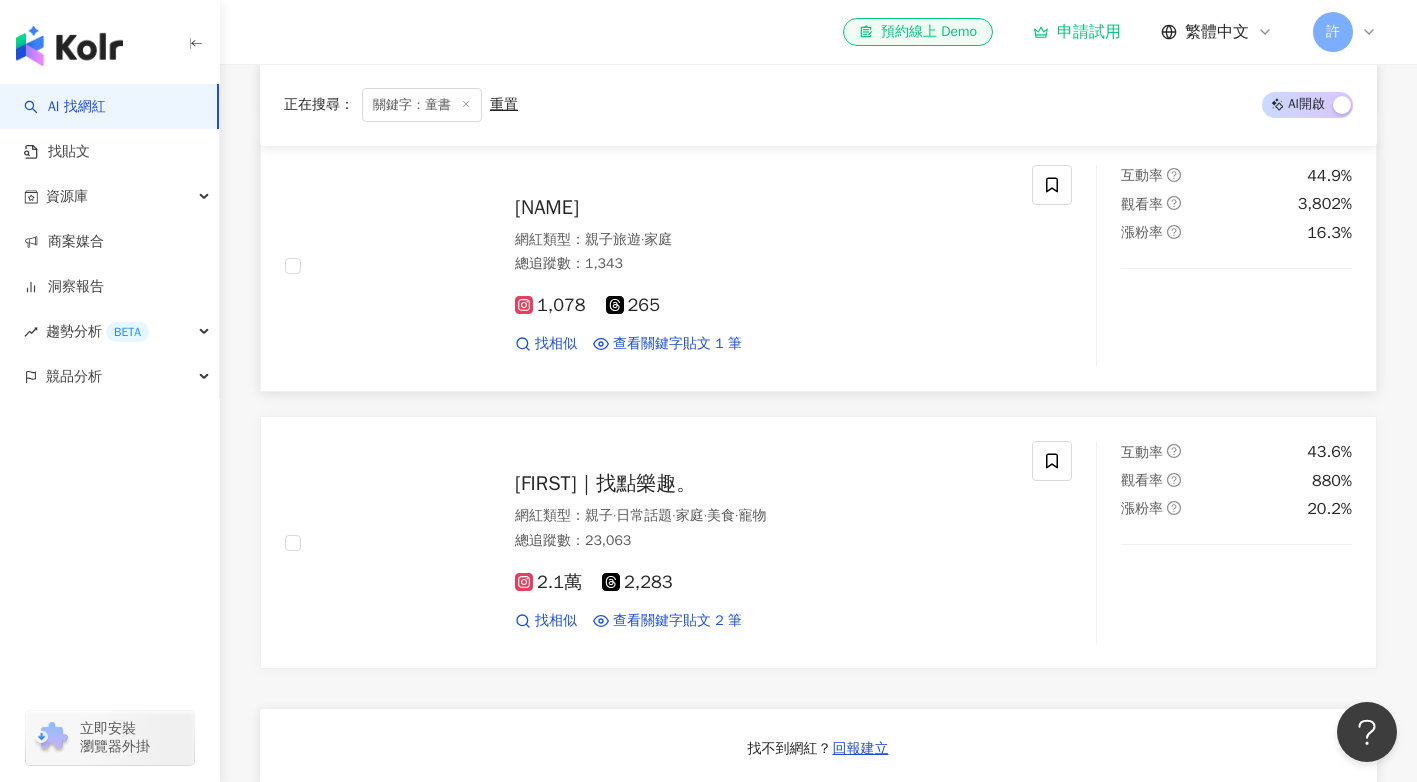 scroll, scrollTop: 1200, scrollLeft: 0, axis: vertical 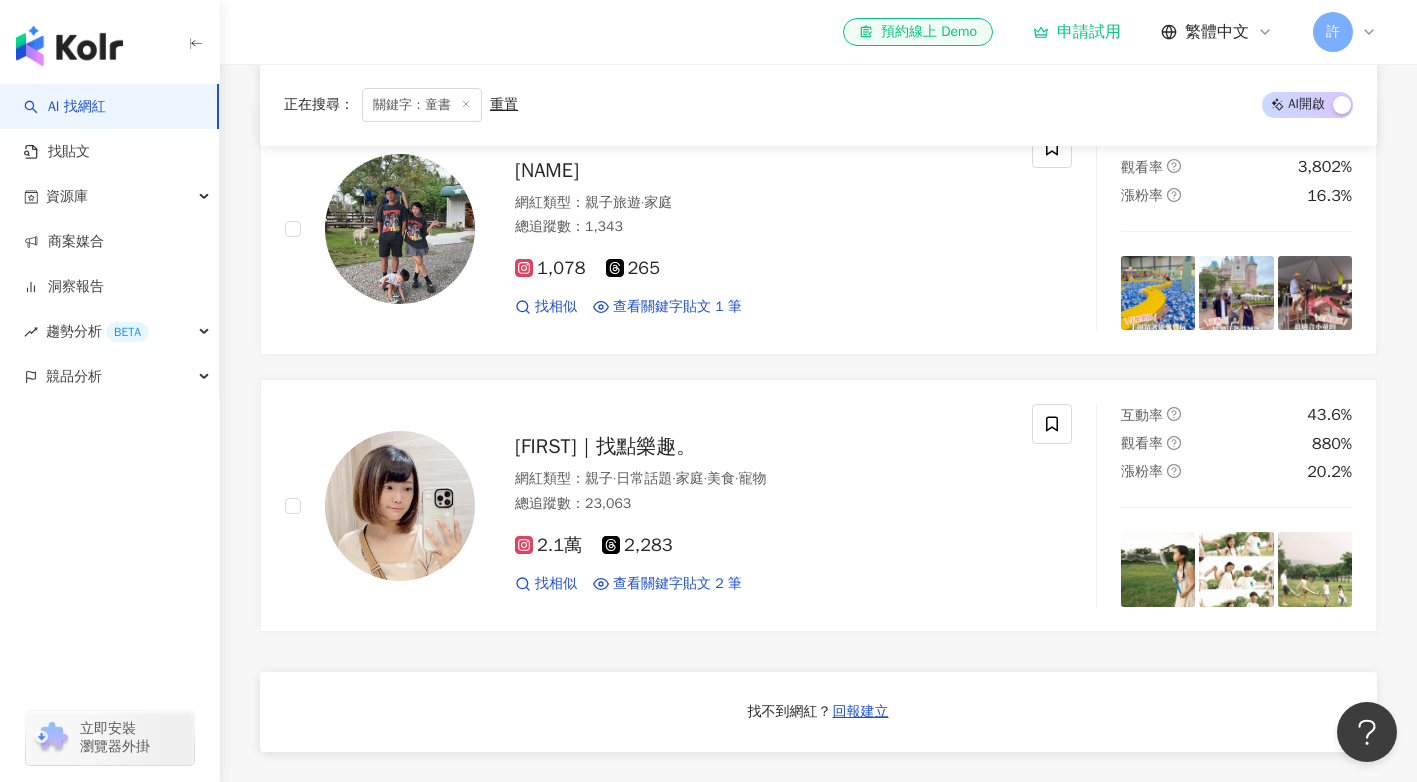 click on "山米這一家  ᐕ) ⁾⁾ 親子·育兒·美食·旅遊 網紅類型 ： 美食  ·  旅遊 總追蹤數 ： 3,622 3,622 查看關鍵字貼文 1 筆 互動率 94.9% 觀看率 5,827% 漲粉率 22% 🌜J̸J̸J̸J̸U̸U̸U̸U̸D̸D̸D̸D̸Y̸Y̸Y̸Y̸🌛 網紅類型 ： 親子  ·  母嬰  ·  醫療與健康  ·  寵物  ·  旅遊 總追蹤數 ： 473 未公開 473 查看關鍵字貼文 1 筆 互動率 56.9% 觀看率 0% 漲粉率 3.28% 阿賢 網紅類型 ： 親子旅遊  ·  家庭 總追蹤數 ： 1,343 1,078 265 找相似 查看關鍵字貼文 1 筆 互動率 44.9% 觀看率 3,802% 漲粉率 16.3% Una烏娜｜找點樂趣。 網紅類型 ： 親子  ·  日常話題  ·  家庭  ·  美食  ·  寵物 總追蹤數 ： 23,063 2.1萬 2,283 找相似 查看關鍵字貼文 2 筆 互動率 43.6% 觀看率 880% 漲粉率 20.2% 找不到網紅？ 回報建立 AI 推薦 ： 猜您對提及 童書 的網紅有興趣 對您有幫助嗎？ 升級方案，使用超強大 AI 推薦搜尋 申請試用 Cindy 總追蹤數" at bounding box center [818, 364] 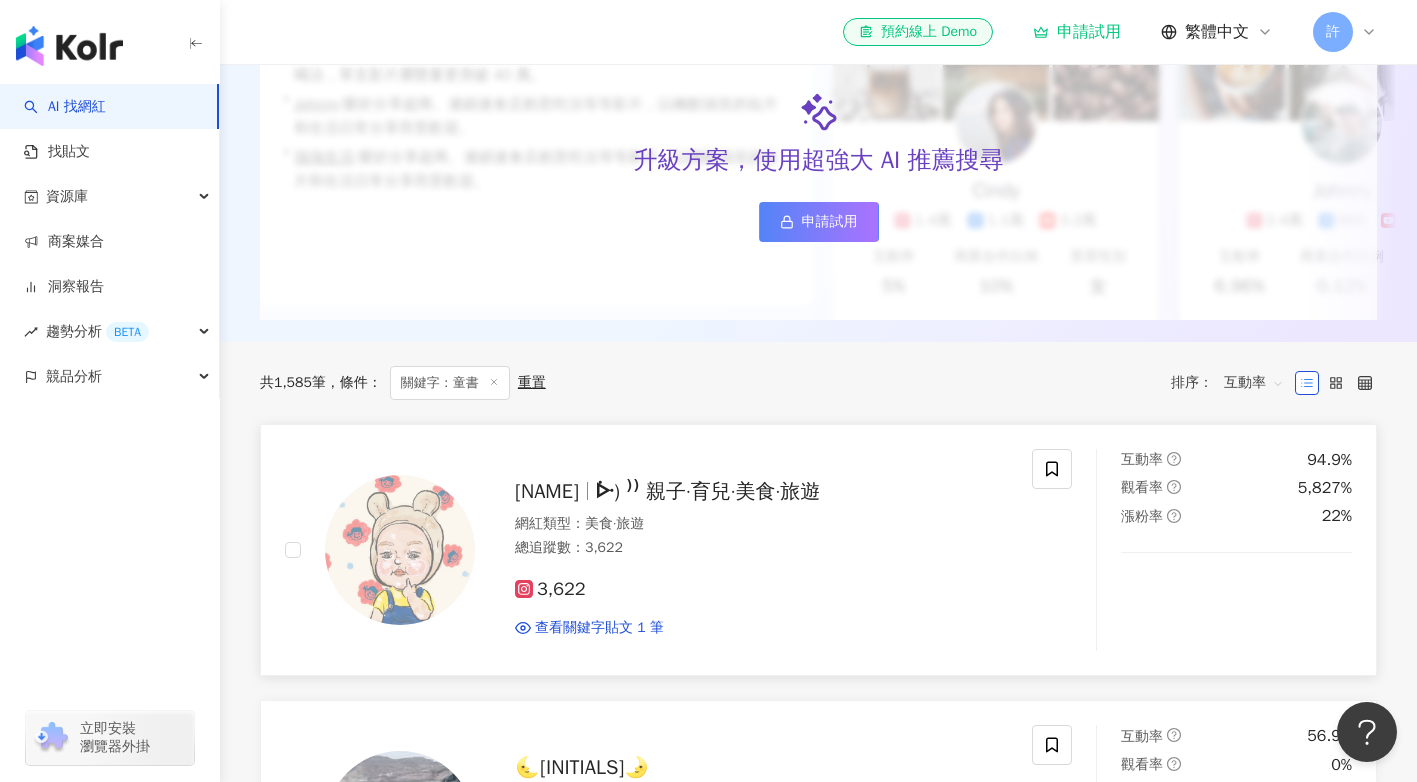 scroll, scrollTop: 300, scrollLeft: 0, axis: vertical 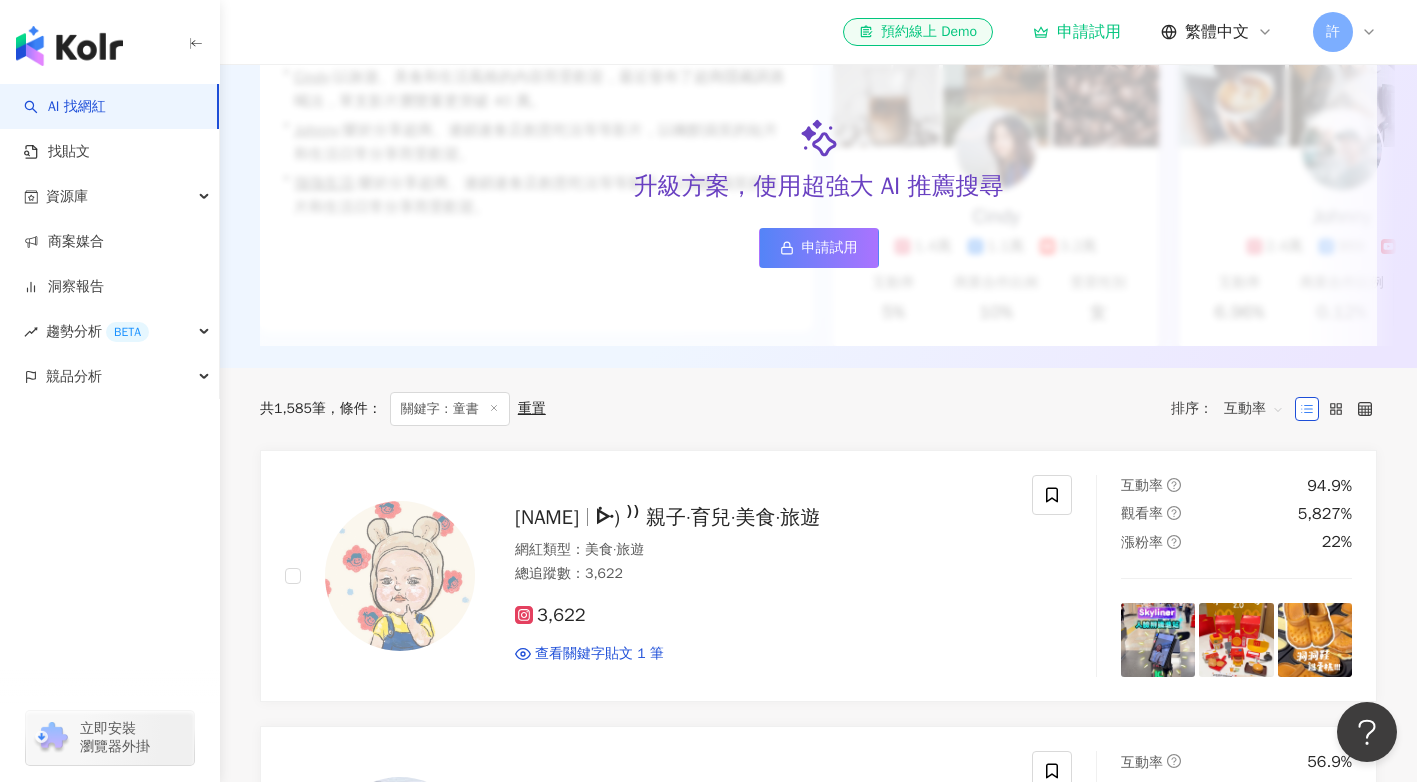 click on "互動率" at bounding box center (1254, 409) 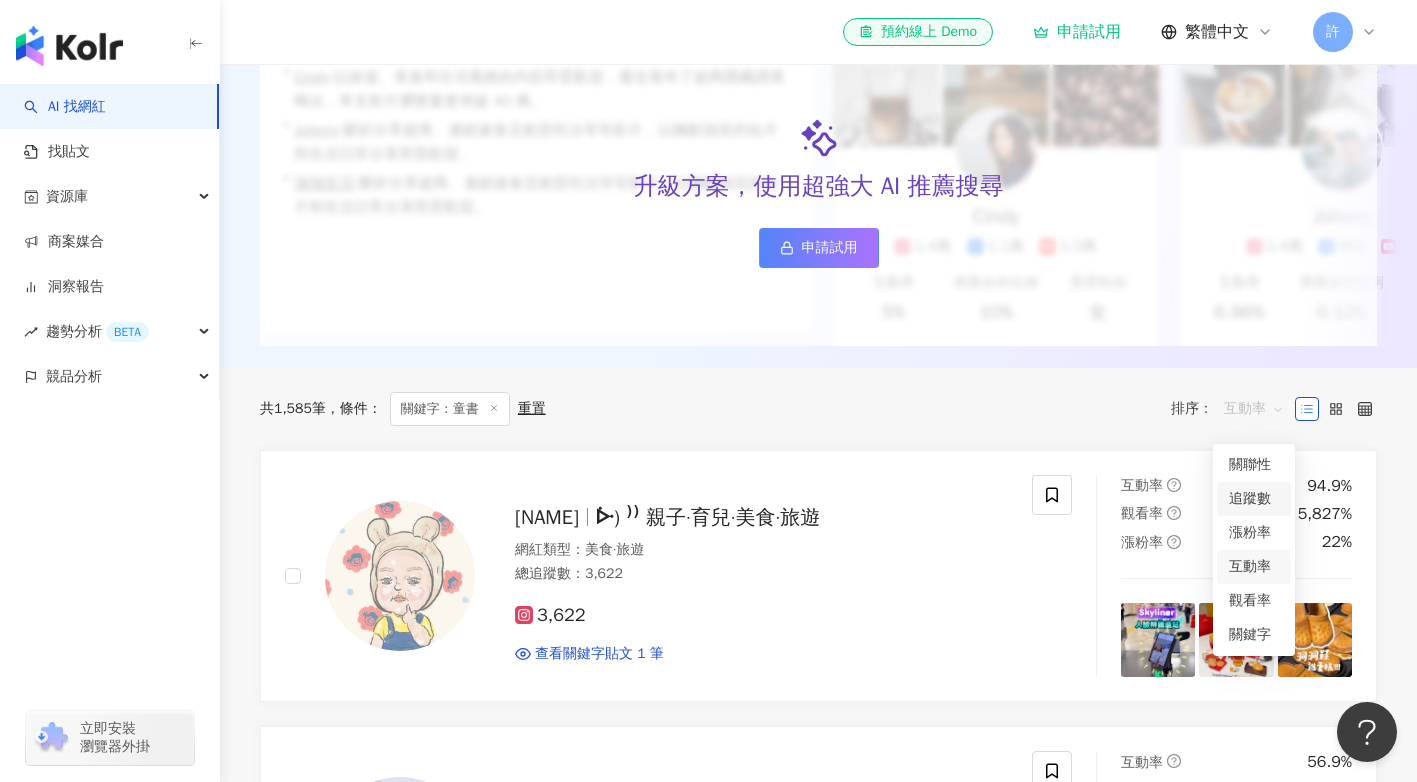 click on "追蹤數" at bounding box center (1254, 499) 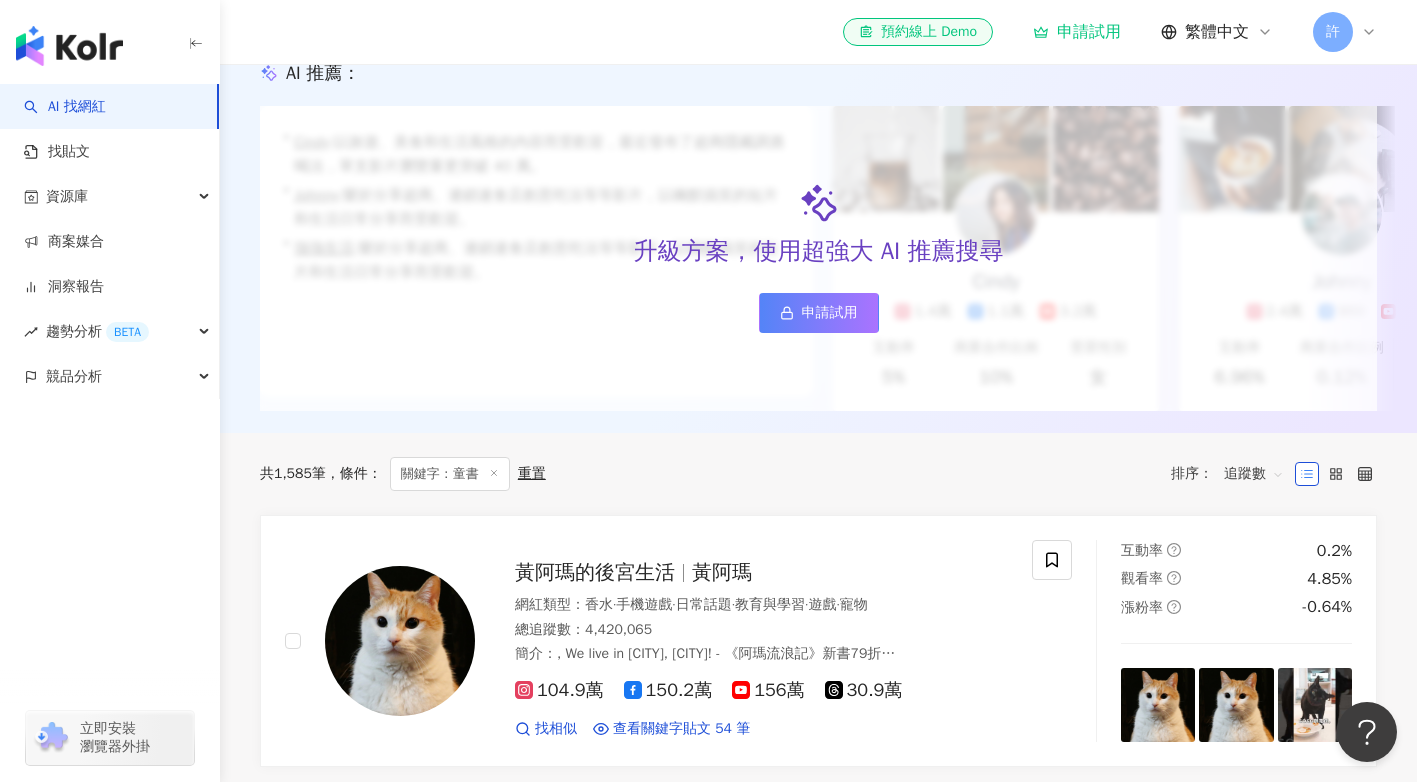 scroll, scrollTop: 0, scrollLeft: 0, axis: both 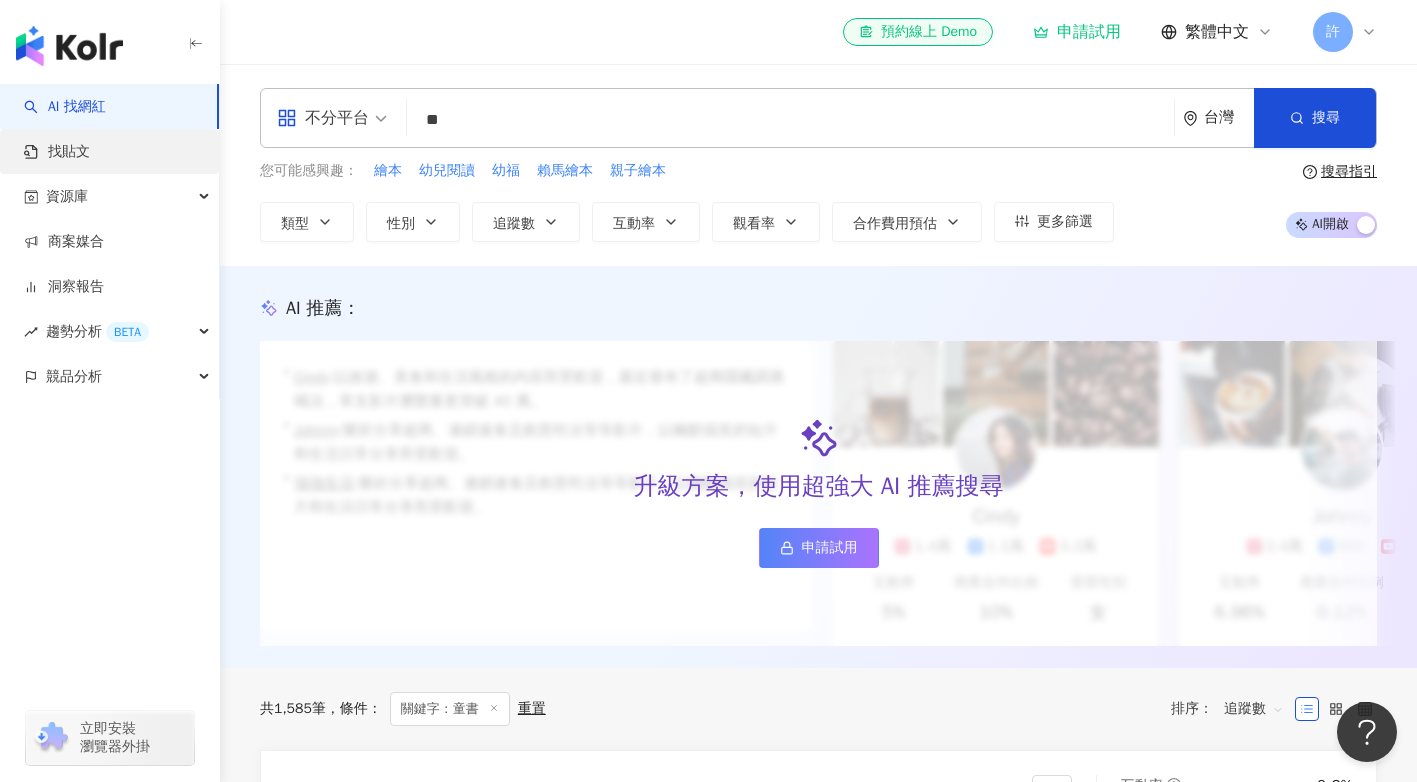 click on "找貼文" at bounding box center [57, 152] 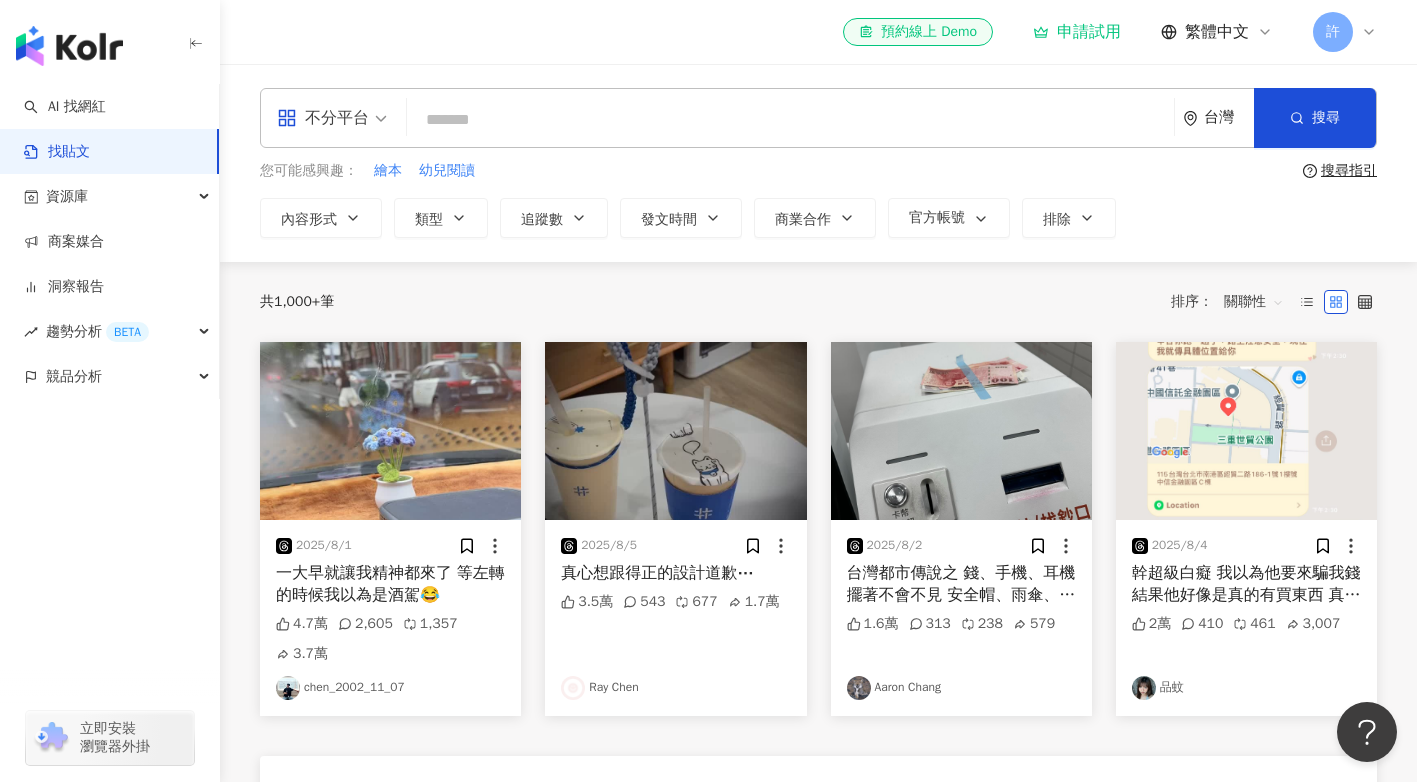 click at bounding box center (790, 119) 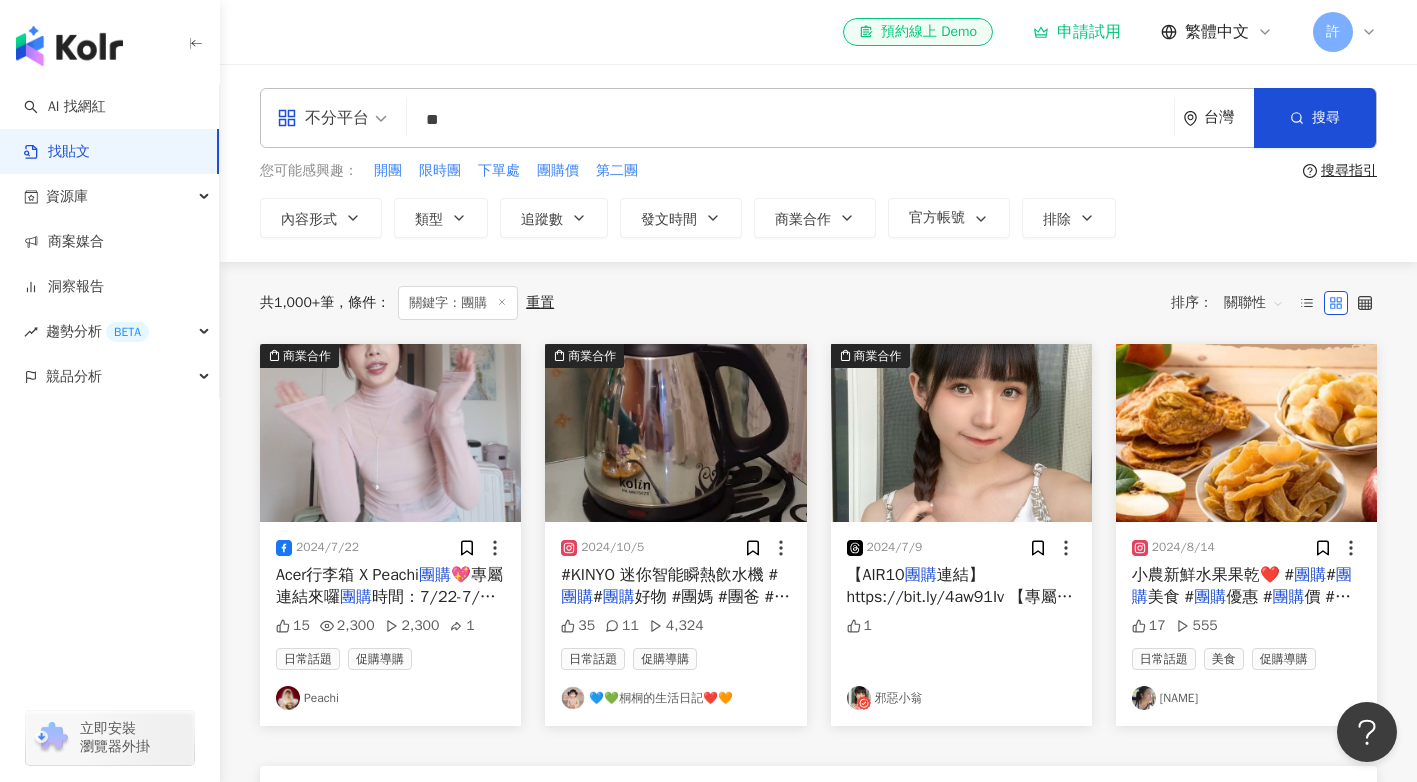 click on "**" at bounding box center [790, 119] 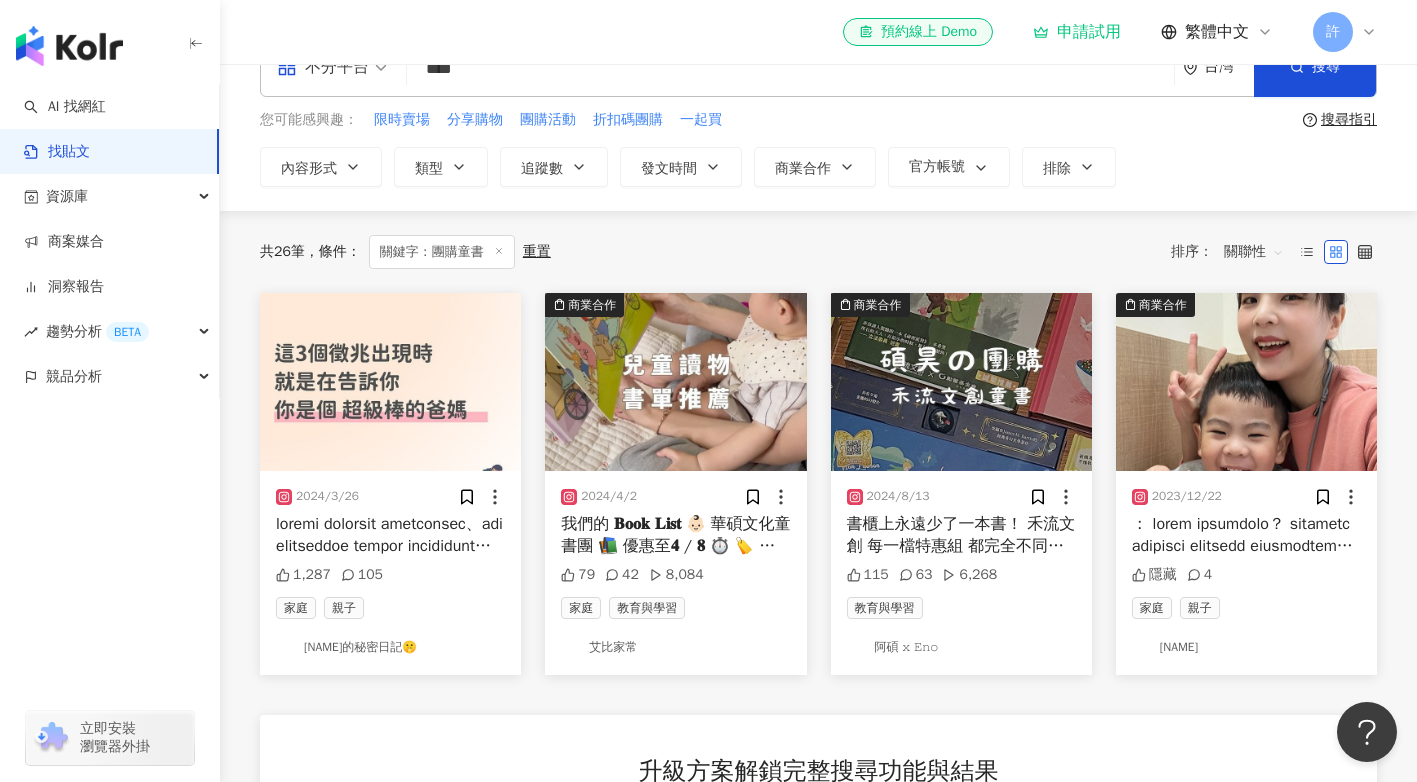 scroll, scrollTop: 100, scrollLeft: 0, axis: vertical 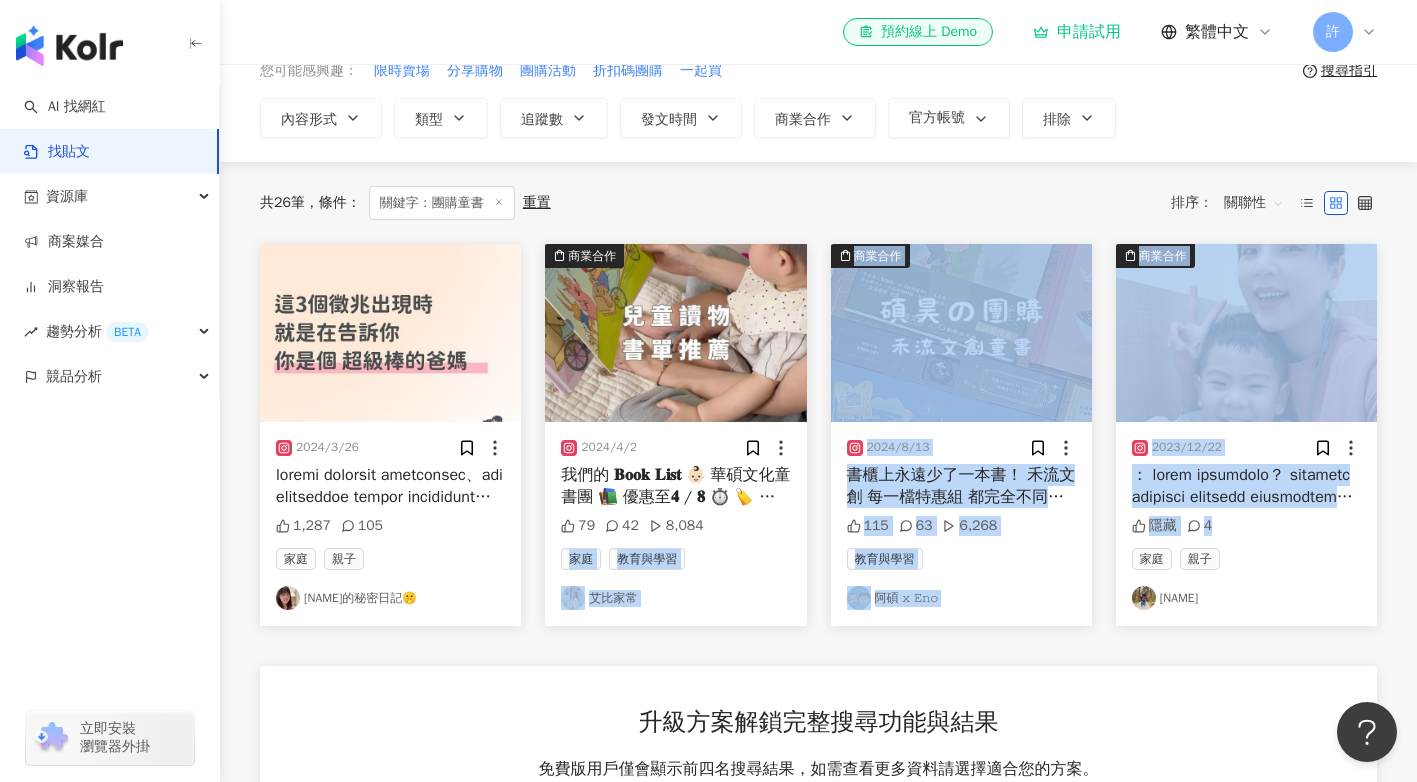 drag, startPoint x: 1246, startPoint y: 549, endPoint x: 749, endPoint y: 535, distance: 497.19714 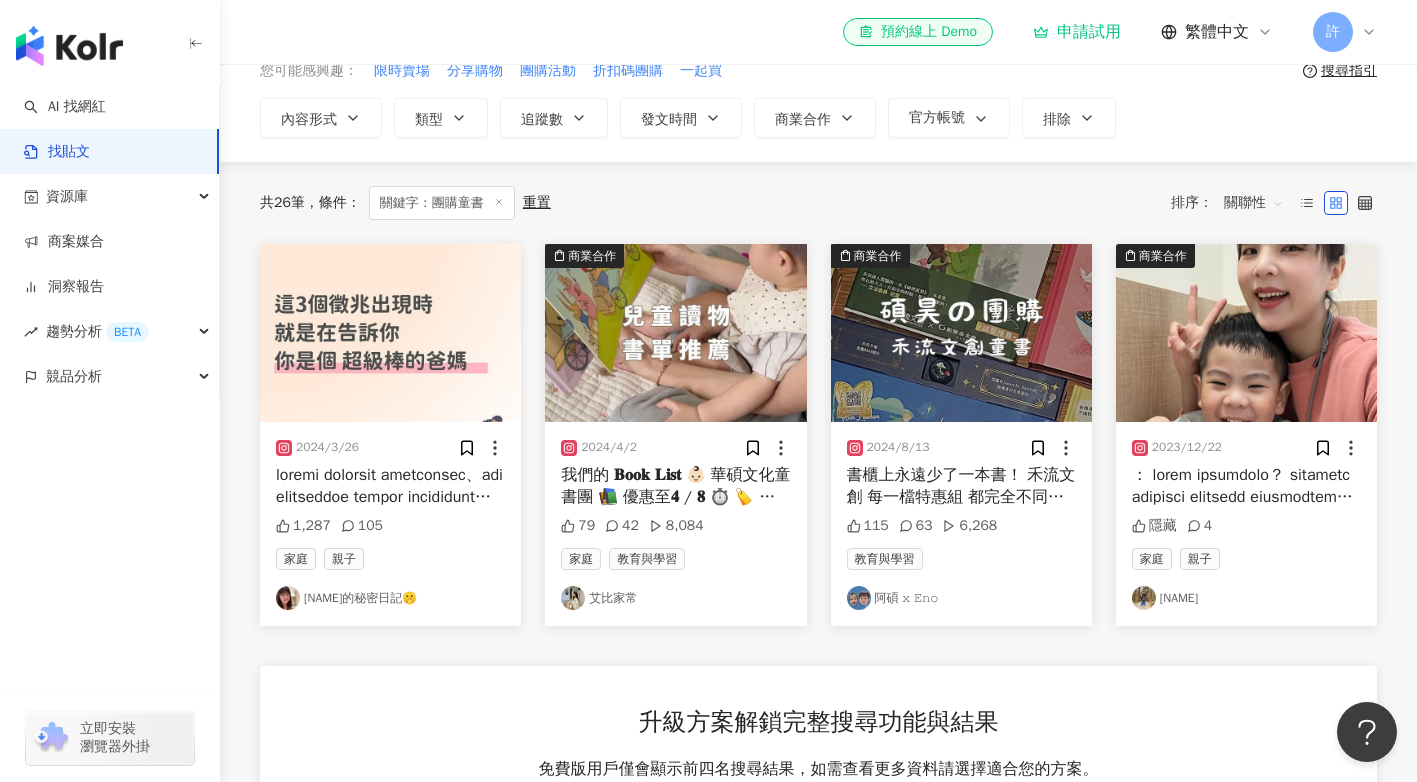 click on "共 26 筆 條件 ： 關鍵字：團購童書 重置 排序： 關聯性 2024/3/26 1,287 105 家庭 親子 金媽媽的秘密日記🤫 商業合作 2024/4/2 我們的 𝐁𝐨𝐨𝐤 𝐋𝐢𝐬𝐭 👶🏻
華碩文化童書團 📚 優惠至𝟒 / 𝟖 ⏱️
🏷️ 歡迎留言「+𝟏」索取購買連結 👩🏻‍🌾
．暢銷主打商品：留聲機系列套書 🔥
．B群最愛：閃亮亮的花園派對 🐝✨
．艾比推薦：泰迪熊系列推拉書 🐻♥️
．值得收藏：愛，是什麼？
．大自然的色彩認知：123推拉書
．刷牙有聲書：洗刷洗刷咕嚕咕嚕
．睡前讀物：養成寶寶的10個好習慣
．英文律動：Smart Watch 律動英文童謠
．英文律動：Baby Shake It！寶貝的英語童謠
．英文聽說讀寫：字音字形ABC
#艾比家常好物 #艾比家常 #華碩童書團購
#童書推薦 #兒童讀物 #童書團購 #兒童書 79 42 8,084 家庭 教育與學習 艾比家常 商業合作 2024/8/13 115 63 6,268 教育與學習 4" at bounding box center [818, 687] 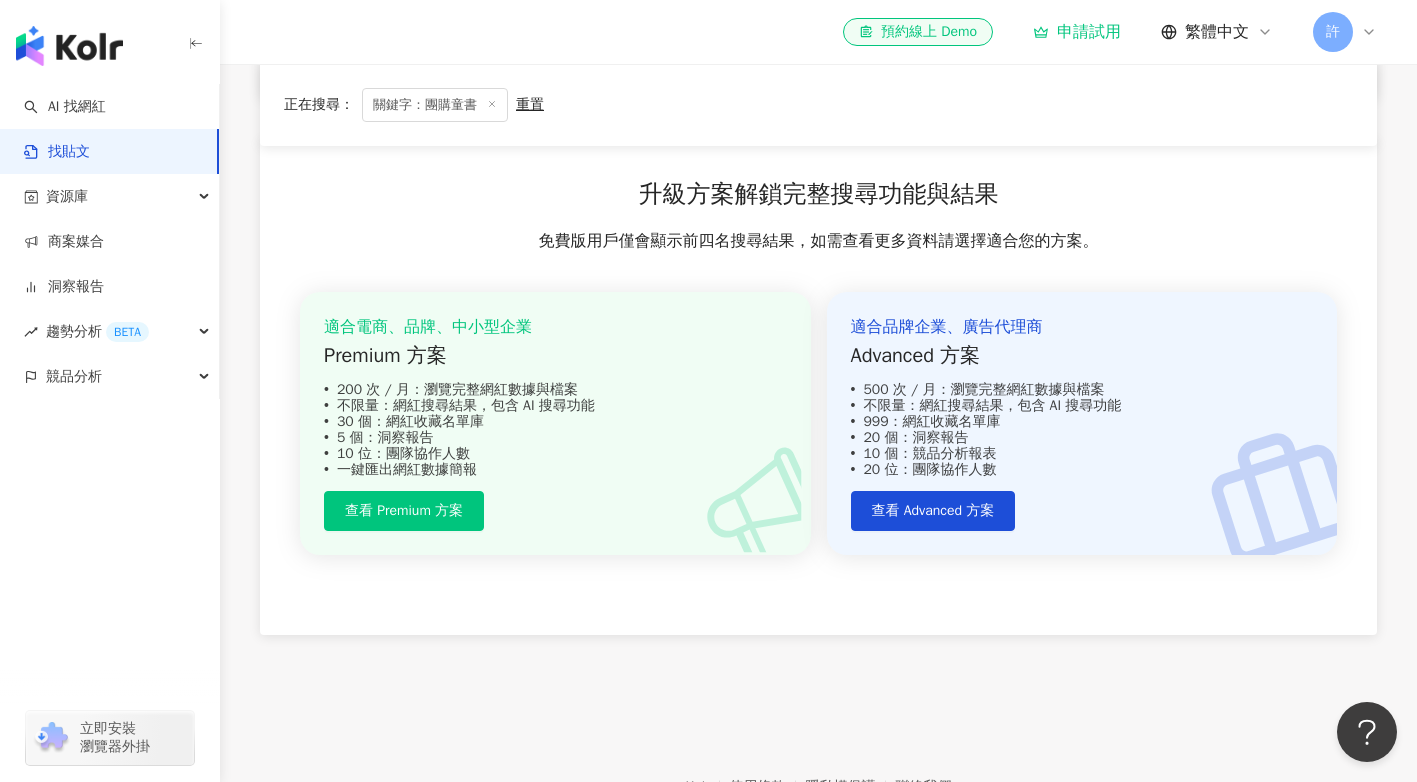 scroll, scrollTop: 0, scrollLeft: 0, axis: both 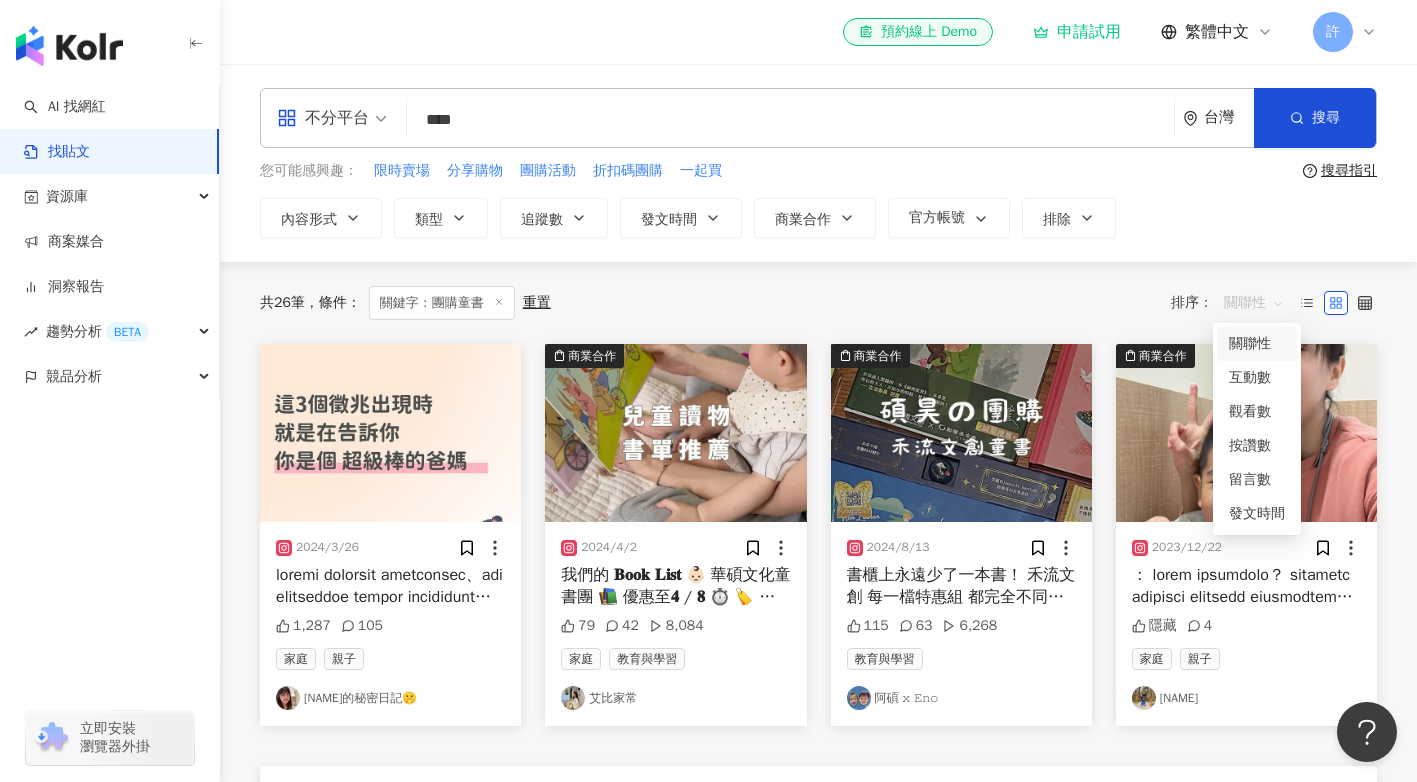 click on "關聯性" at bounding box center [1254, 303] 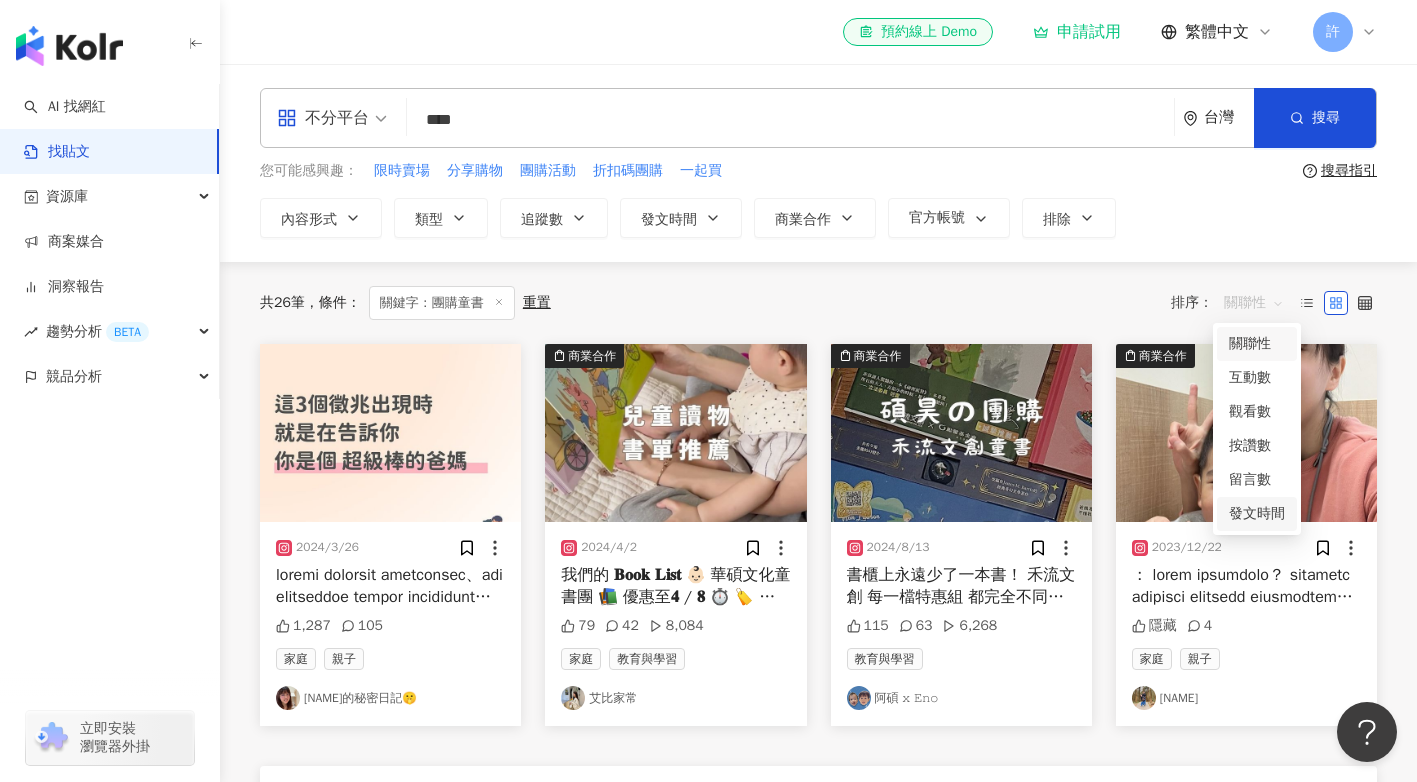 click on "發文時間" at bounding box center [1257, 514] 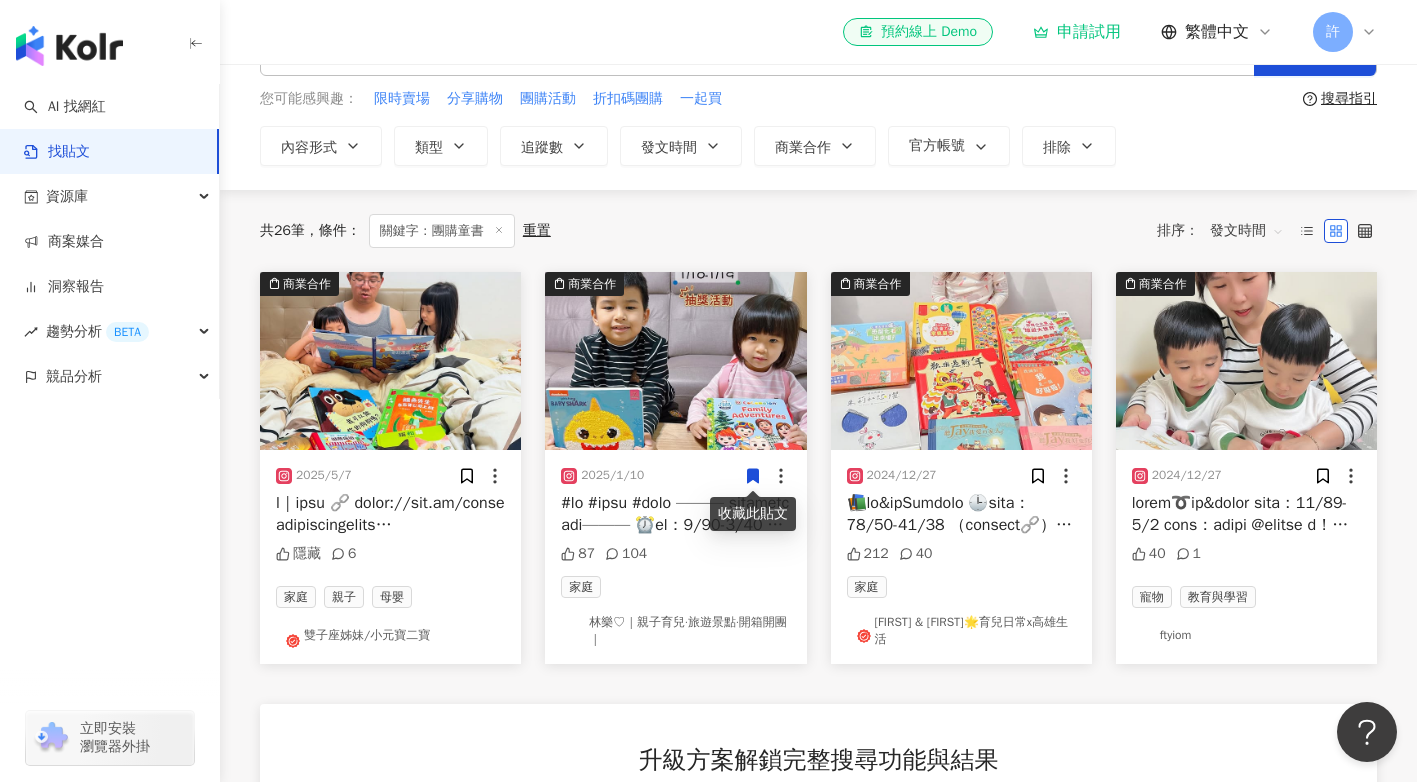 scroll, scrollTop: 100, scrollLeft: 0, axis: vertical 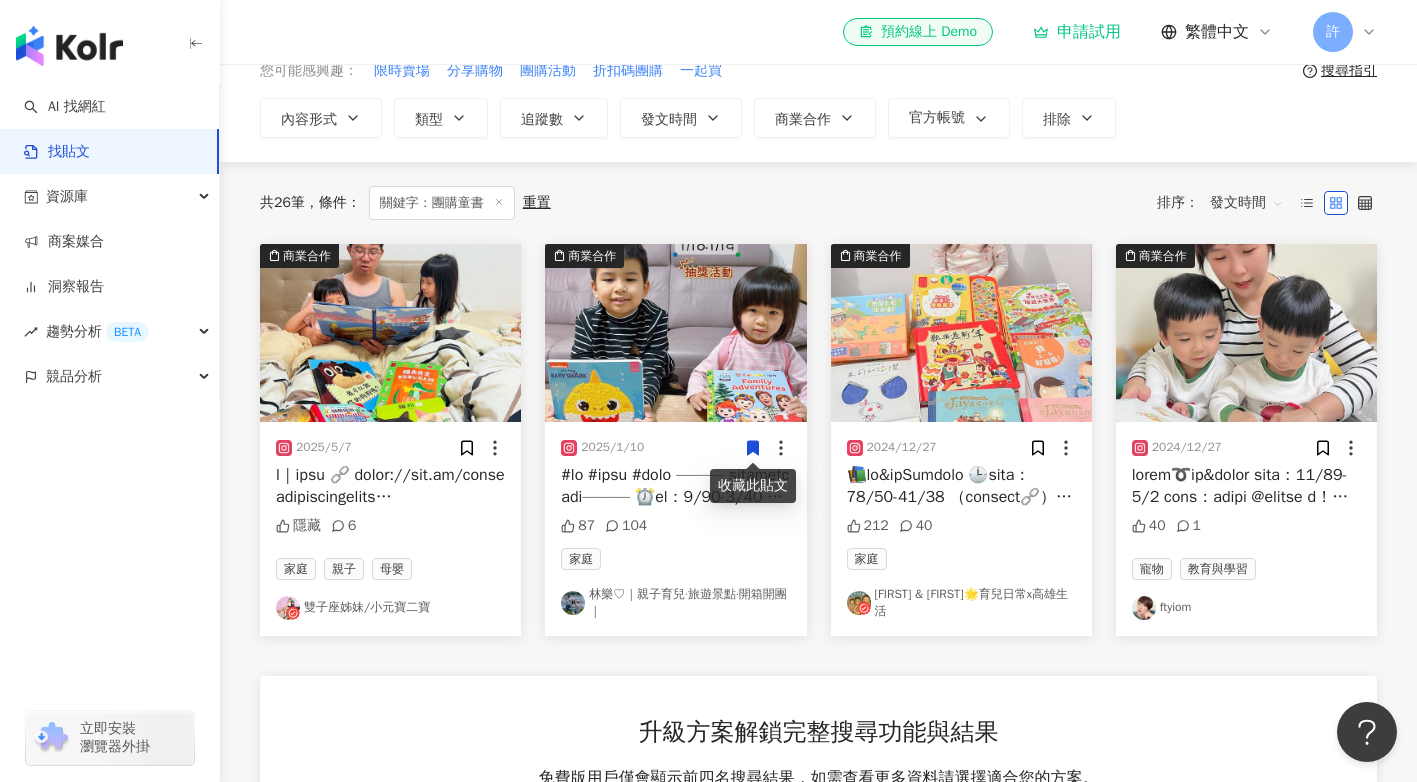 click on "發文時間" at bounding box center (1247, 203) 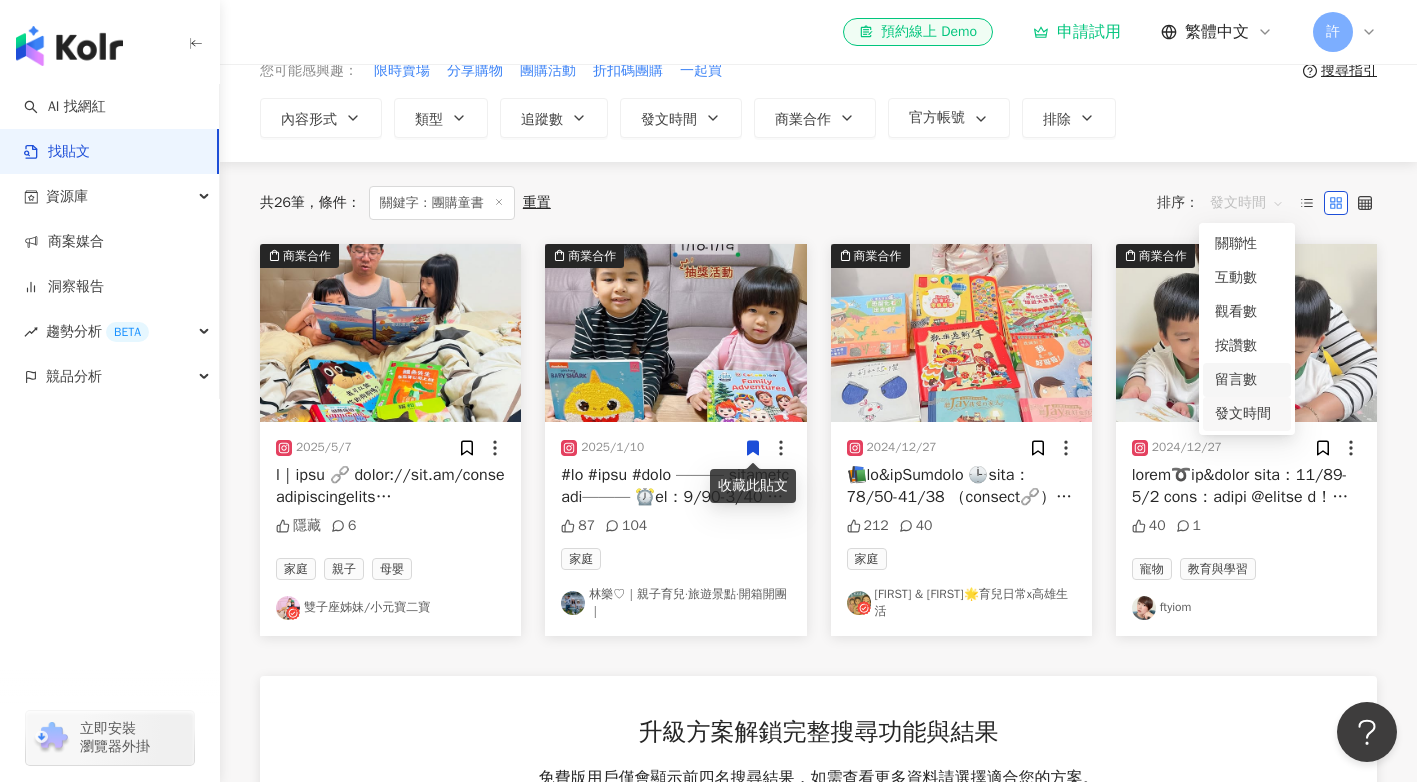 click on "留言數" at bounding box center [1247, 380] 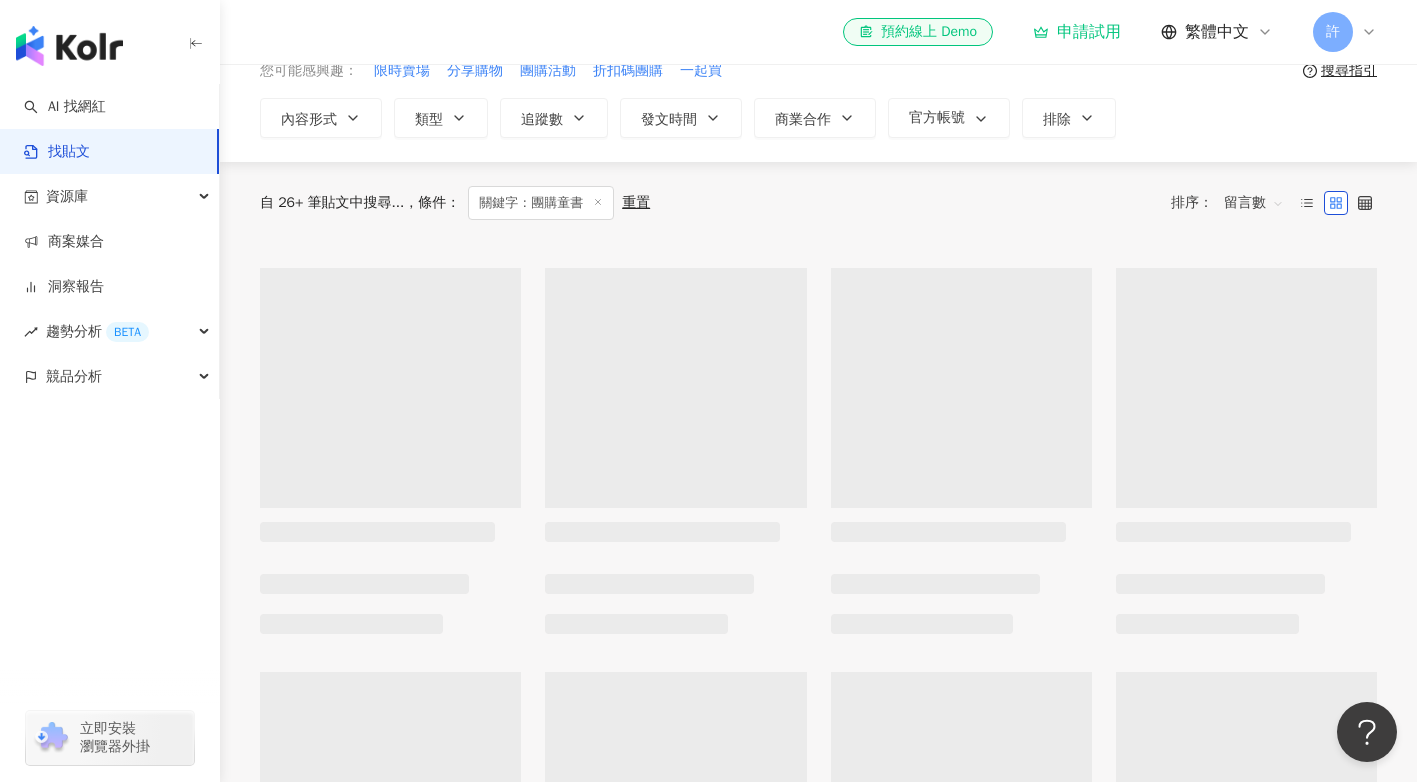 scroll, scrollTop: 0, scrollLeft: 0, axis: both 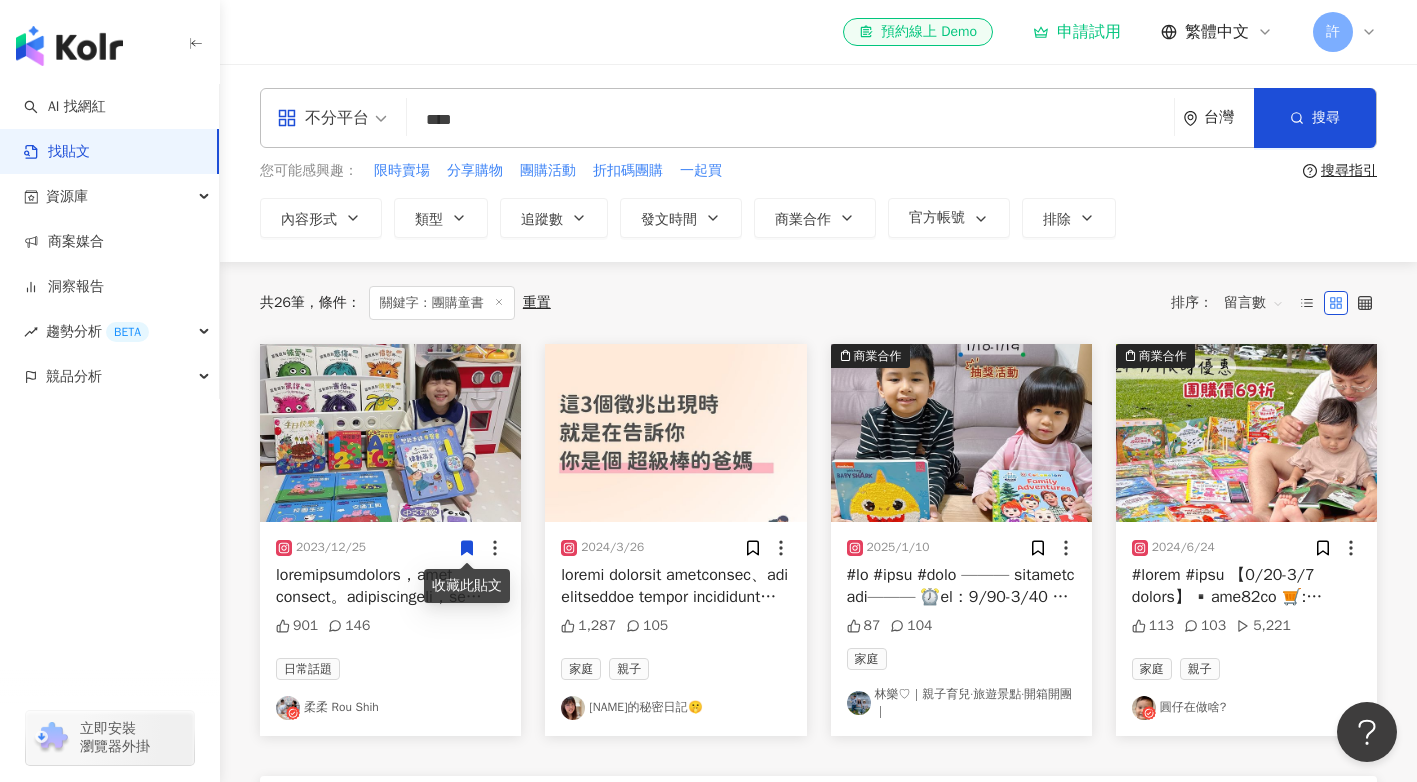 click on "****" at bounding box center [790, 119] 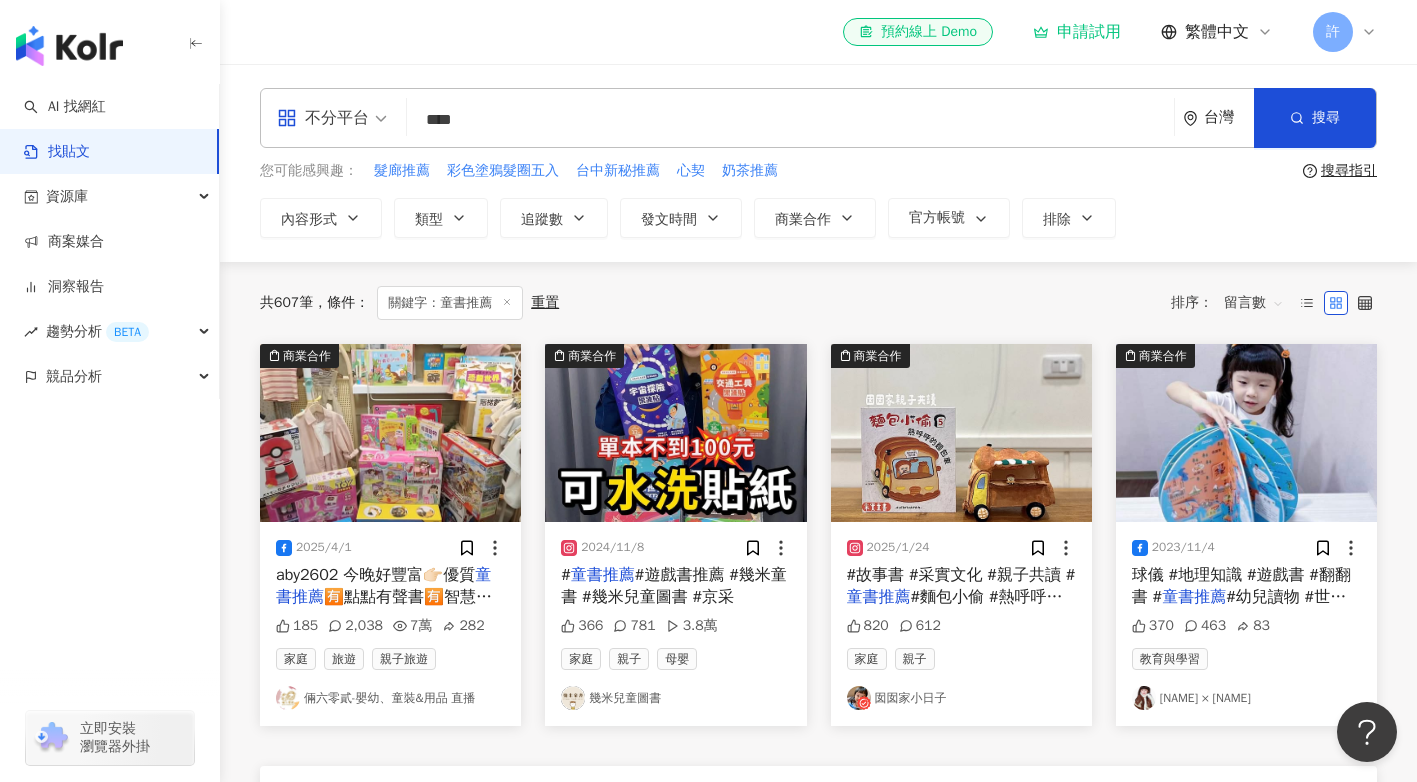 scroll, scrollTop: 100, scrollLeft: 0, axis: vertical 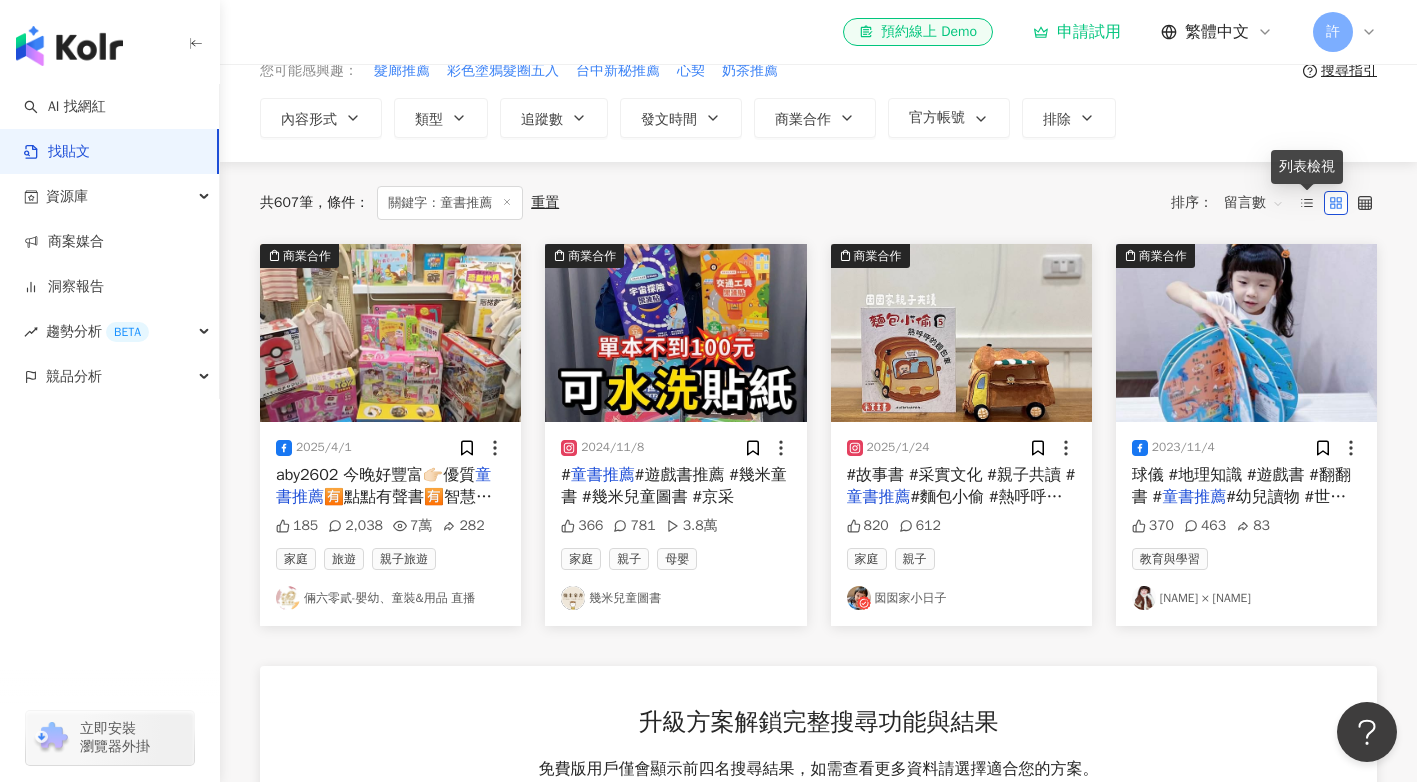 click on "留言數" at bounding box center [1254, 203] 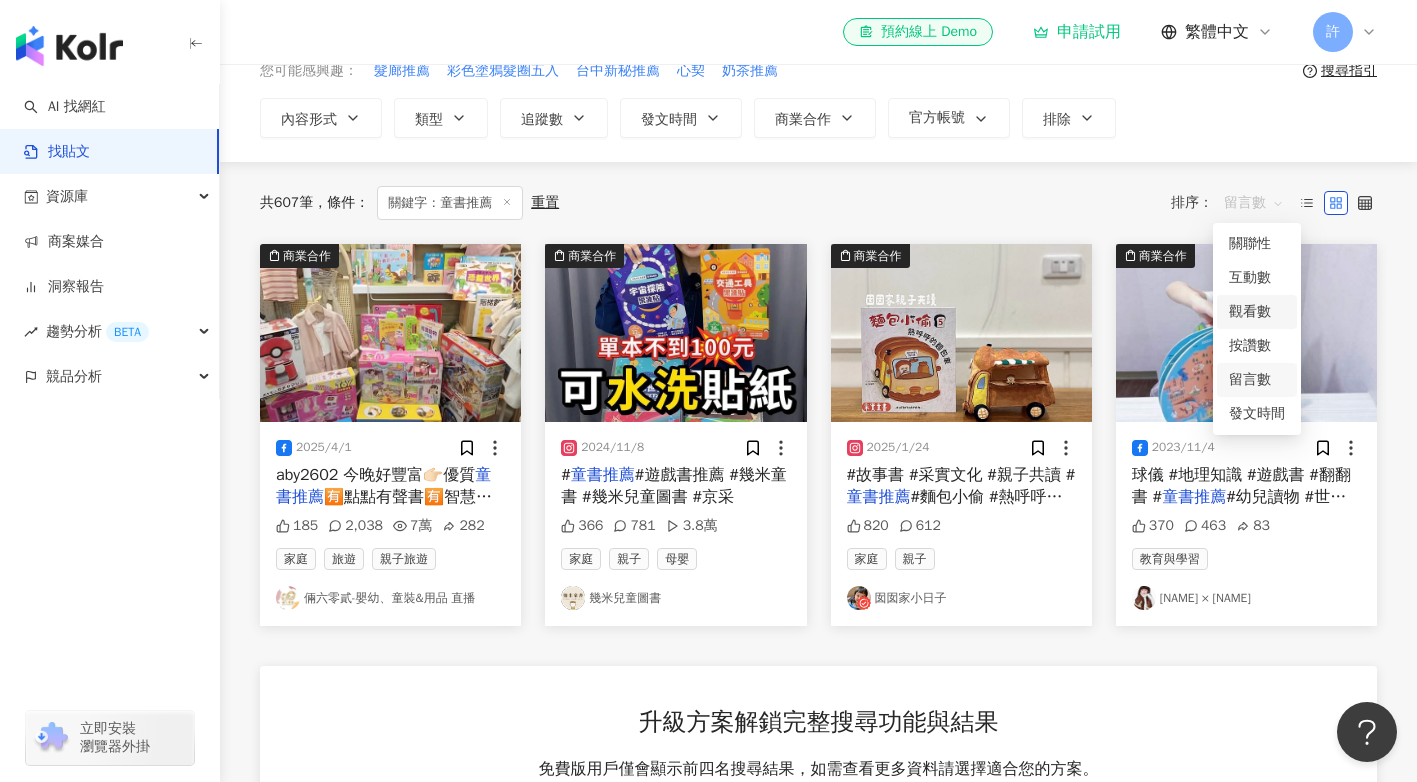 click on "觀看數" at bounding box center [1257, 312] 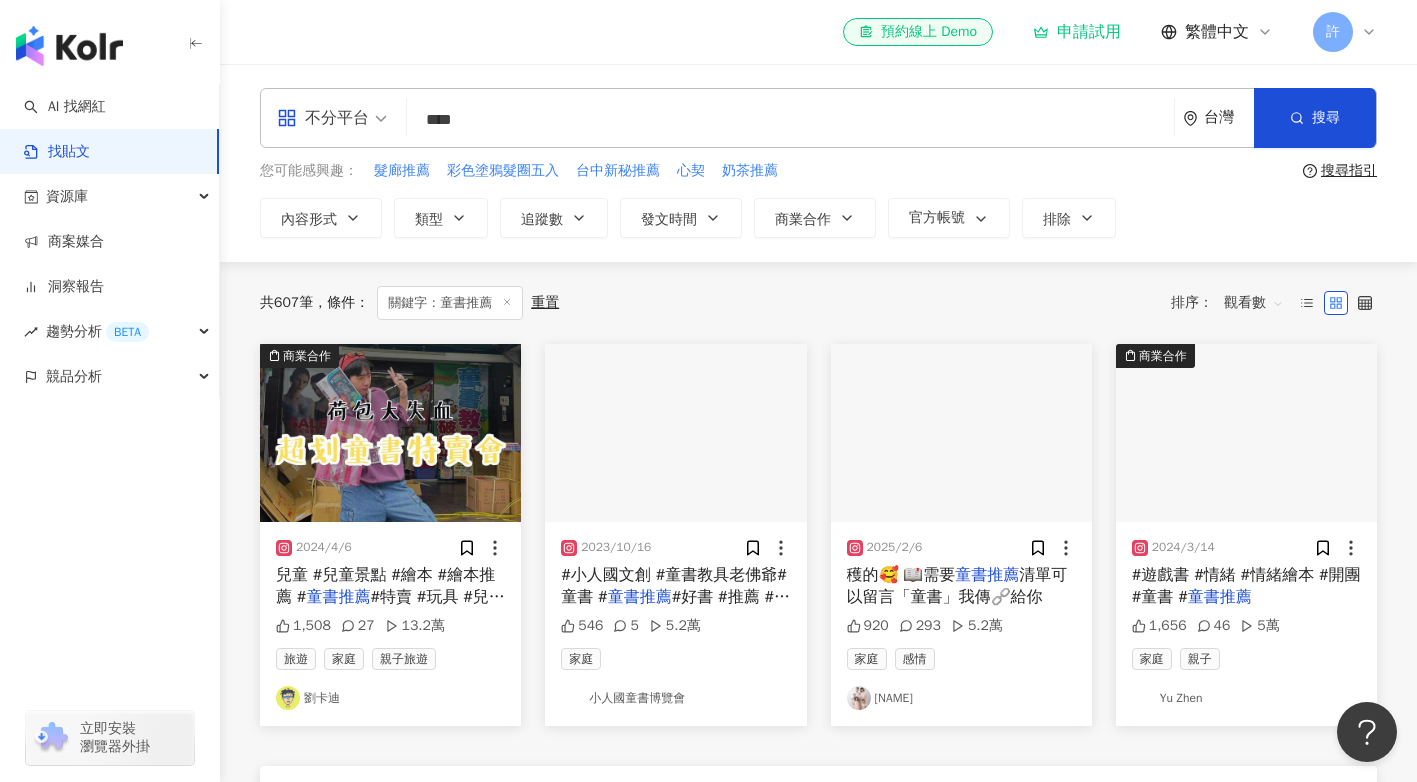 scroll, scrollTop: 100, scrollLeft: 0, axis: vertical 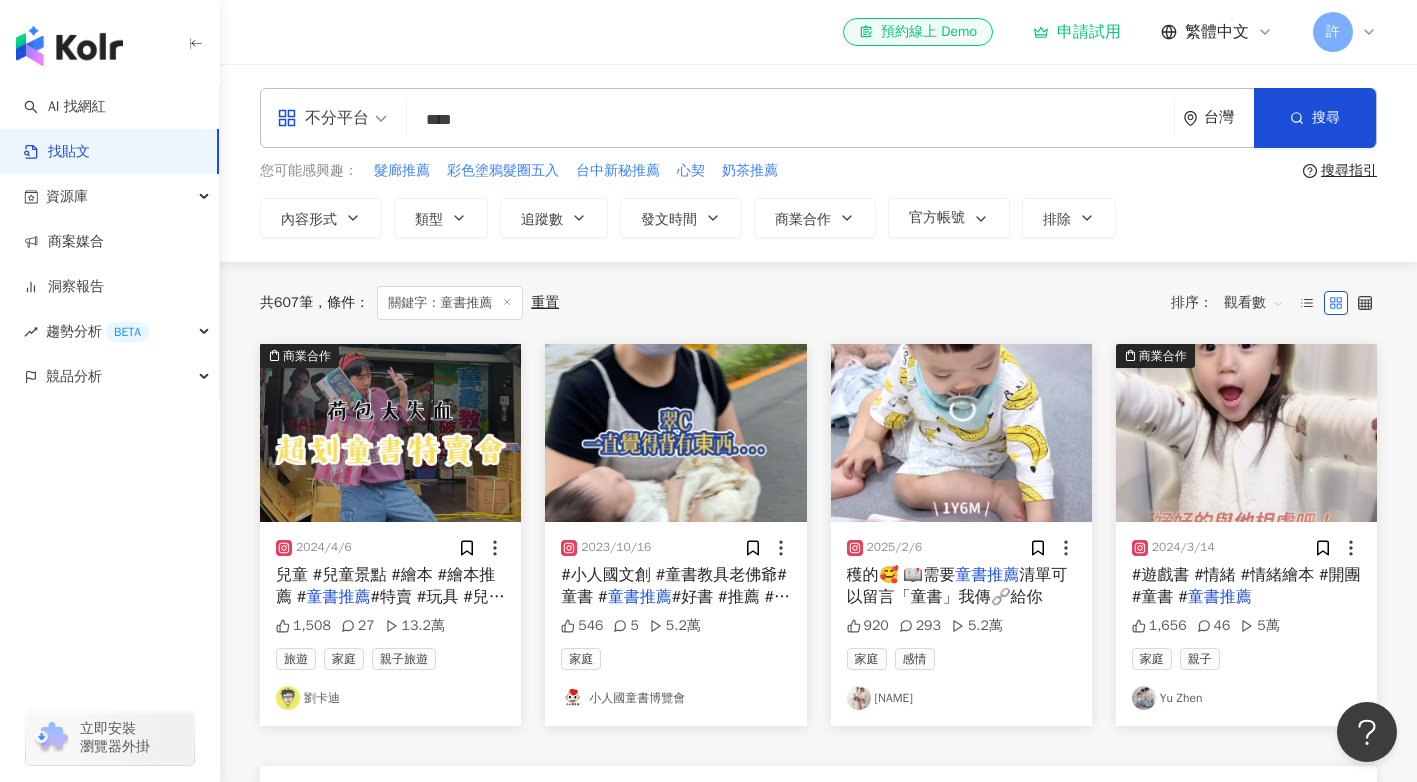 click on "****" at bounding box center (790, 119) 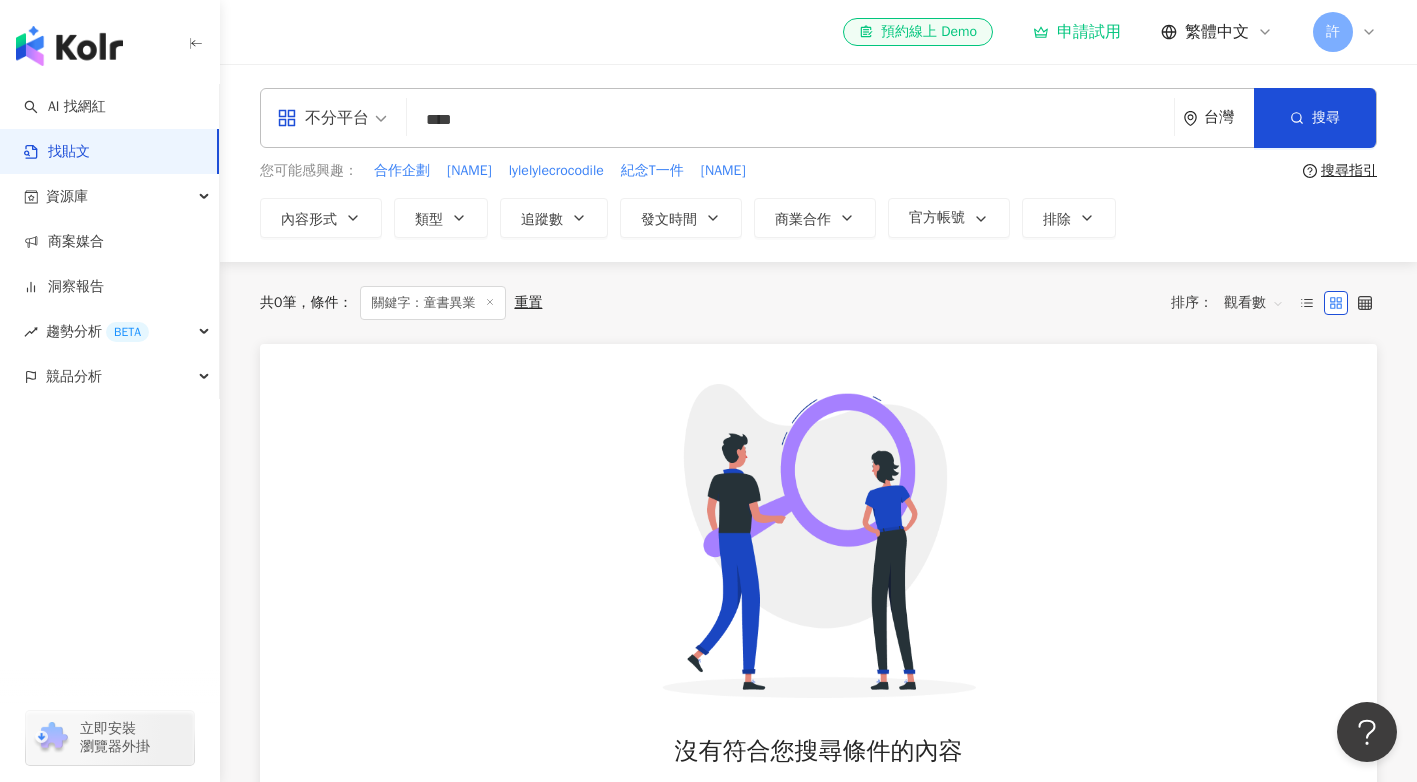 click on "****" at bounding box center (790, 119) 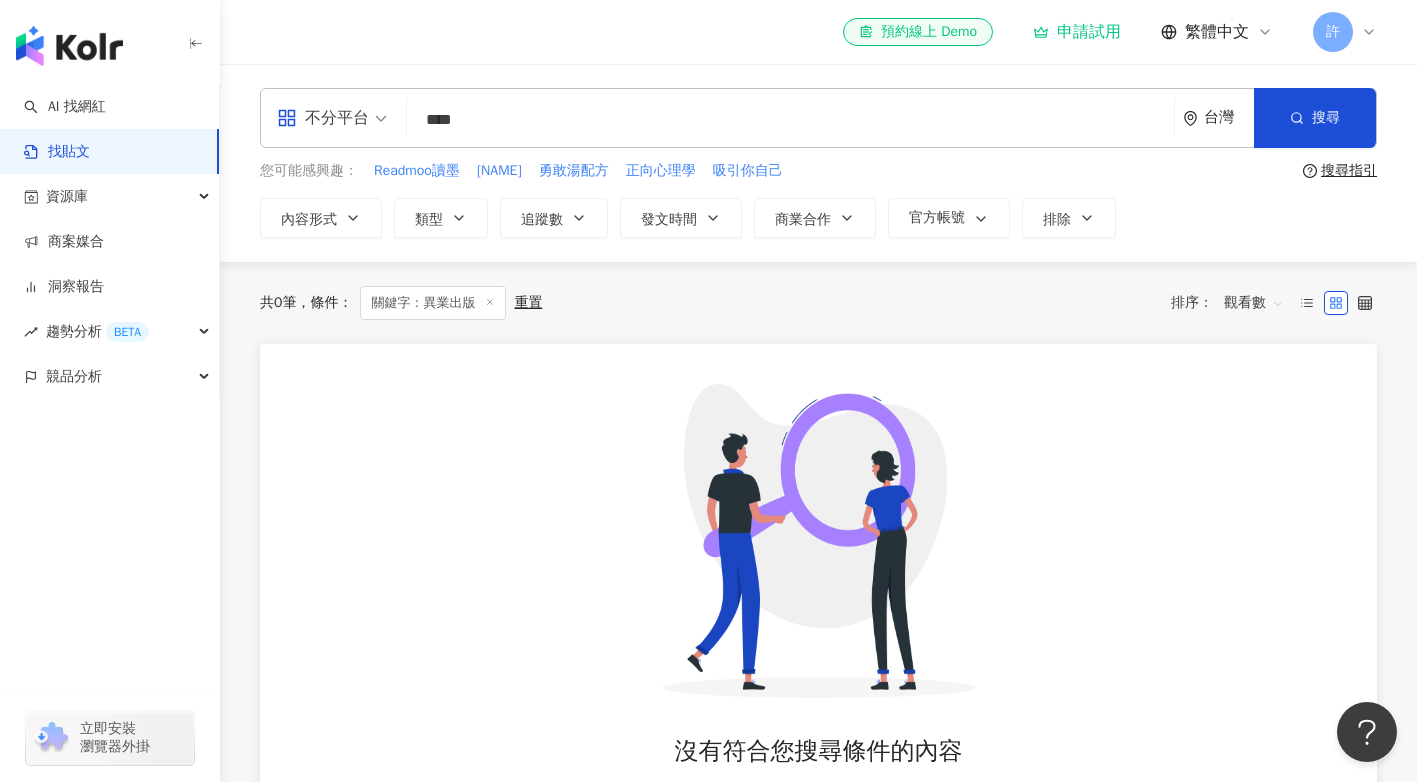 click on "****" at bounding box center [790, 119] 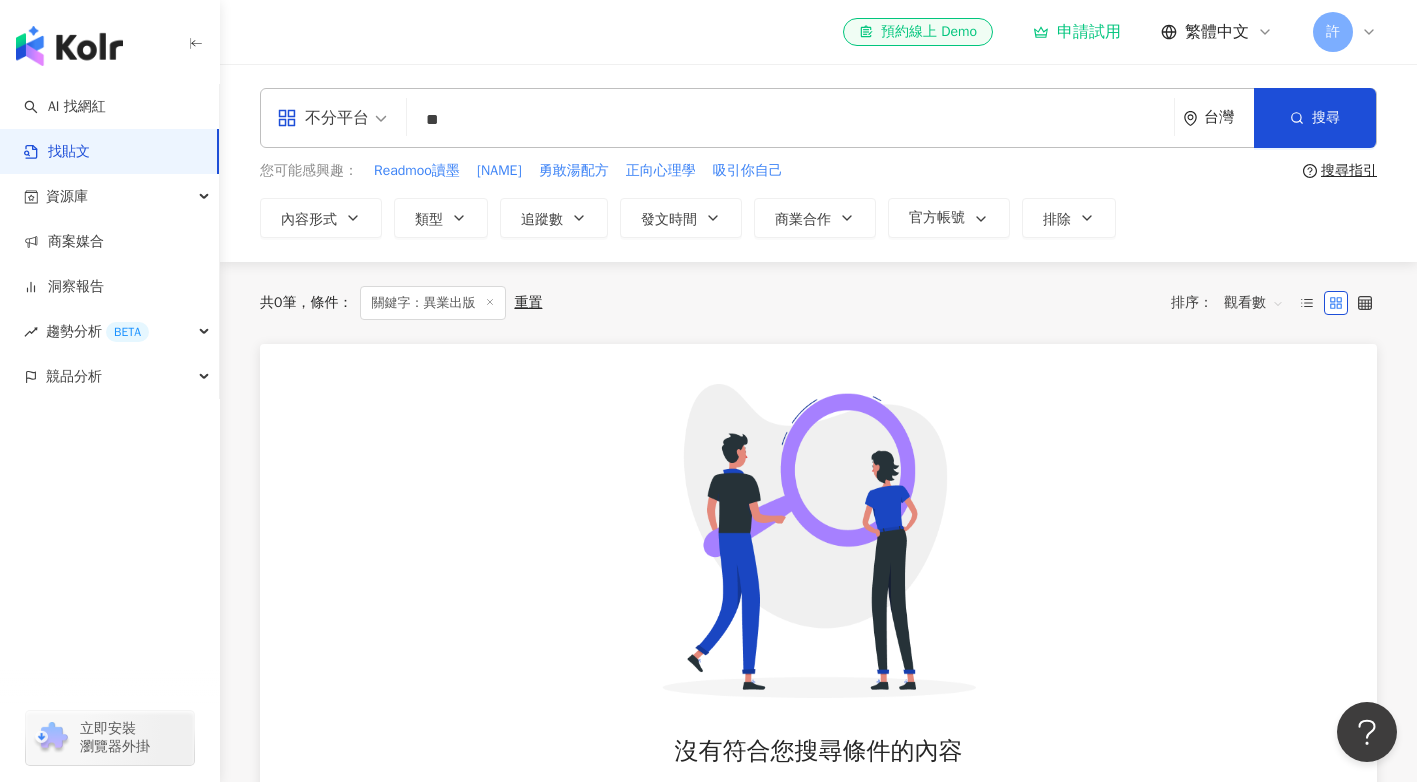 type on "*" 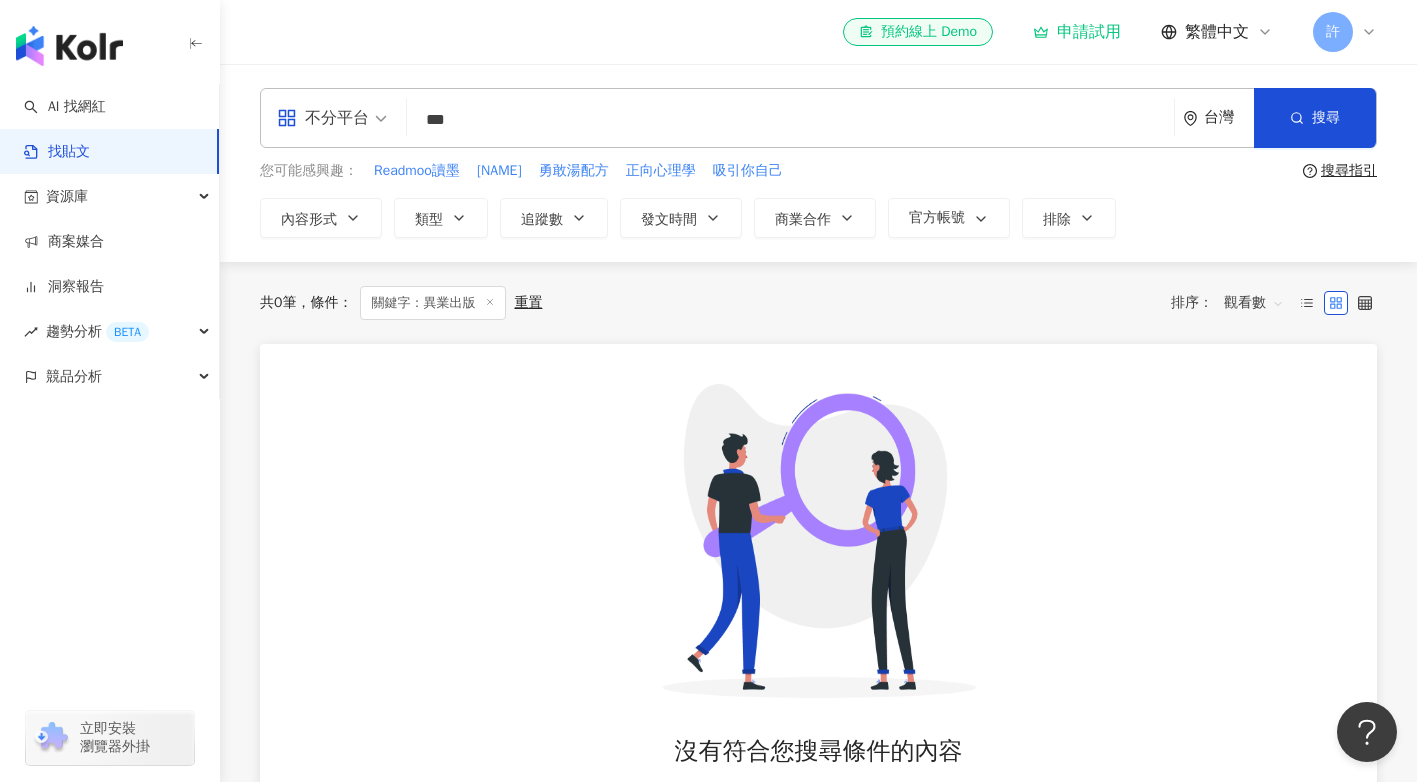 type on "*" 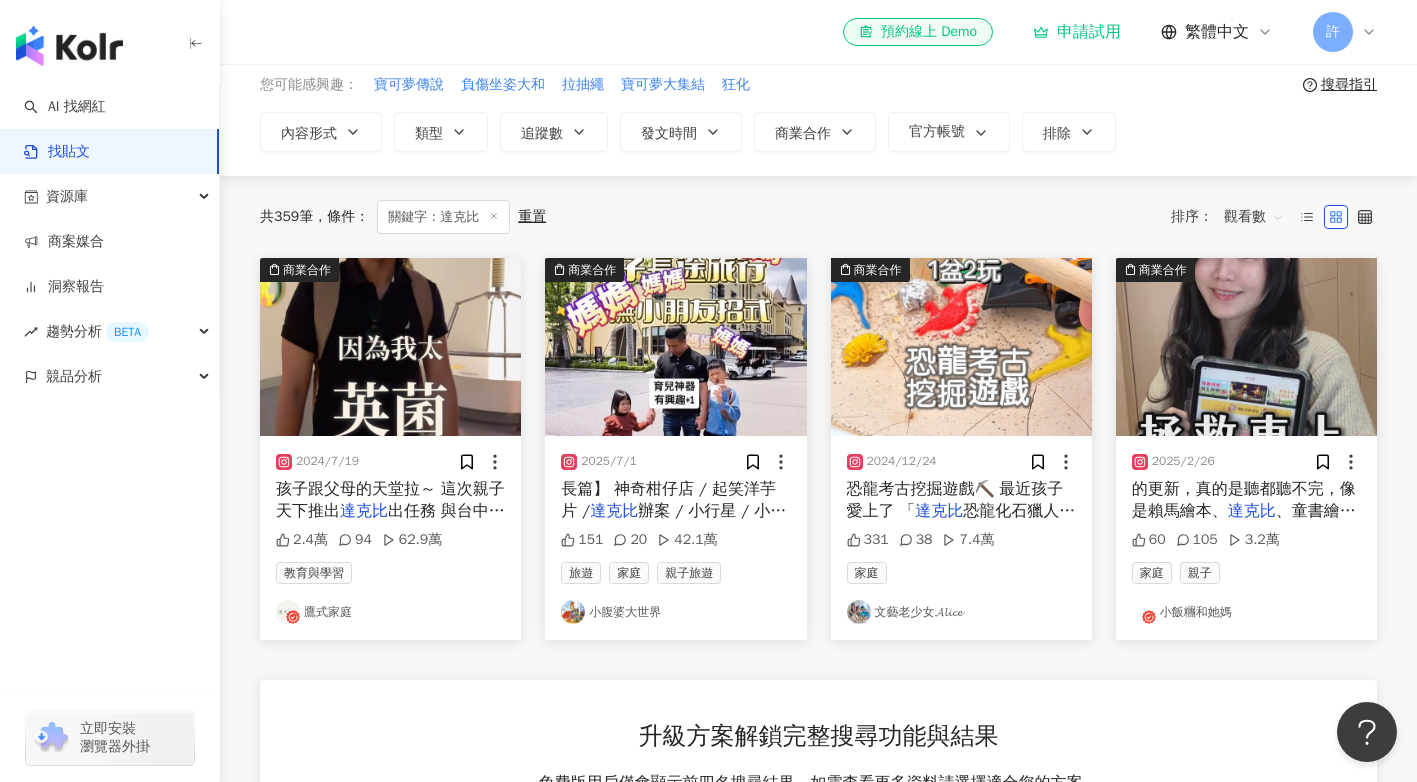 scroll, scrollTop: 0, scrollLeft: 0, axis: both 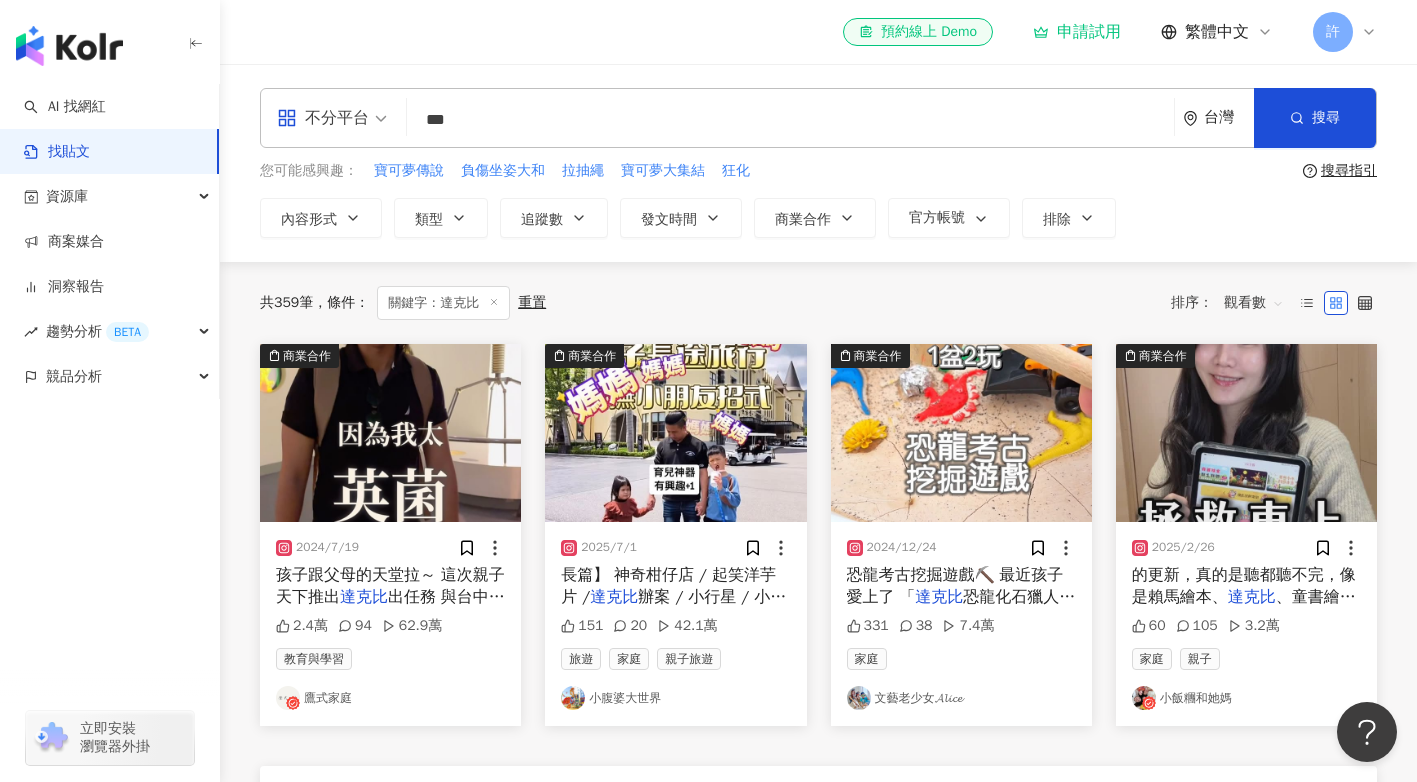 click on "觀看數" at bounding box center [1254, 303] 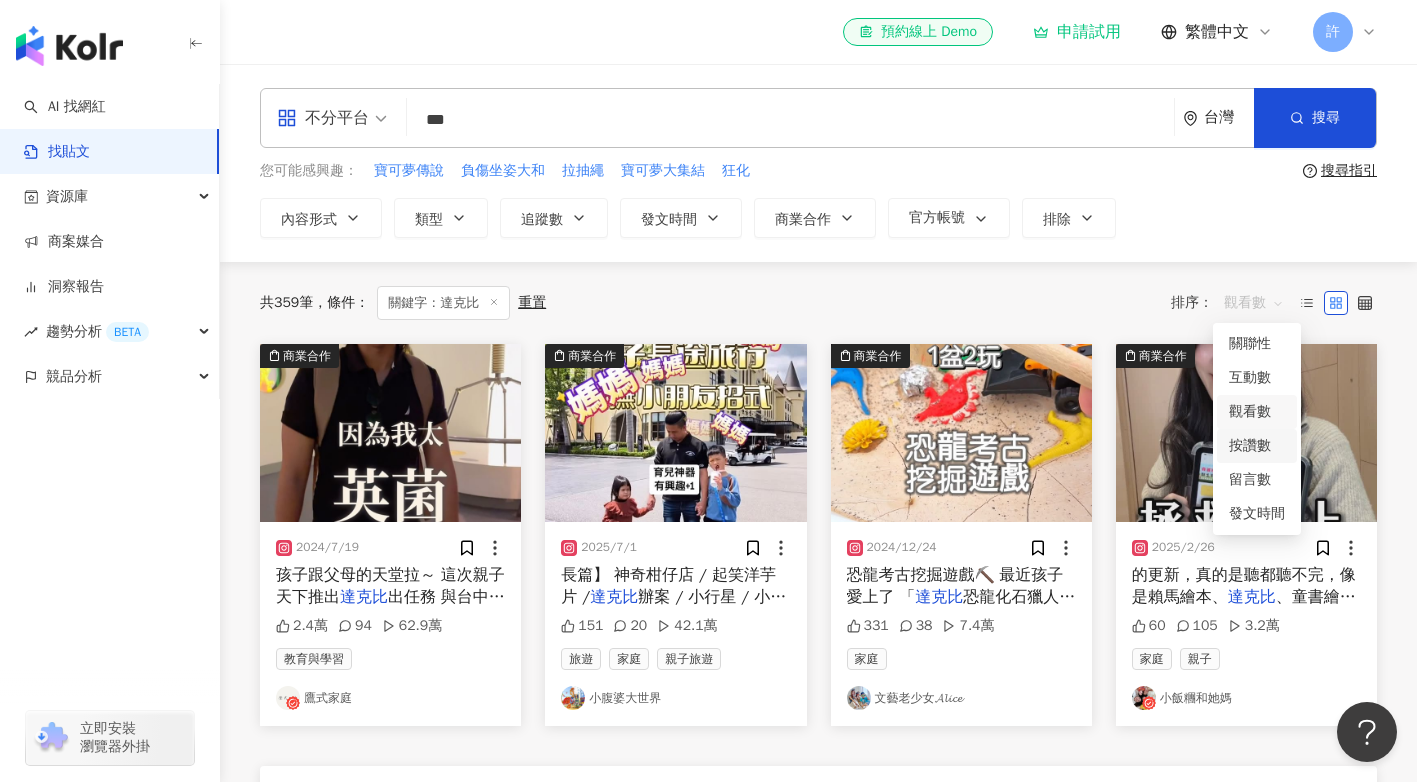 click on "按讚數" at bounding box center [1257, 446] 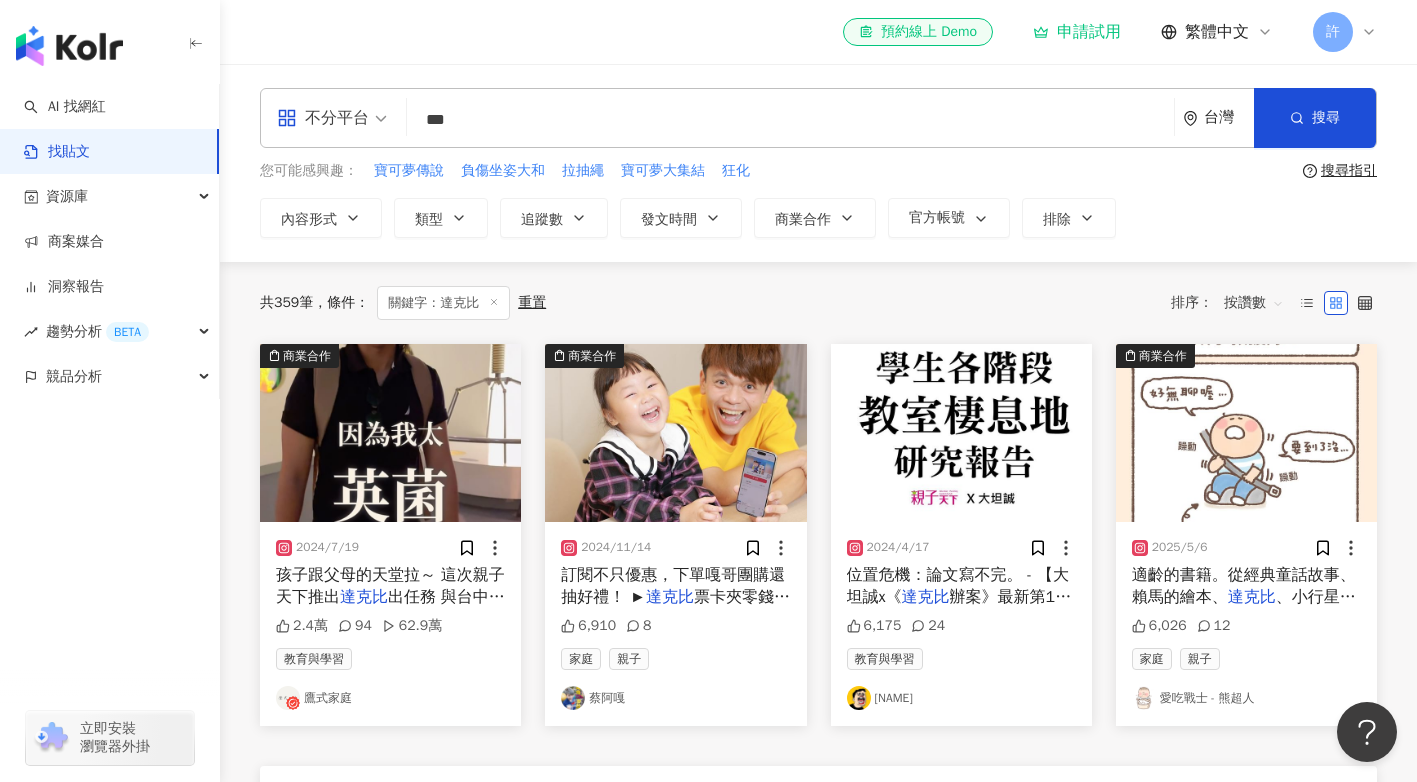 click on "按讚數" at bounding box center [1254, 303] 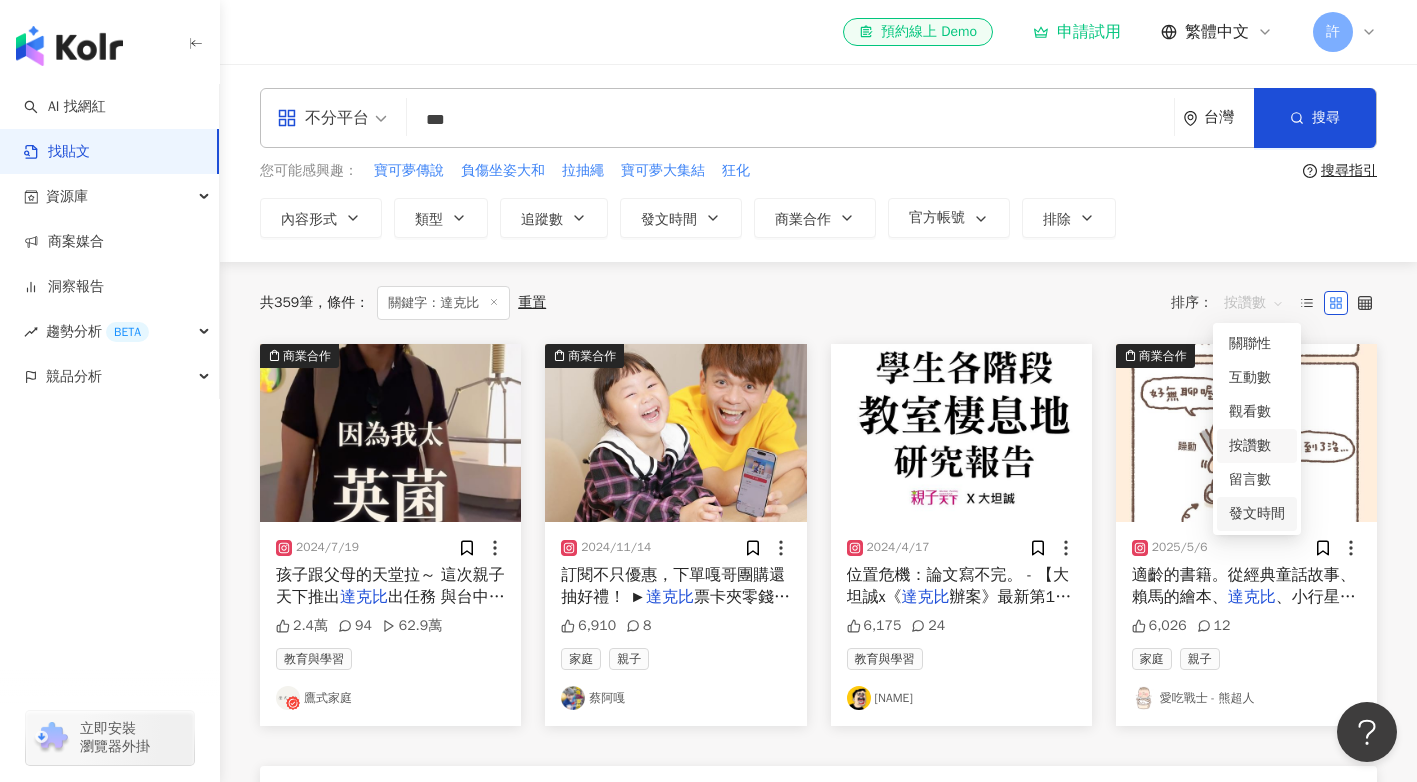 click on "發文時間" at bounding box center (1257, 514) 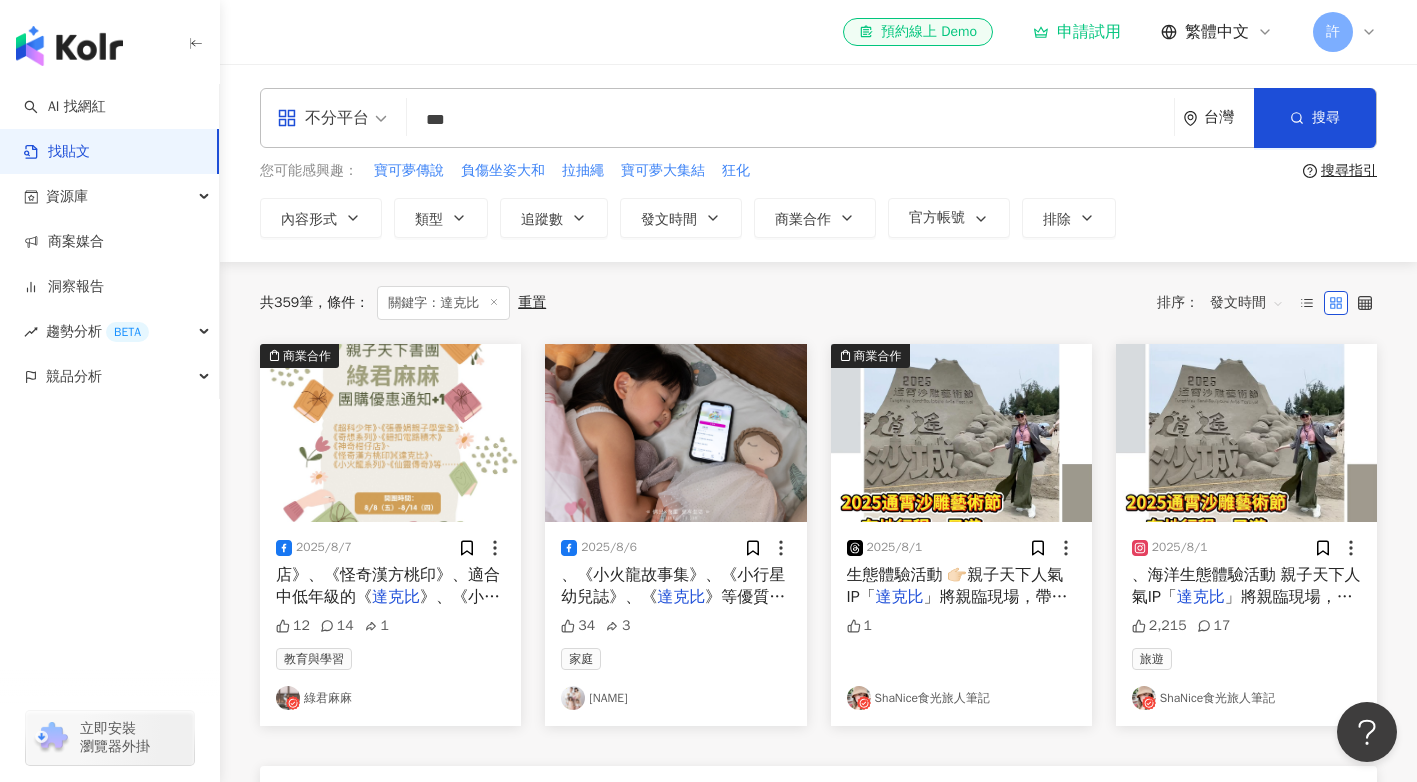 click on "***" at bounding box center [790, 119] 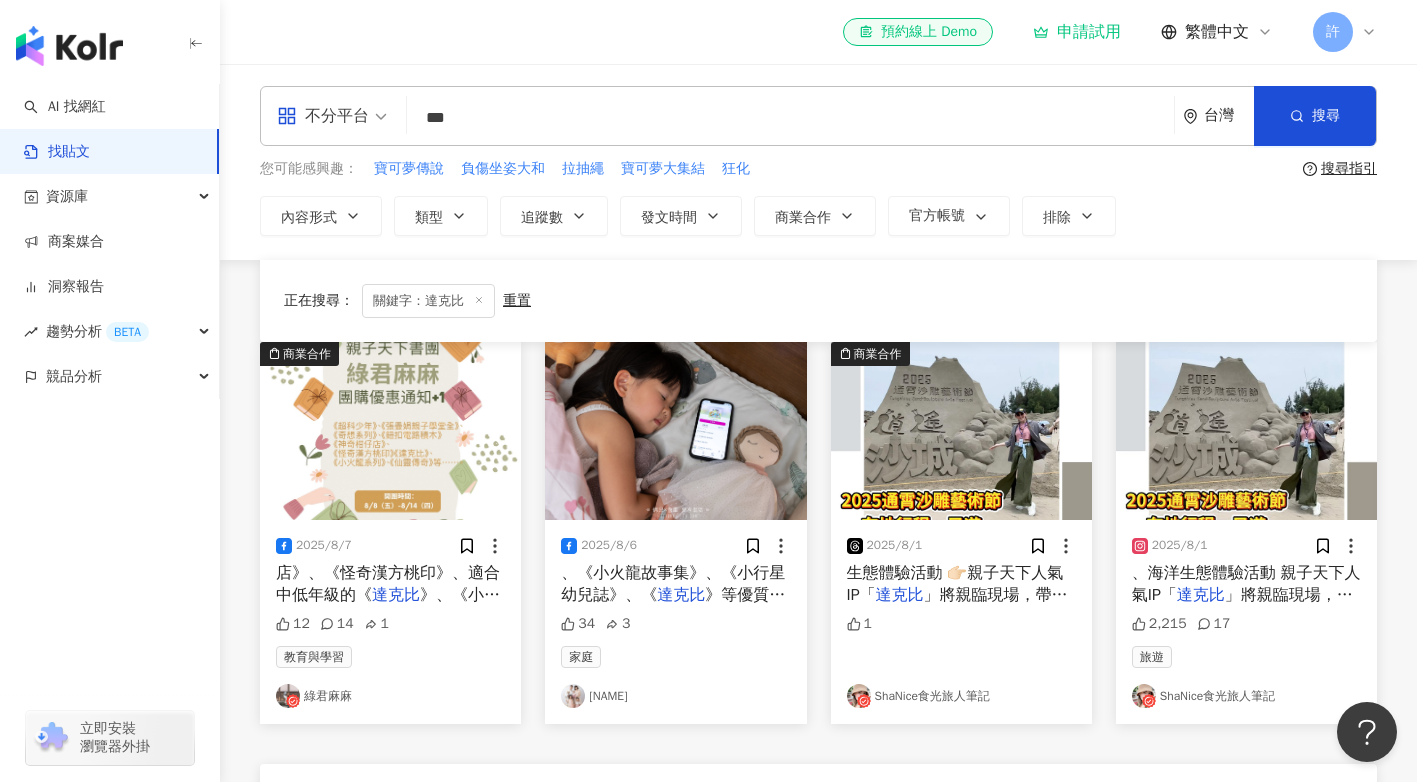 scroll, scrollTop: 0, scrollLeft: 0, axis: both 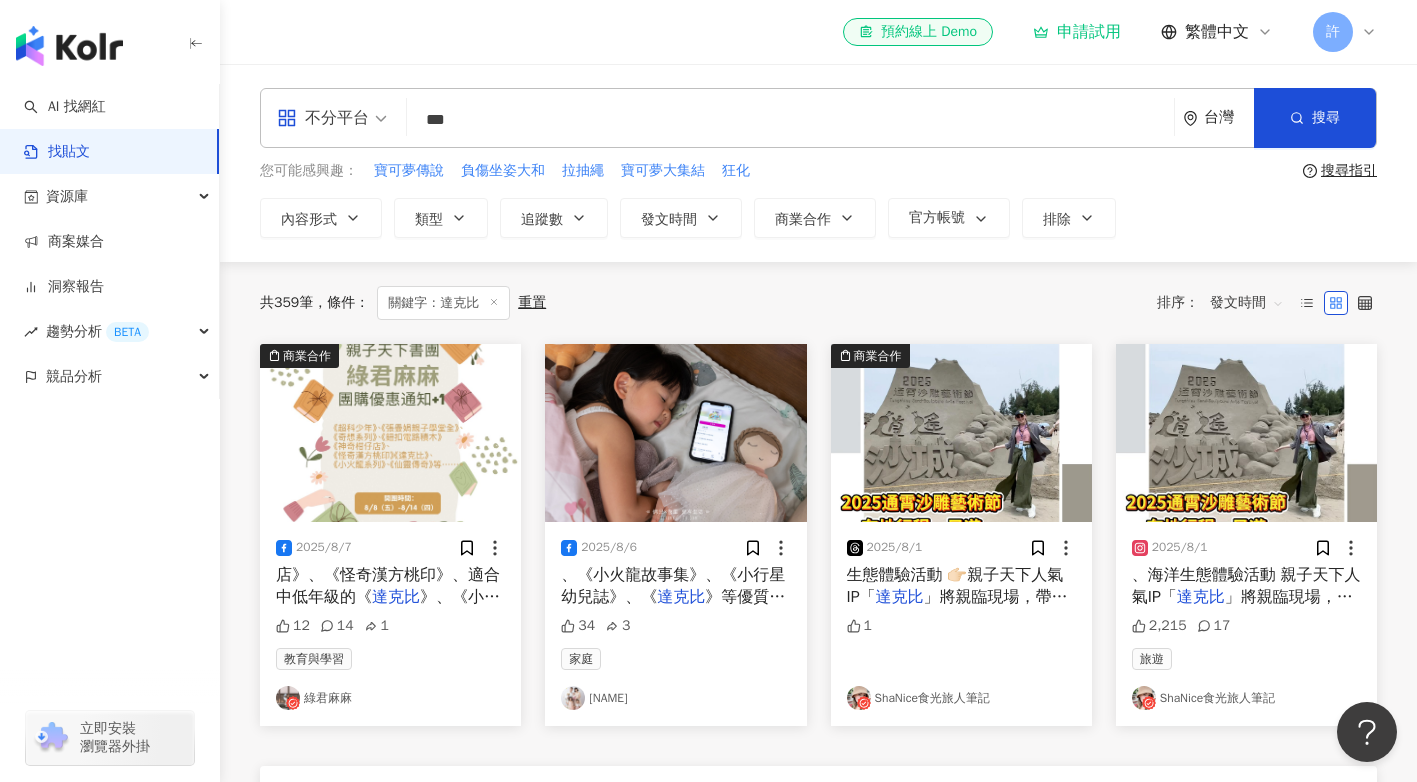 click on "***" at bounding box center (790, 119) 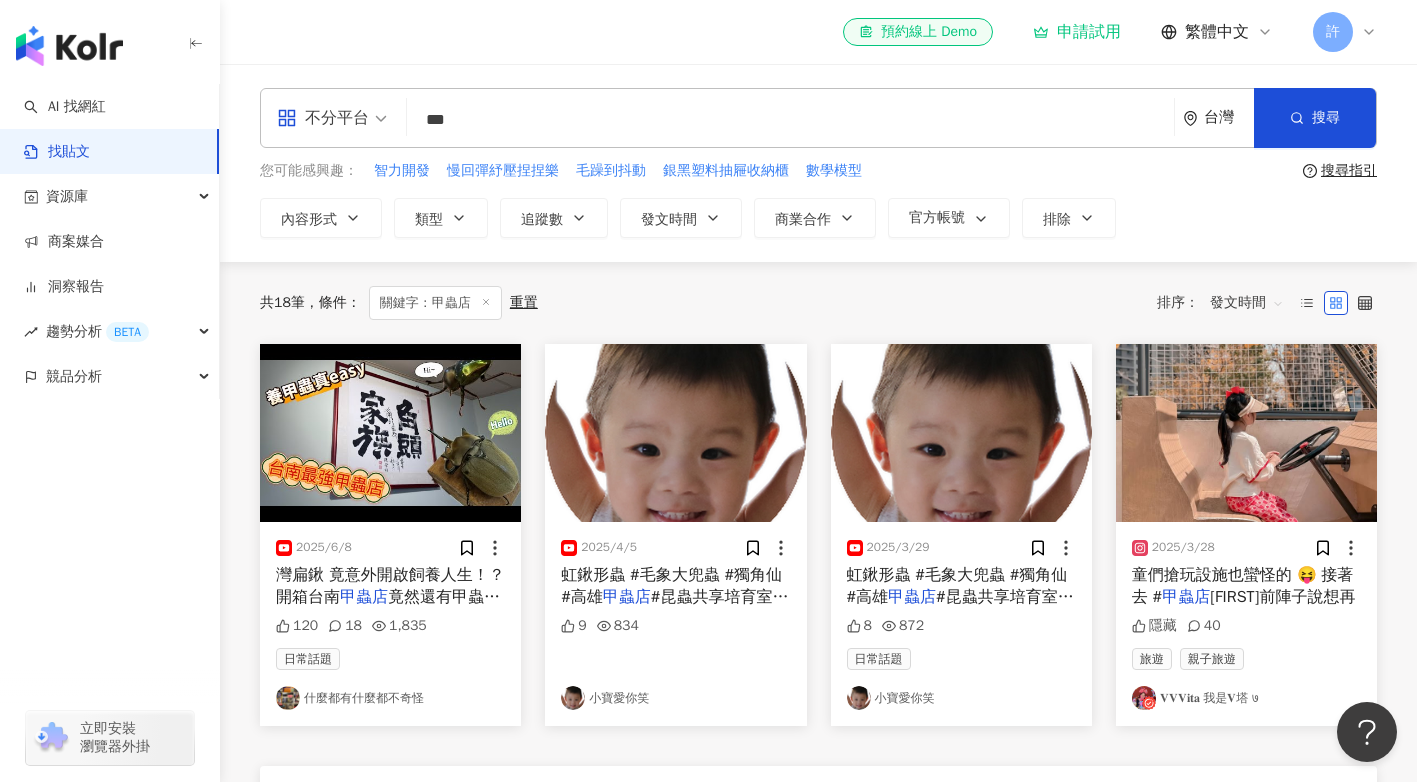 click on "發文時間" at bounding box center (1247, 303) 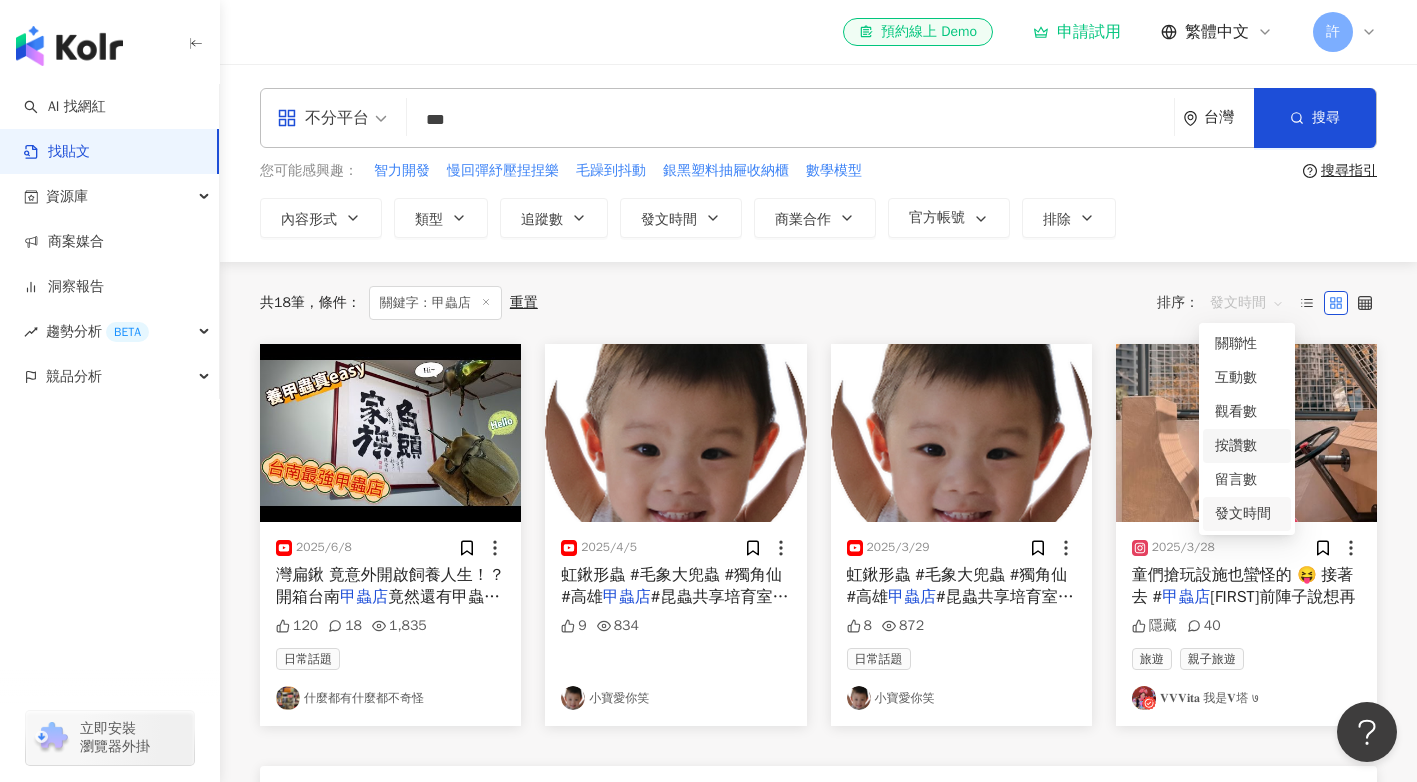 click on "按讚數" at bounding box center [1247, 446] 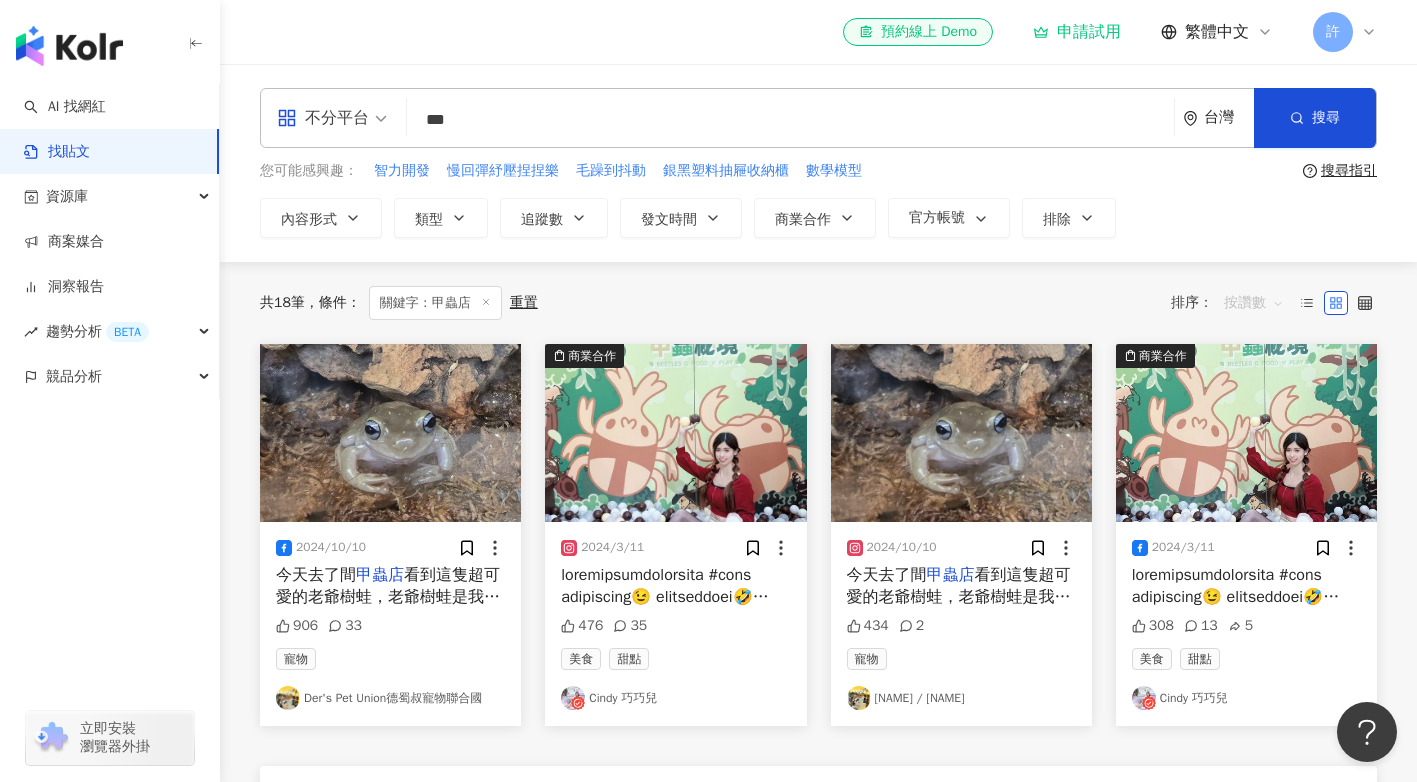 click on "按讚數" at bounding box center (1254, 303) 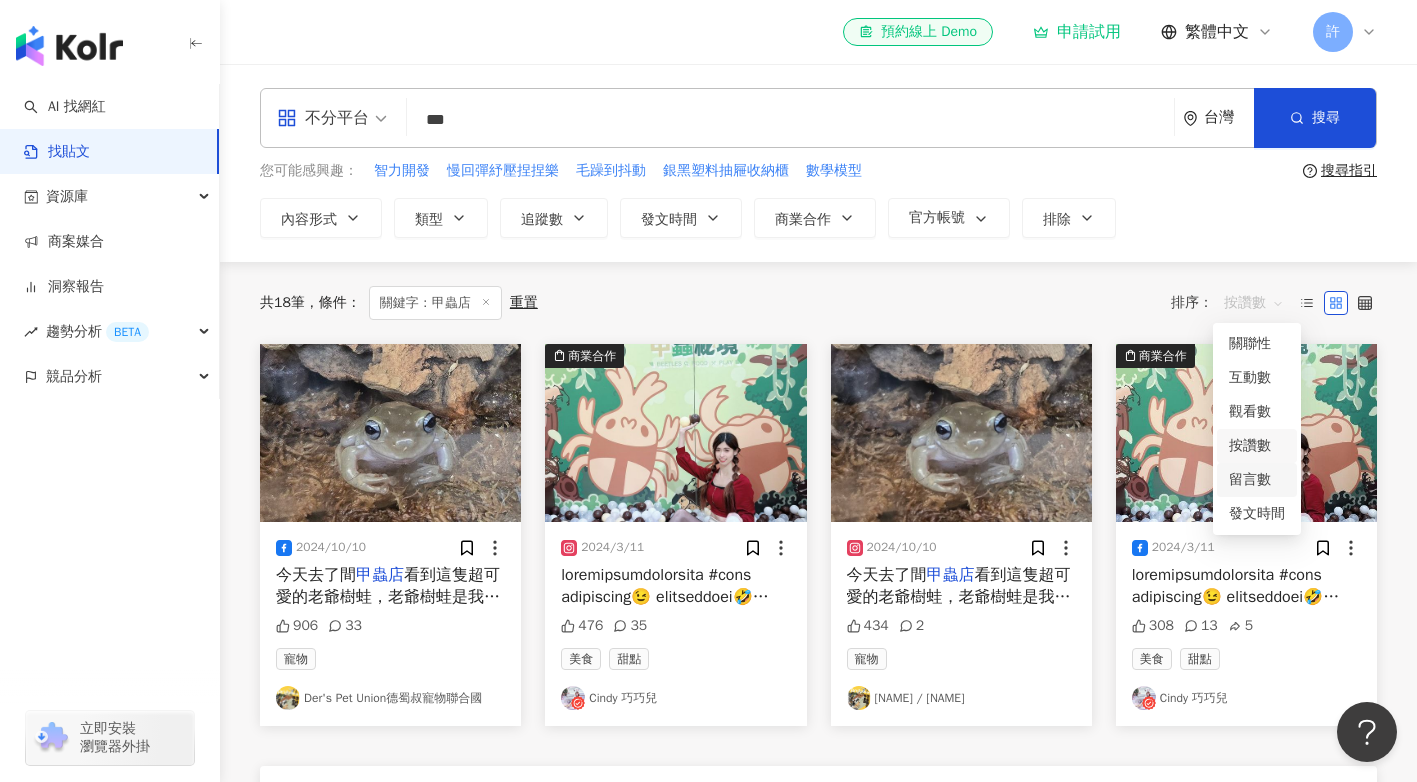 click on "留言數" at bounding box center (1257, 480) 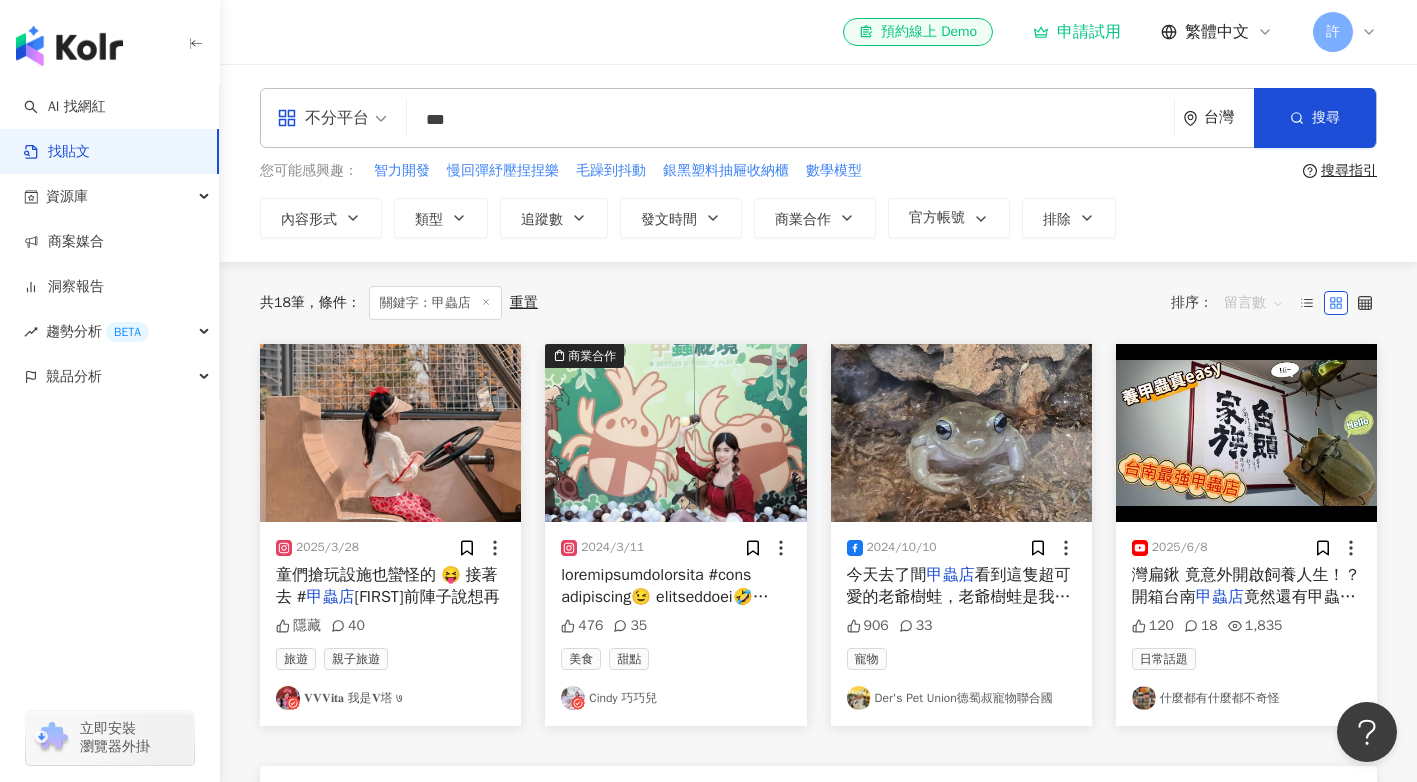 click on "留言數" at bounding box center [1254, 303] 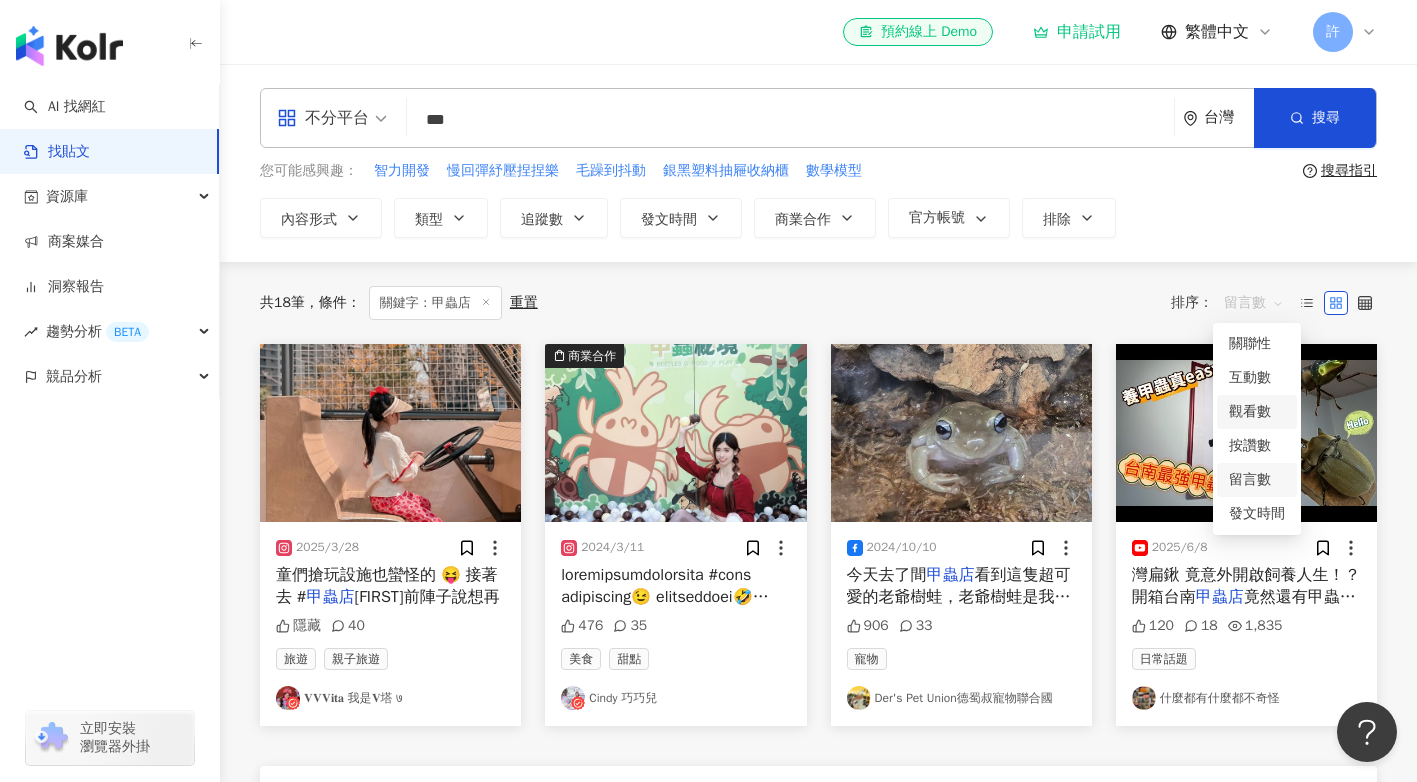 click on "觀看數" at bounding box center [1257, 412] 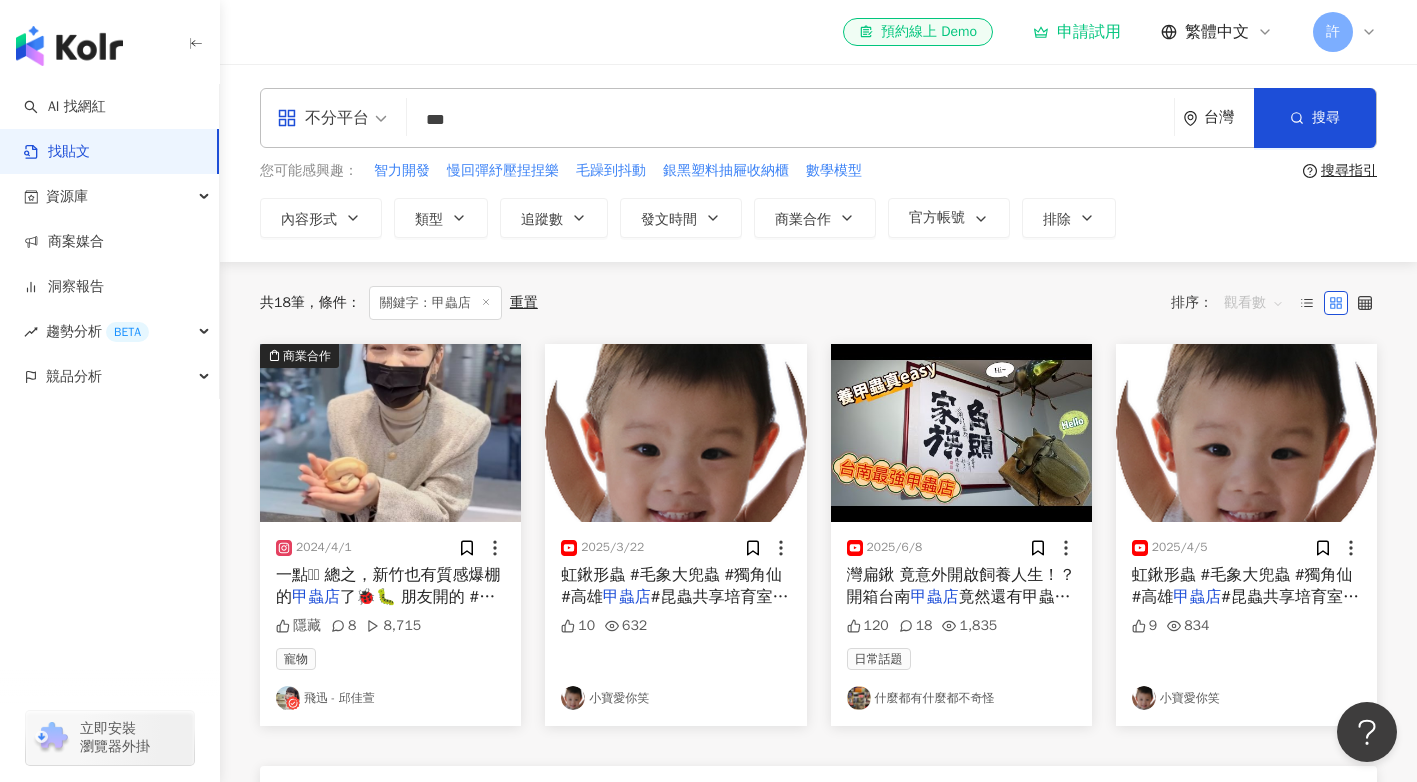 click on "觀看數" at bounding box center [1254, 303] 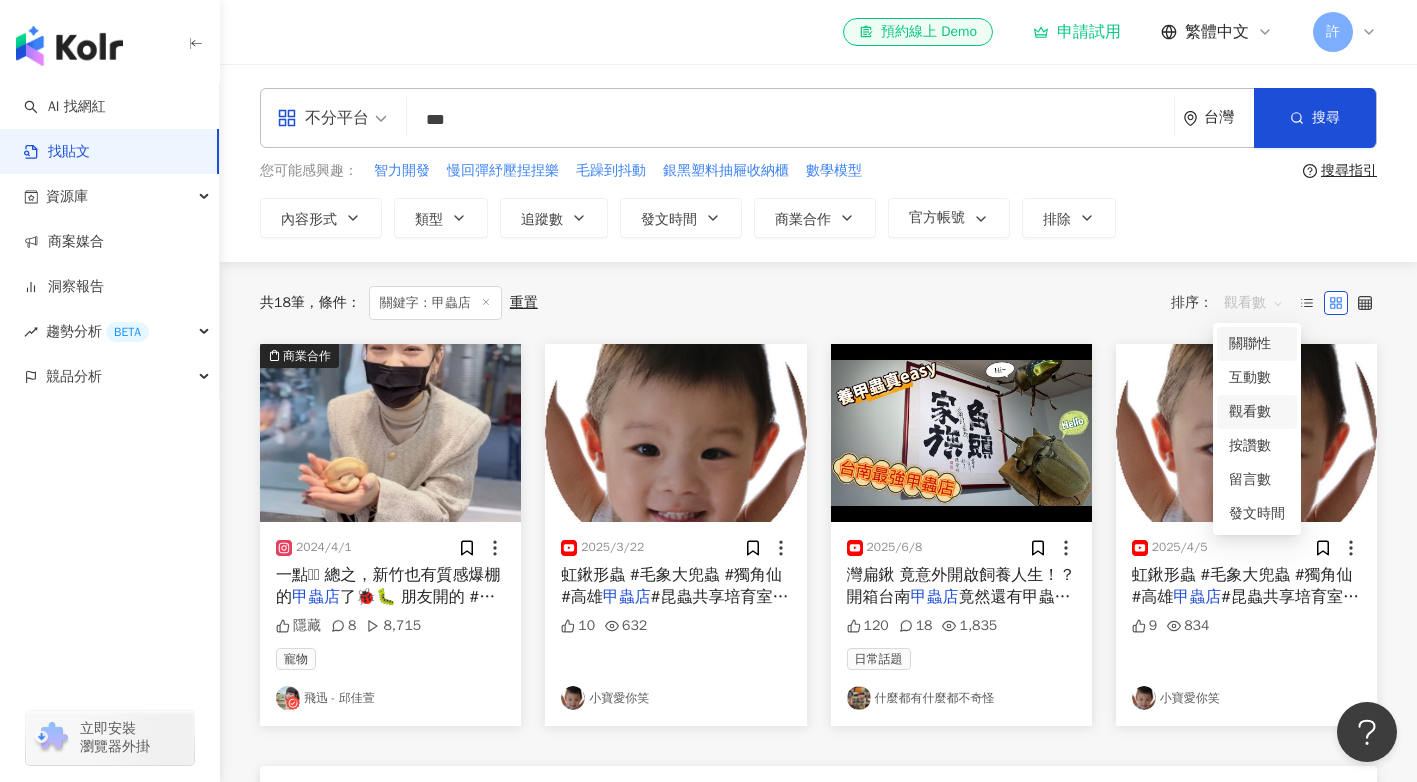 click on "關聯性" at bounding box center (1257, 344) 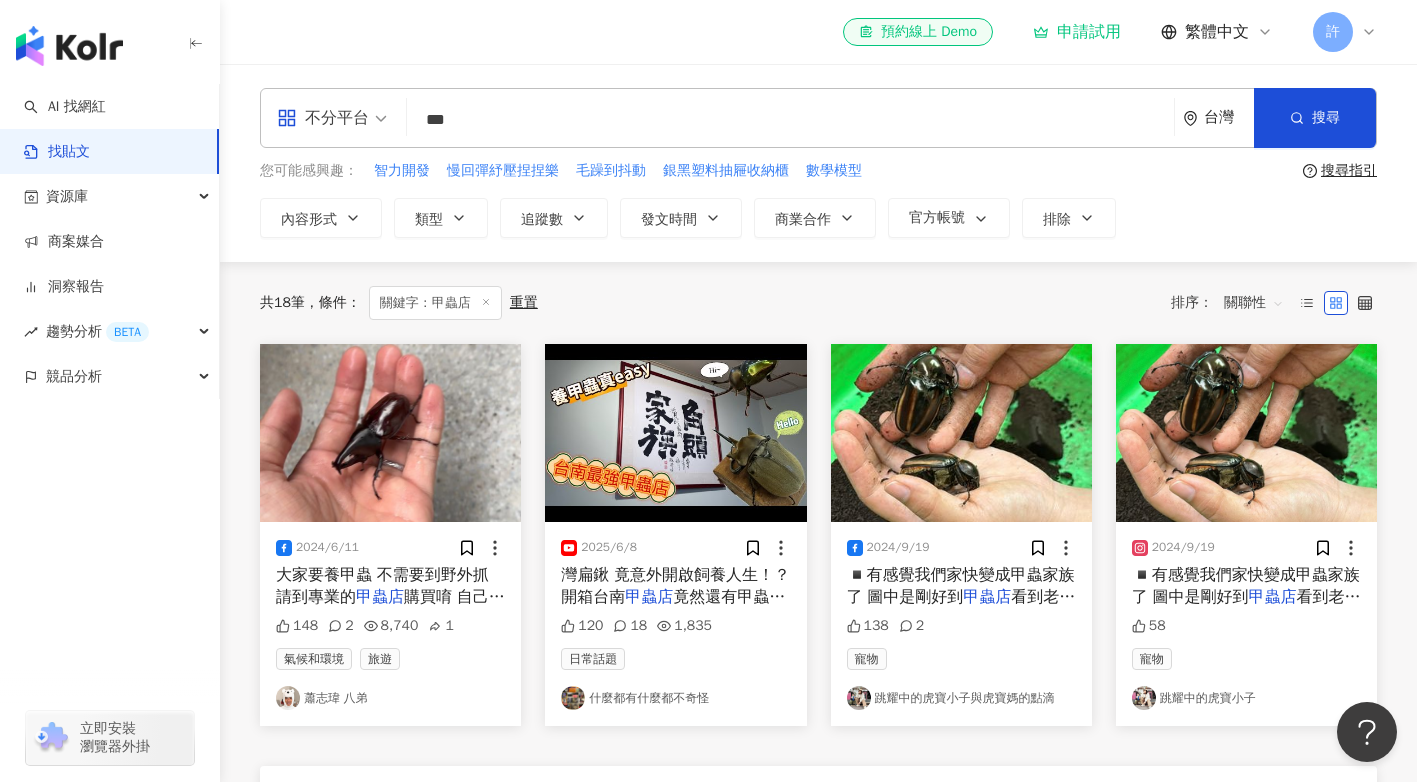 click on "關聯性" at bounding box center (1254, 303) 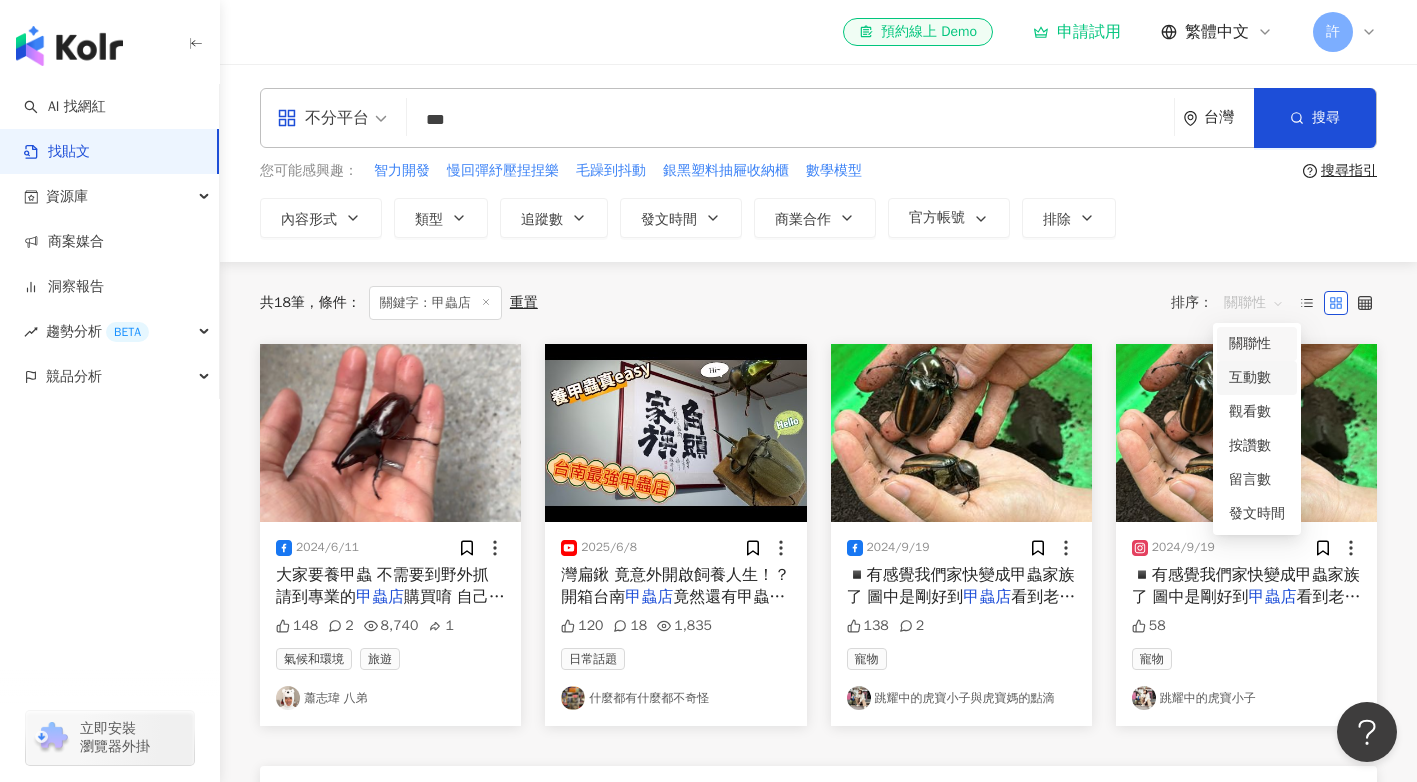click on "互動數" at bounding box center [1257, 378] 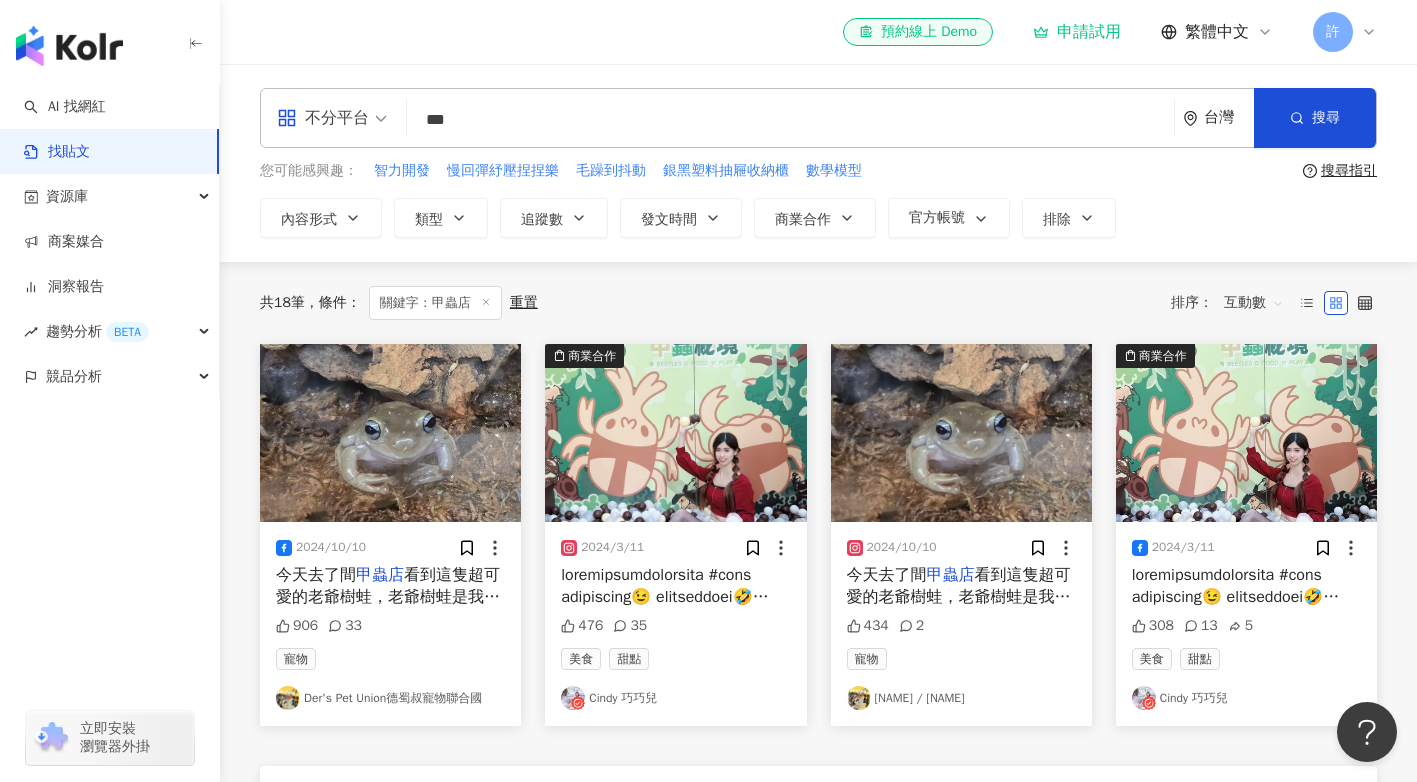 click on "***" at bounding box center [790, 119] 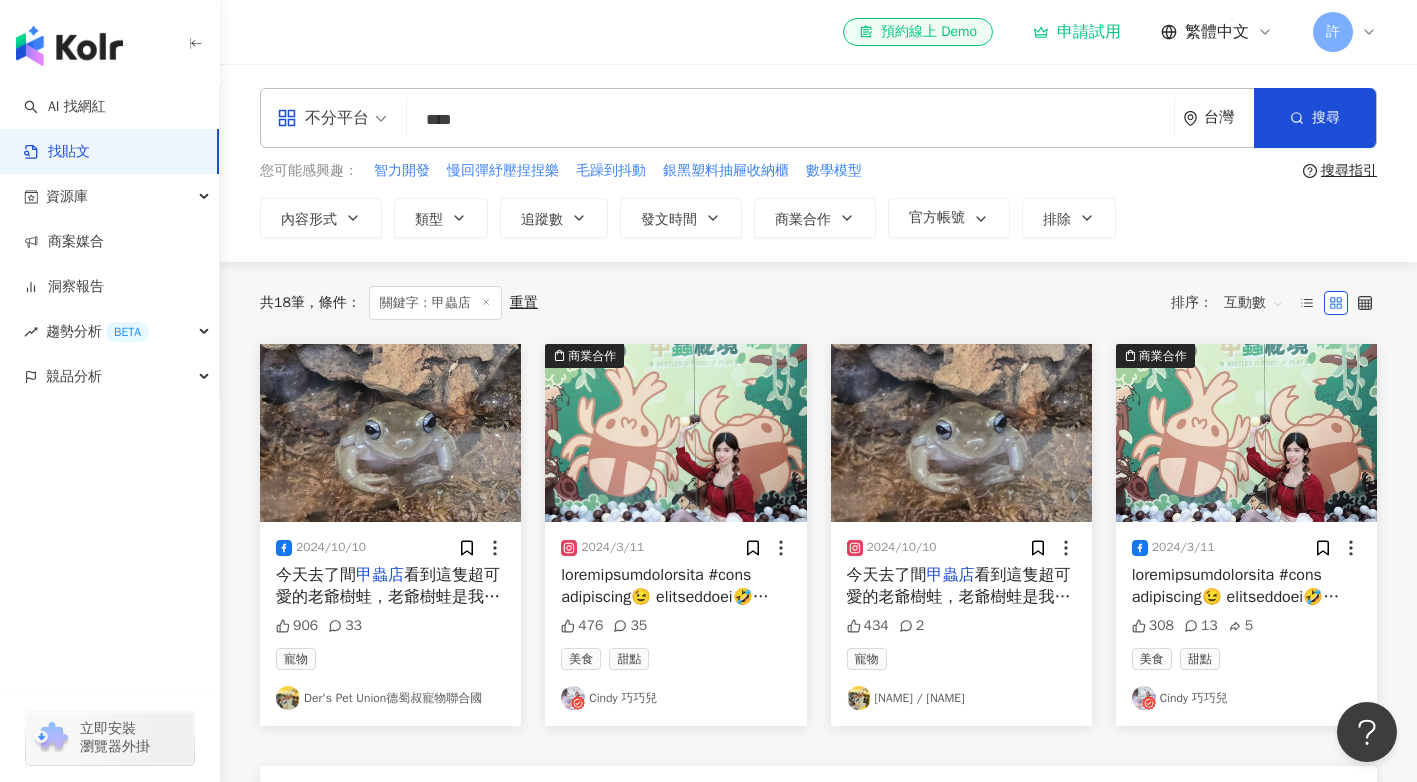 type on "****" 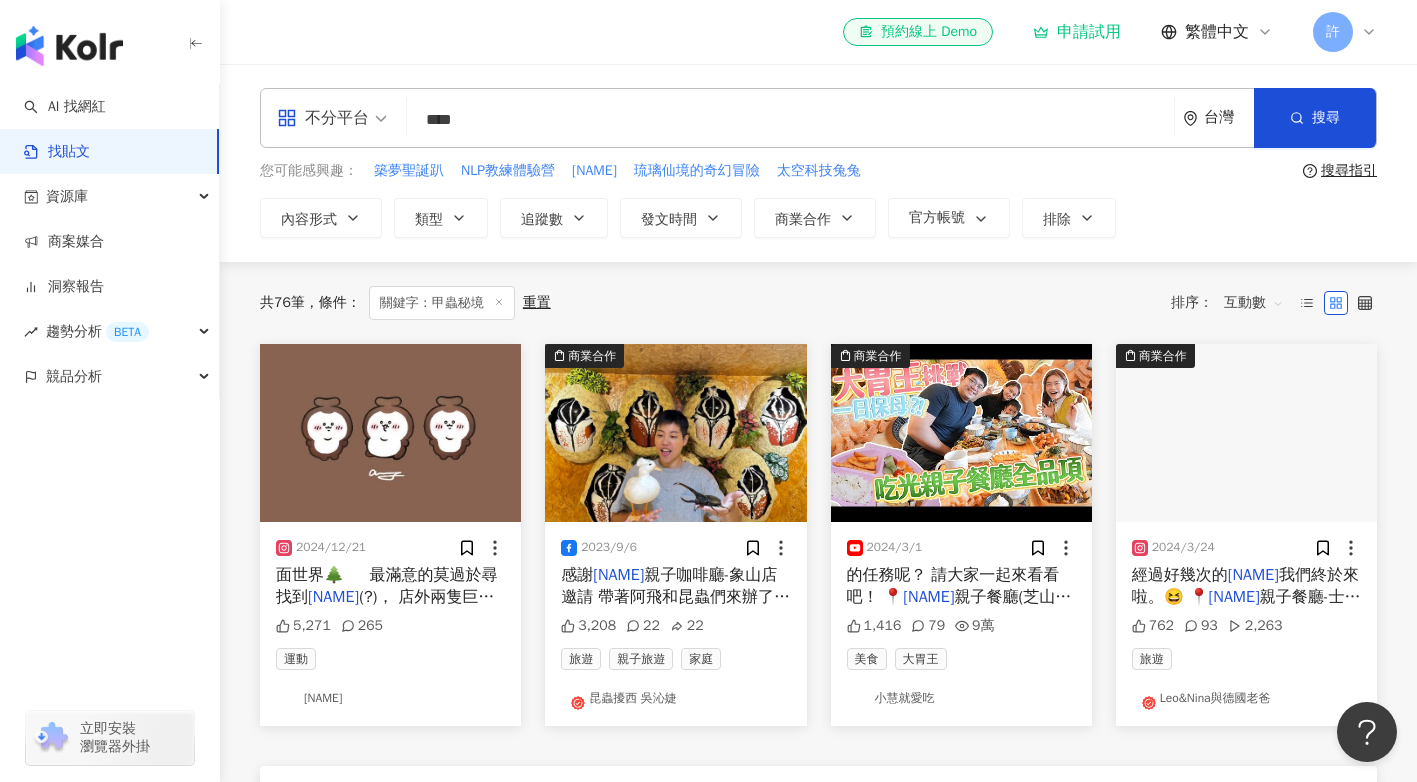 click on "互動數" at bounding box center [1254, 303] 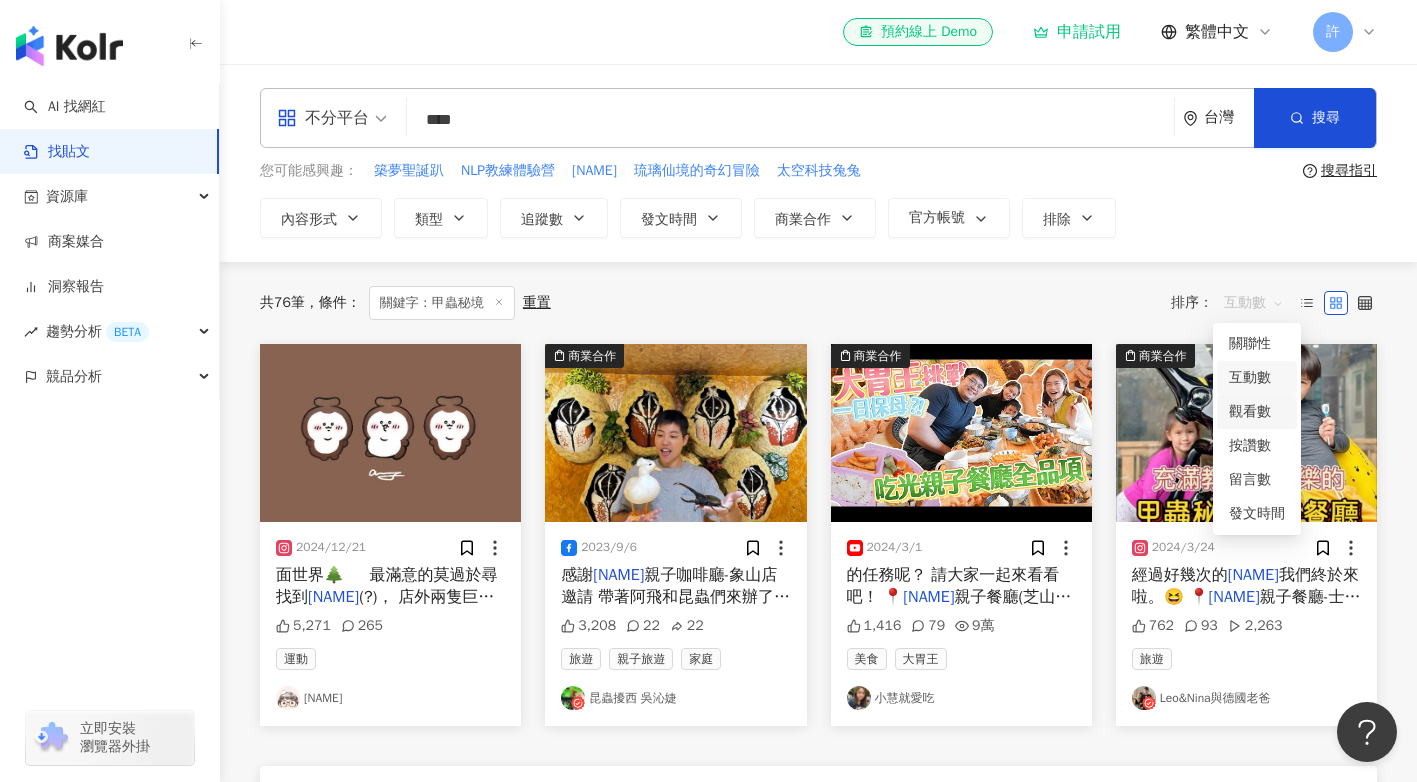 click on "觀看數" at bounding box center (1257, 412) 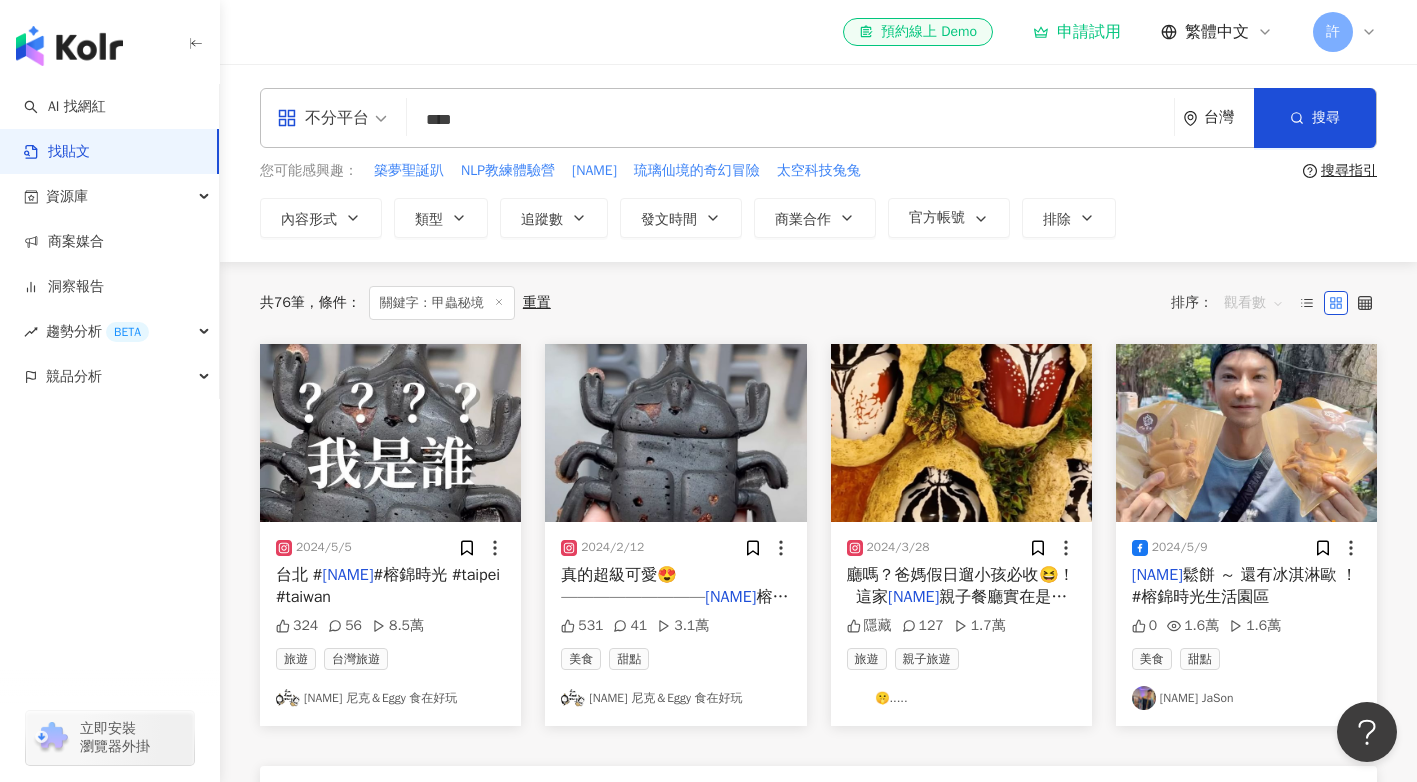 click on "觀看數" at bounding box center (1254, 303) 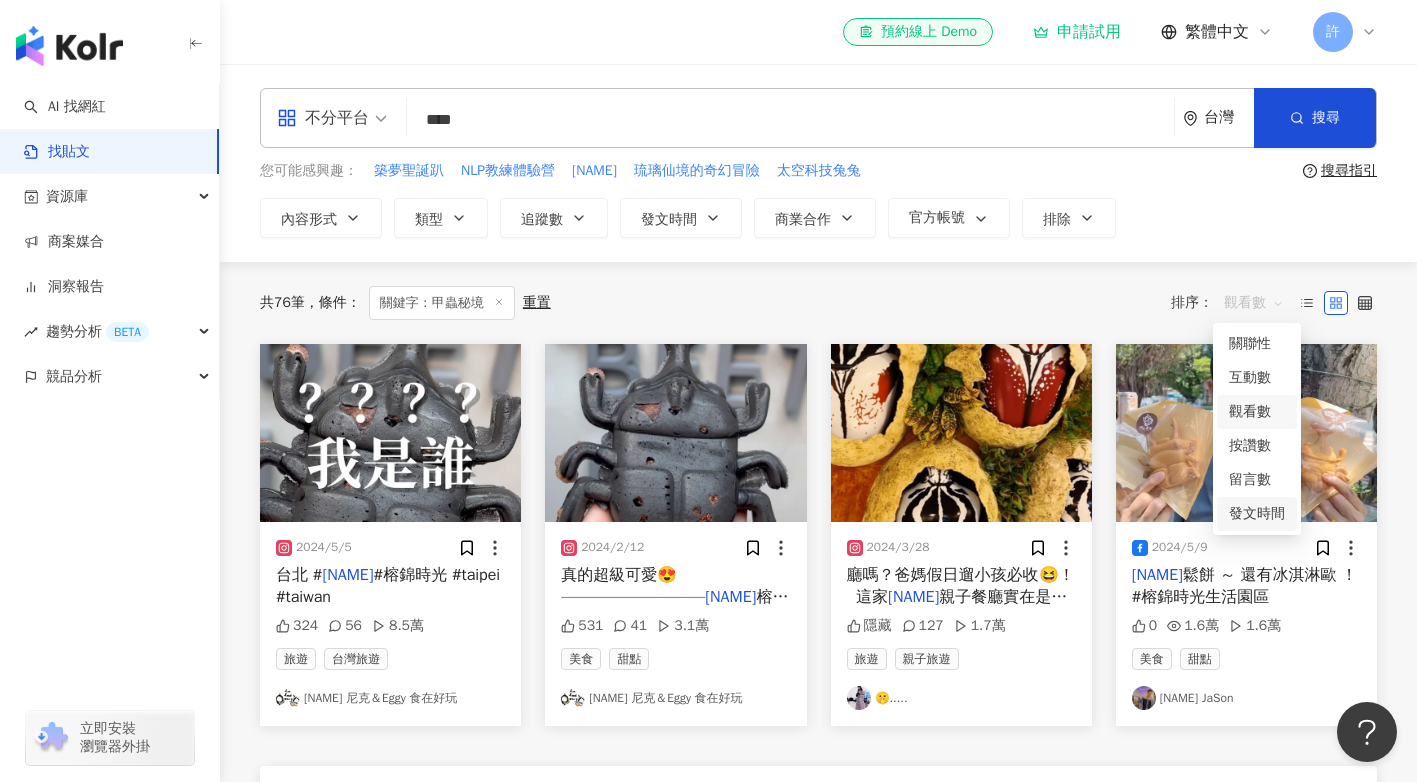 click on "發文時間" at bounding box center [1257, 514] 